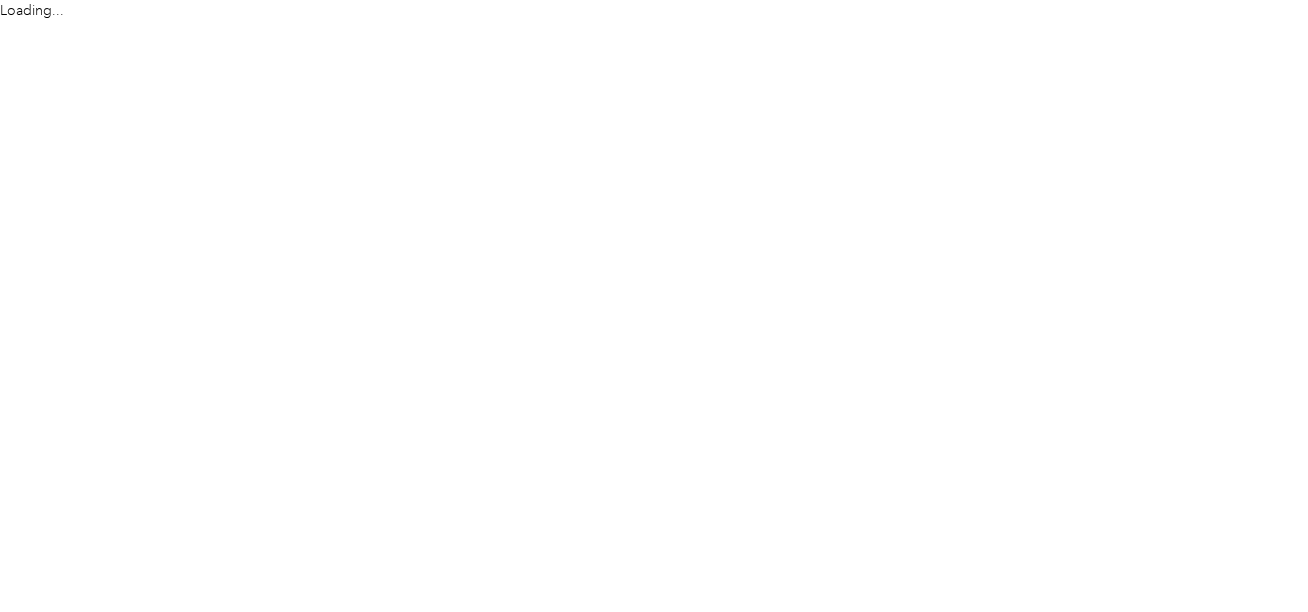 scroll, scrollTop: 0, scrollLeft: 0, axis: both 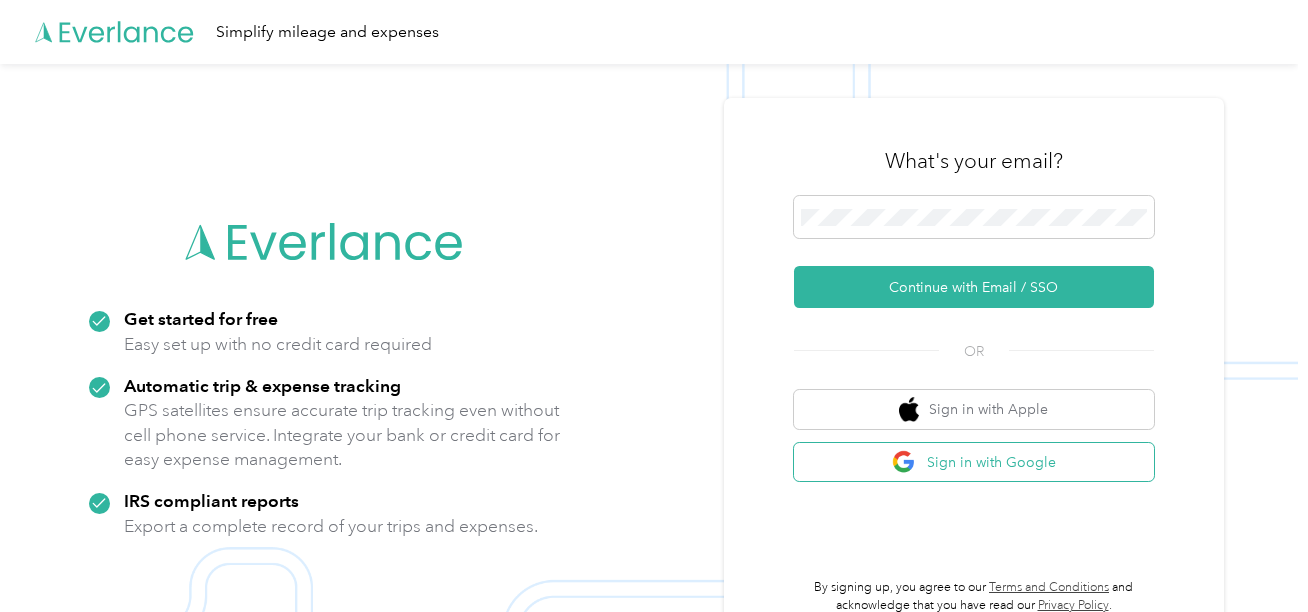 click on "Sign in with Google" at bounding box center (974, 462) 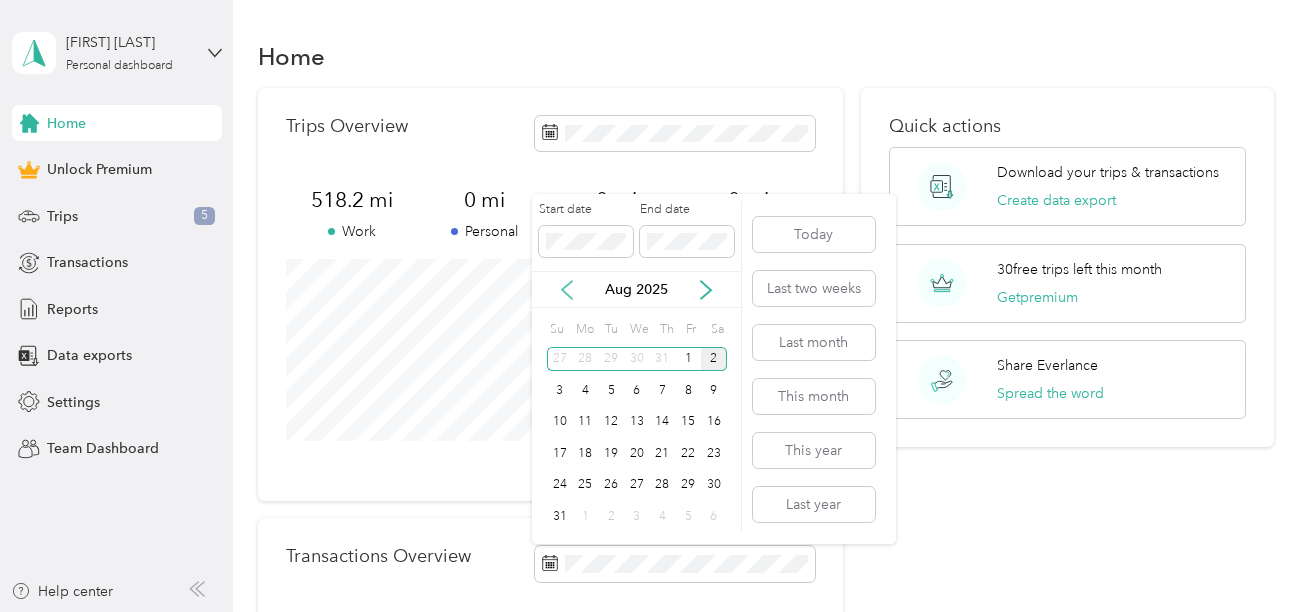 click 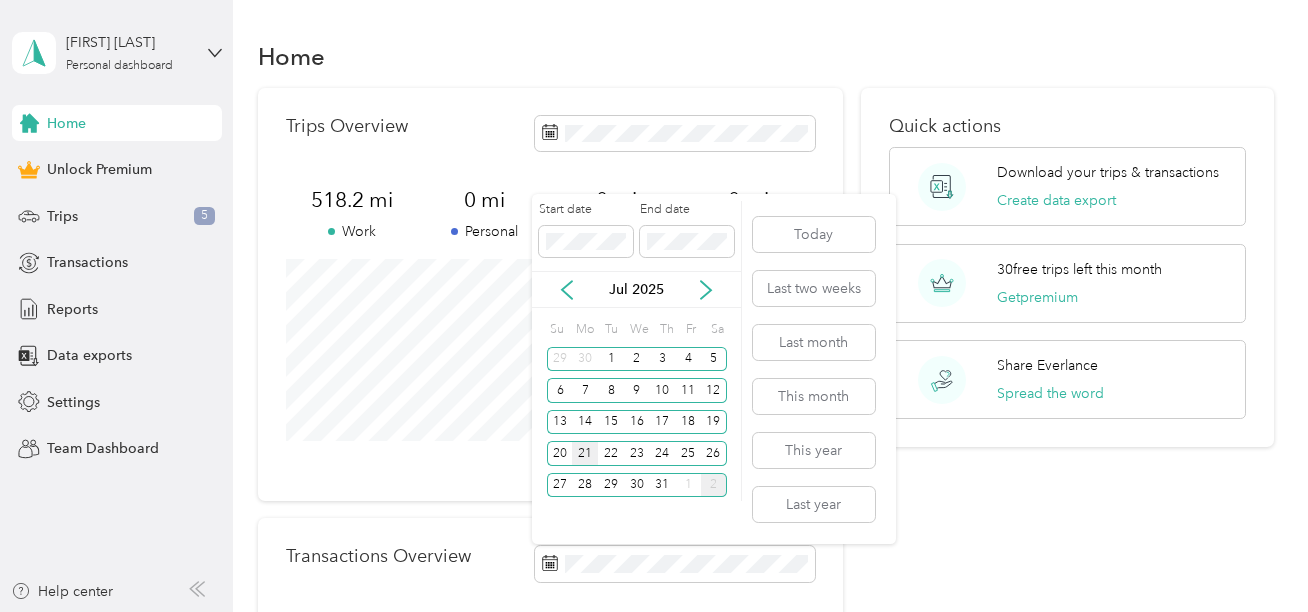click on "21" at bounding box center [585, 453] 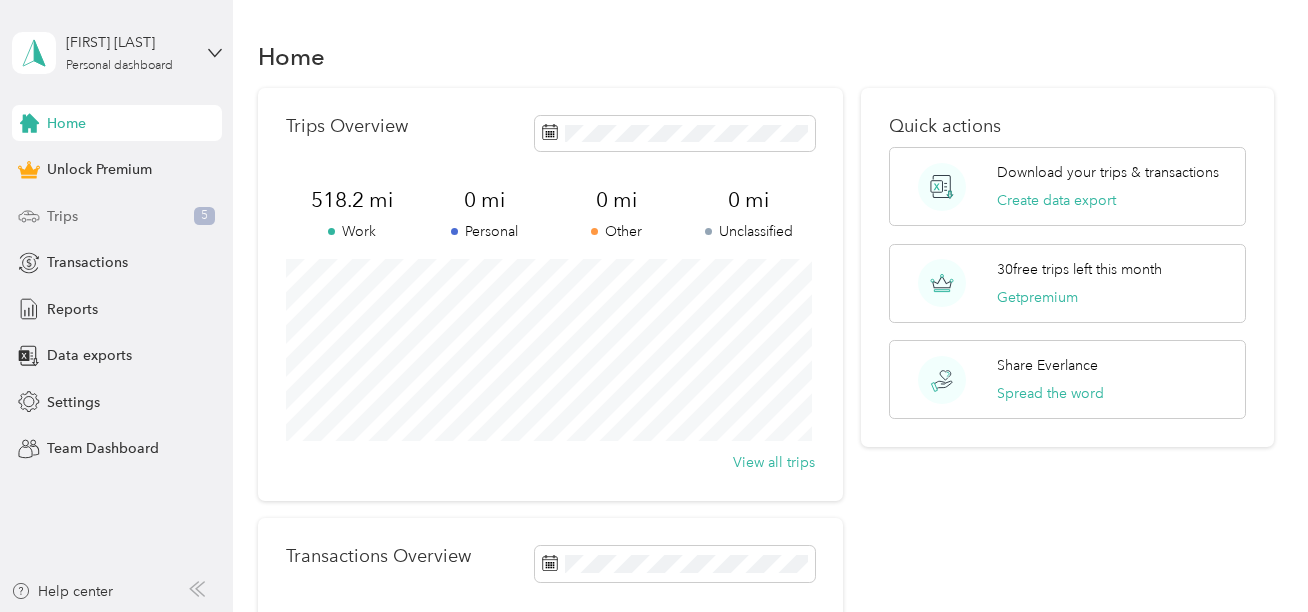 click on "Trips 5" at bounding box center (117, 216) 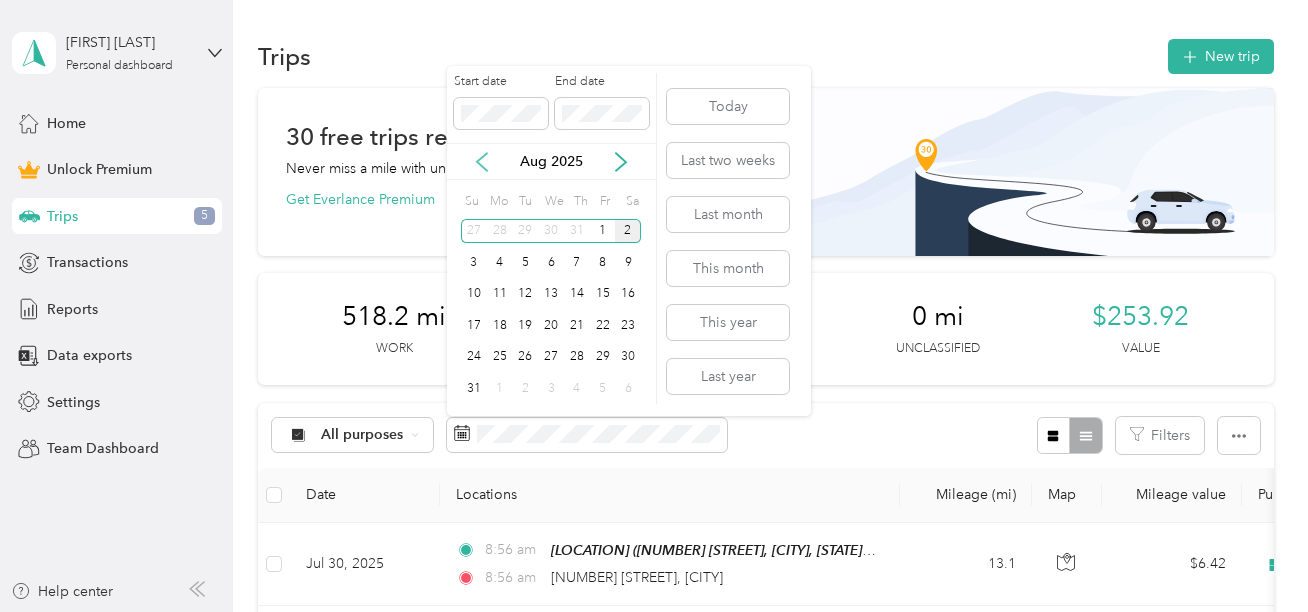 click 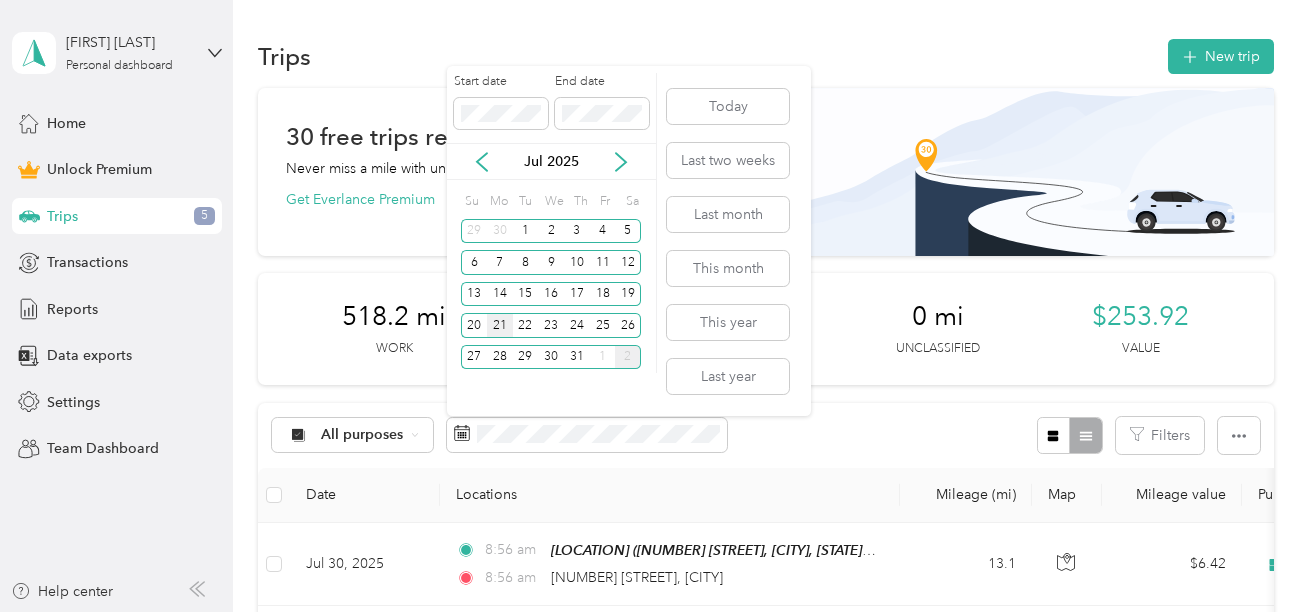 click on "21" at bounding box center (500, 325) 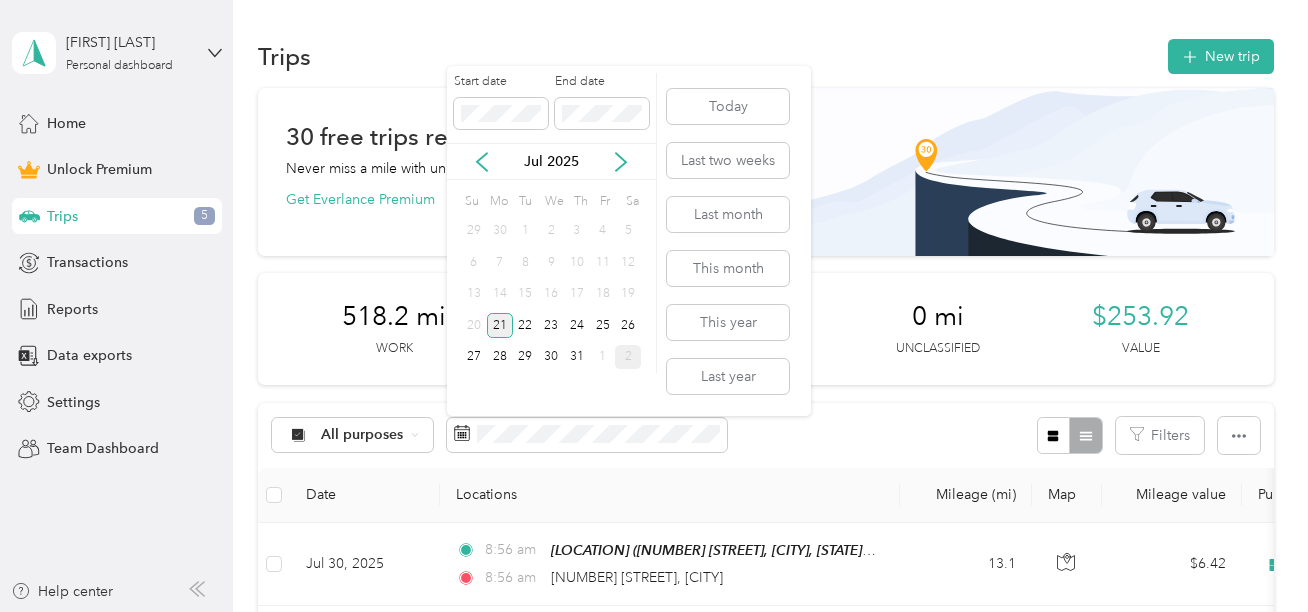 click on "21" at bounding box center [500, 325] 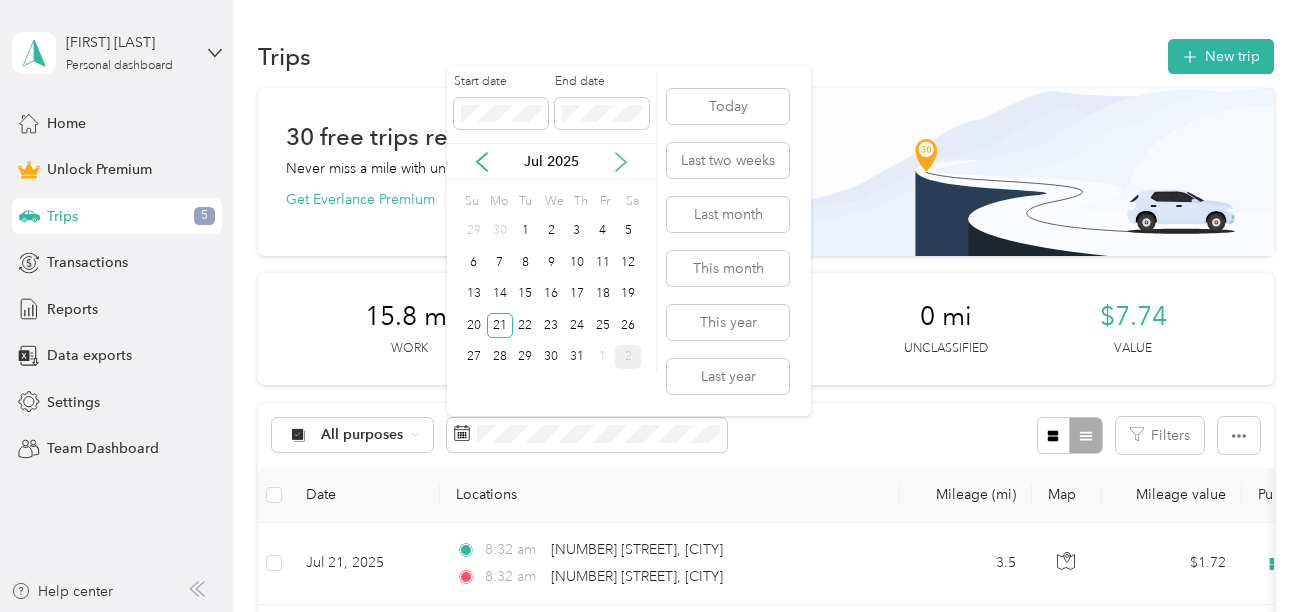 click 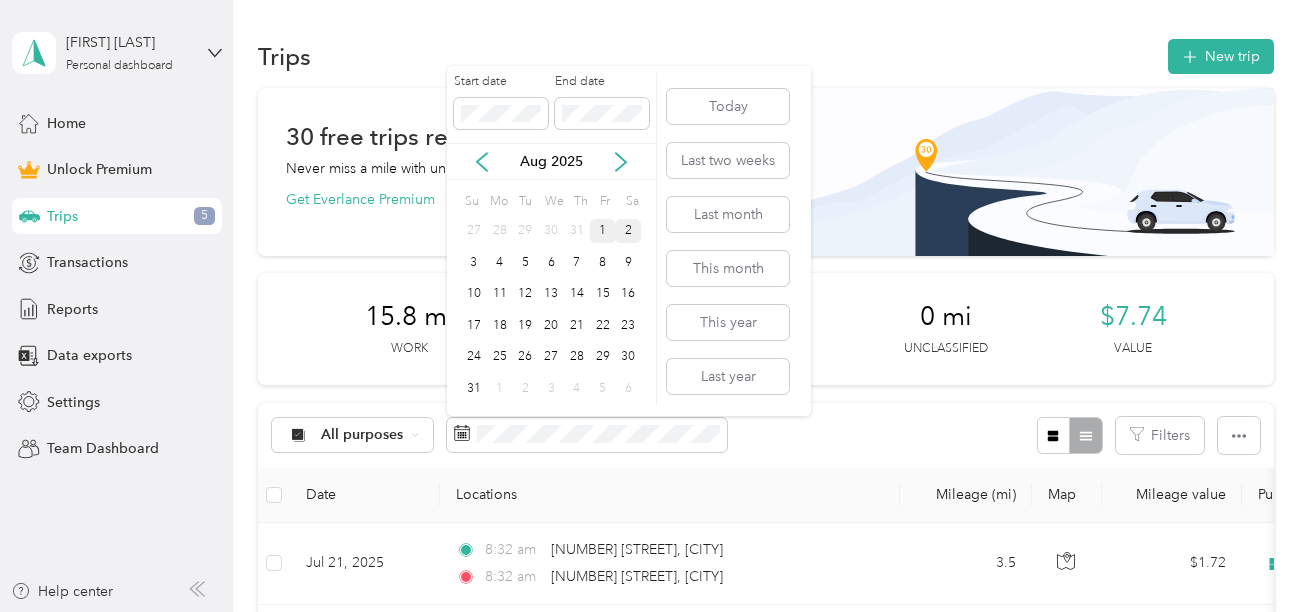 click on "1" at bounding box center [603, 231] 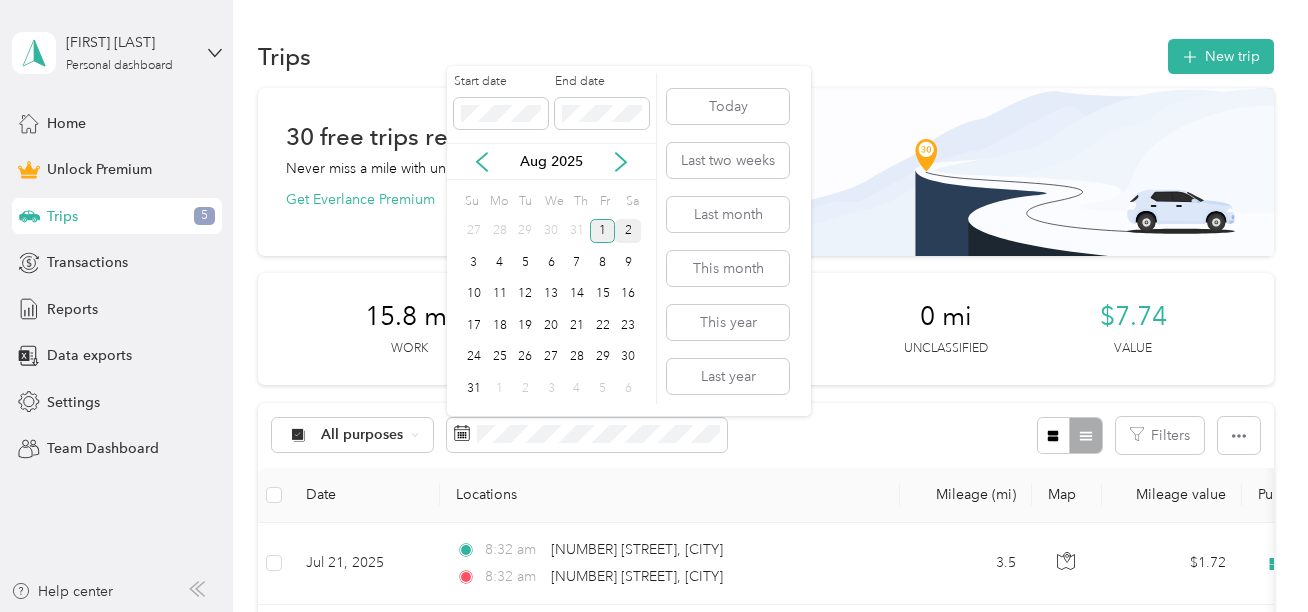 click on "1" at bounding box center [603, 231] 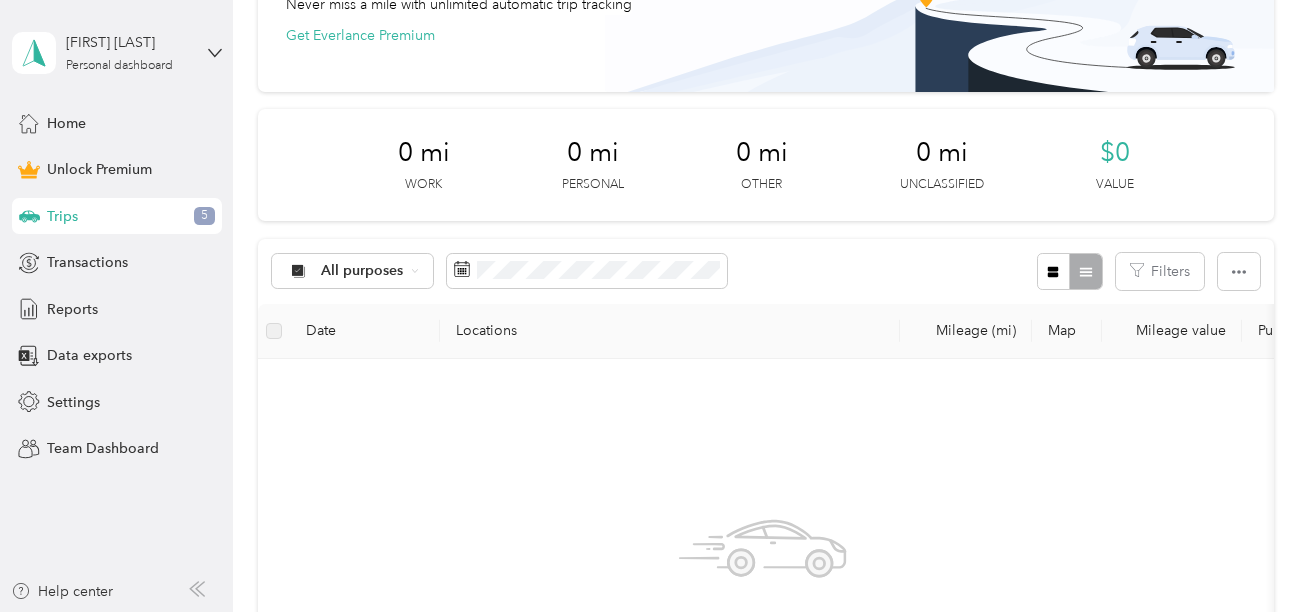 scroll, scrollTop: 0, scrollLeft: 0, axis: both 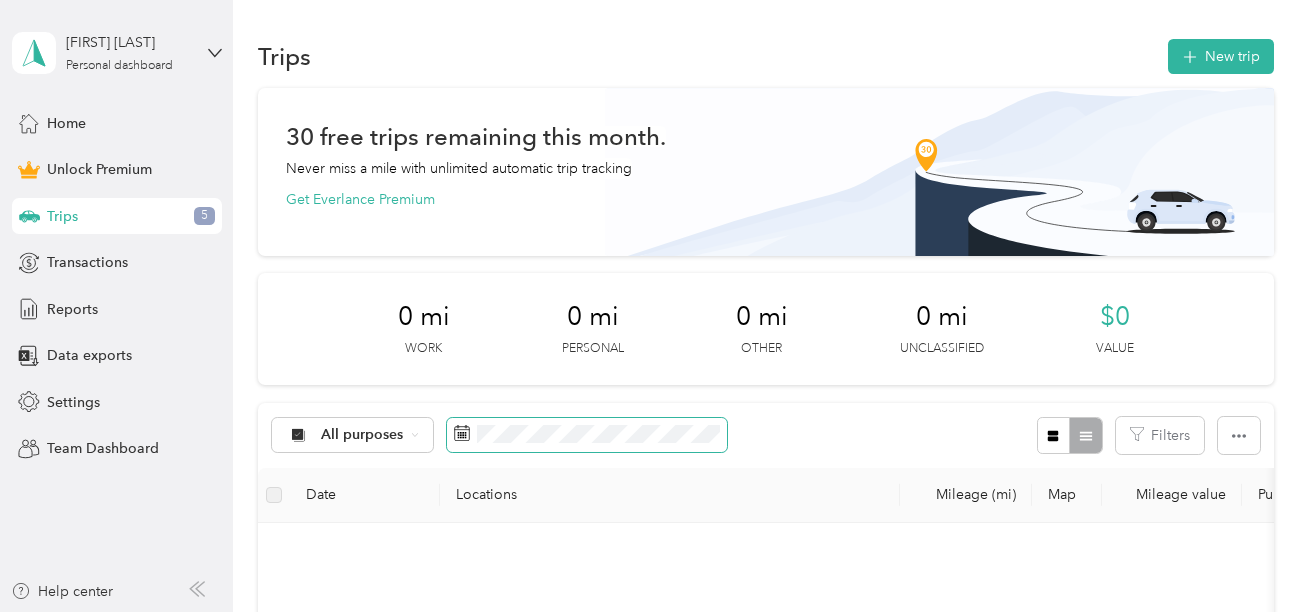 click 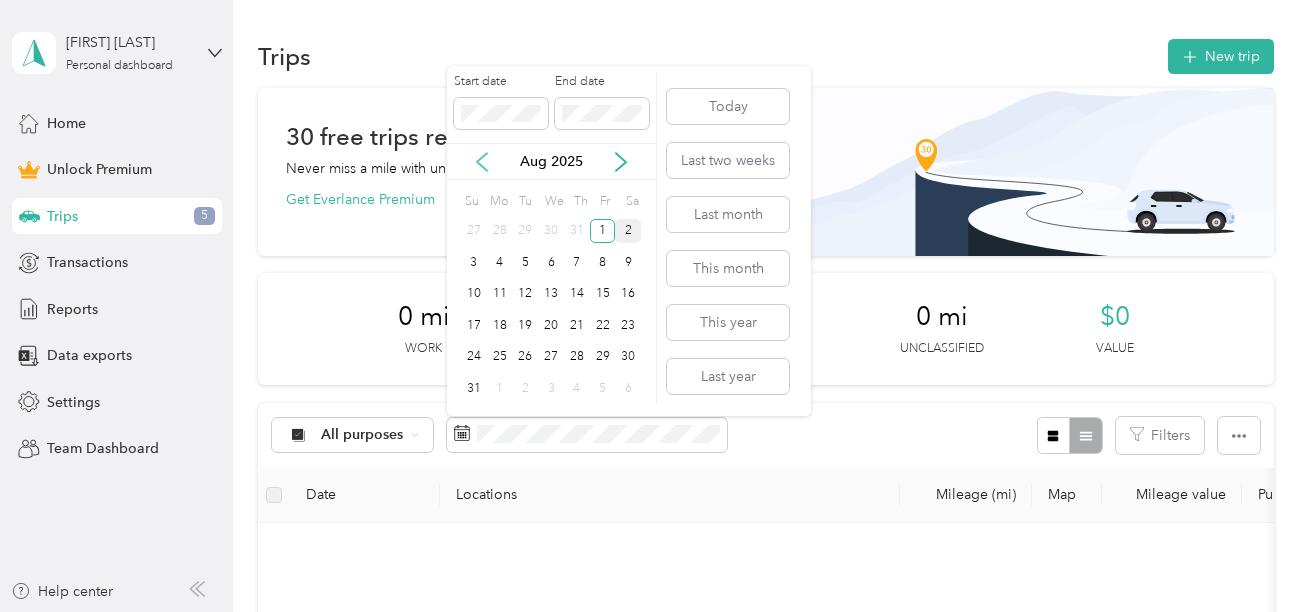 click 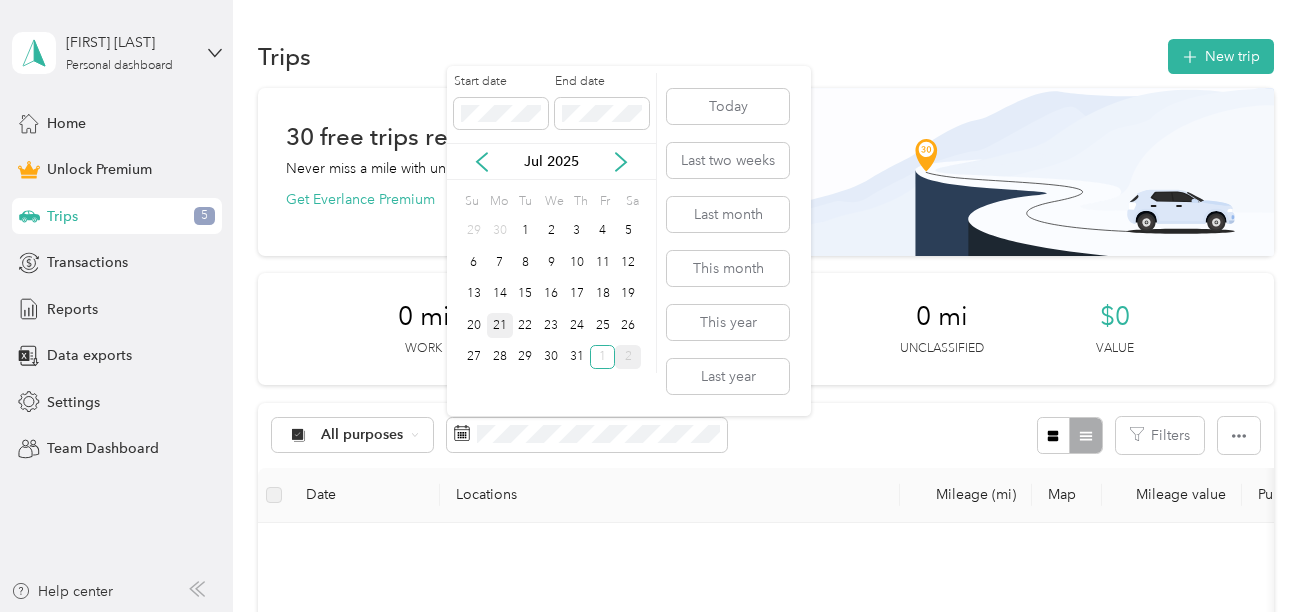 click on "21" at bounding box center [500, 325] 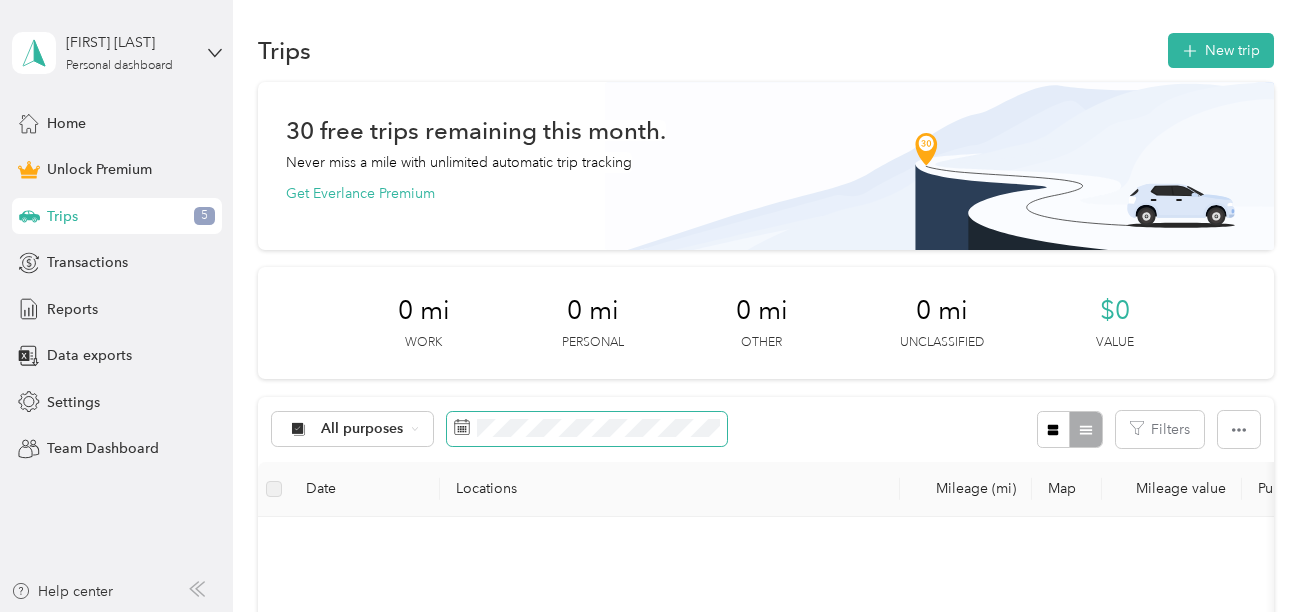 scroll, scrollTop: 3, scrollLeft: 0, axis: vertical 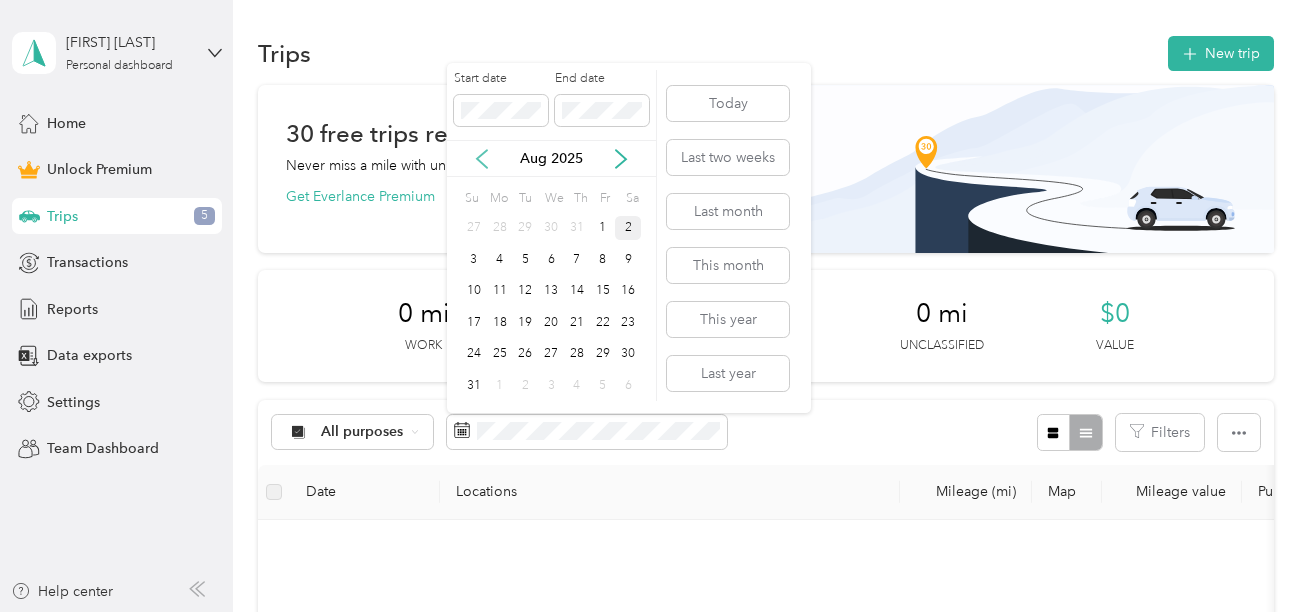 click 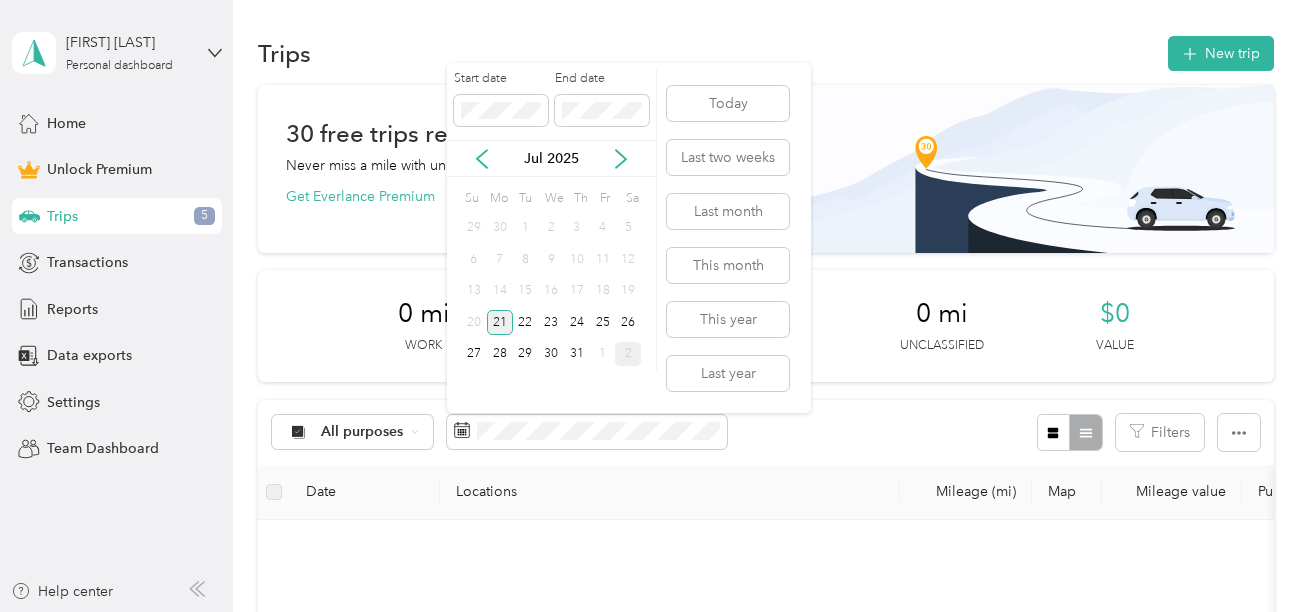 click on "21" at bounding box center [500, 322] 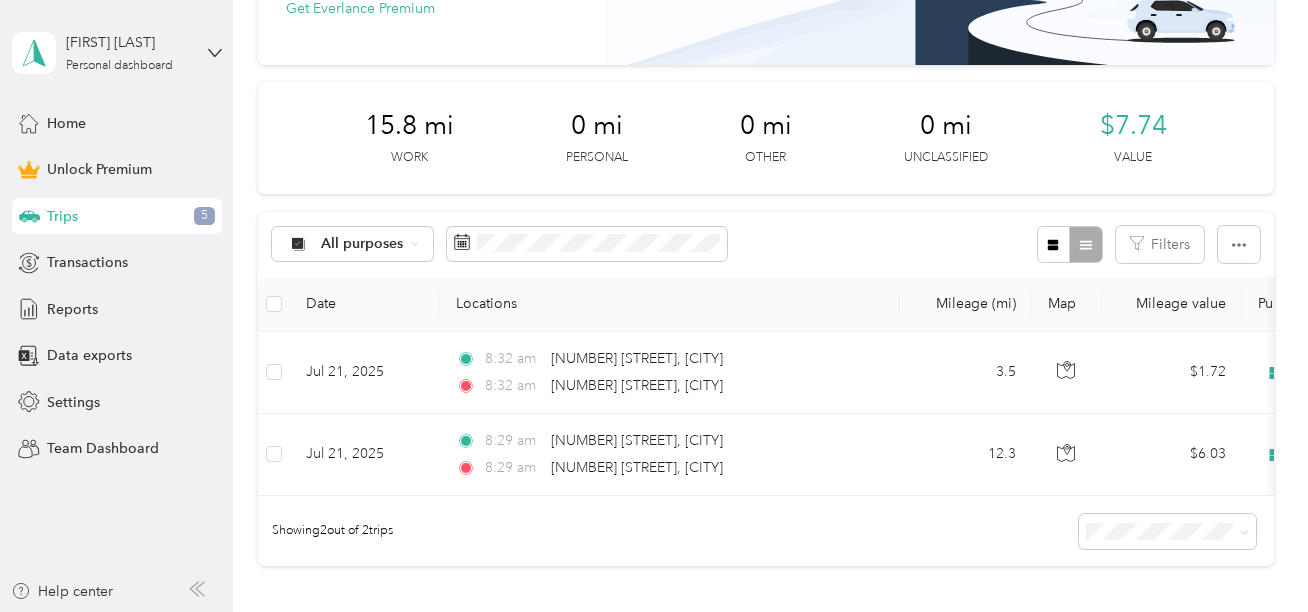 scroll, scrollTop: 200, scrollLeft: 0, axis: vertical 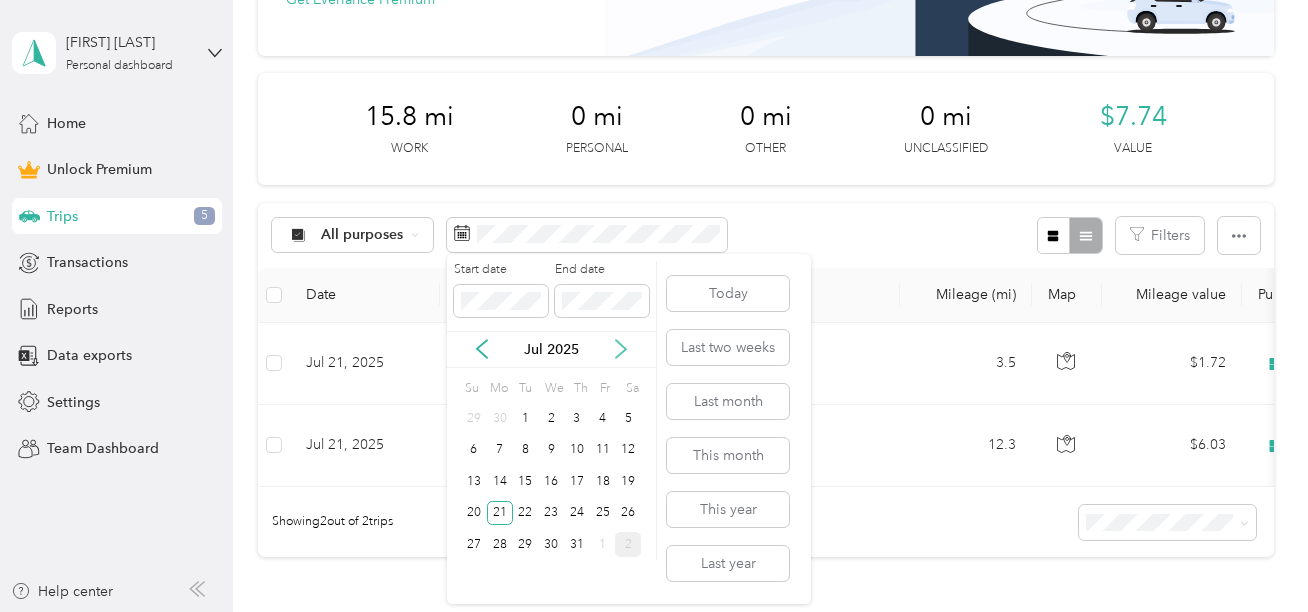click 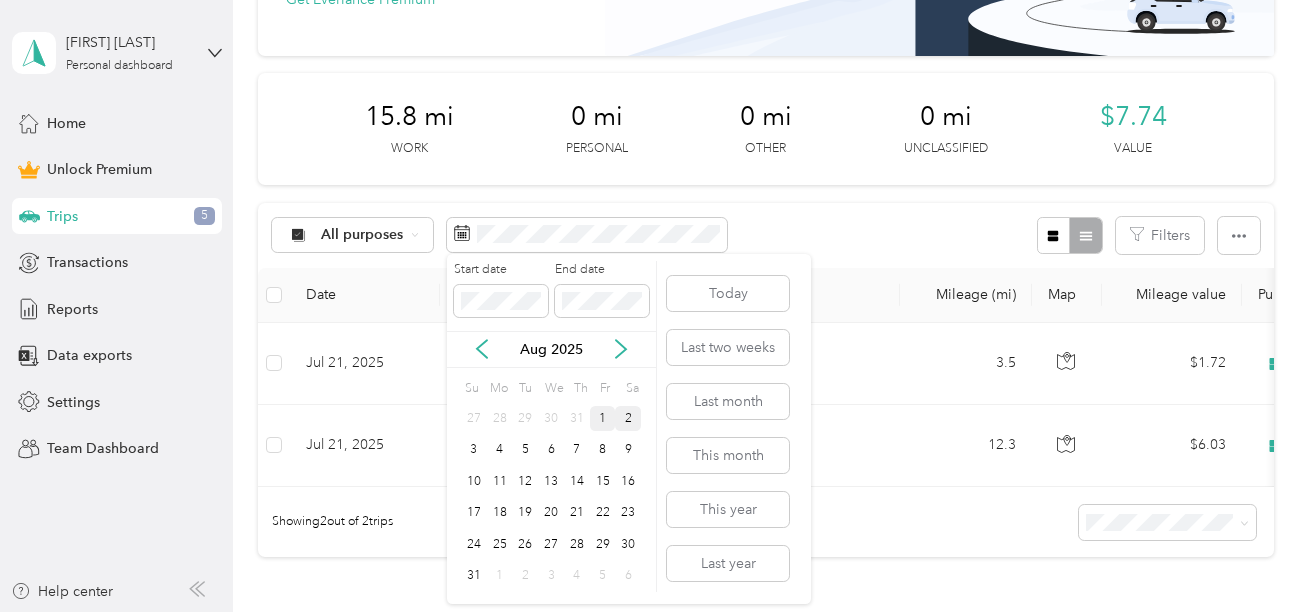 click on "1" at bounding box center [603, 418] 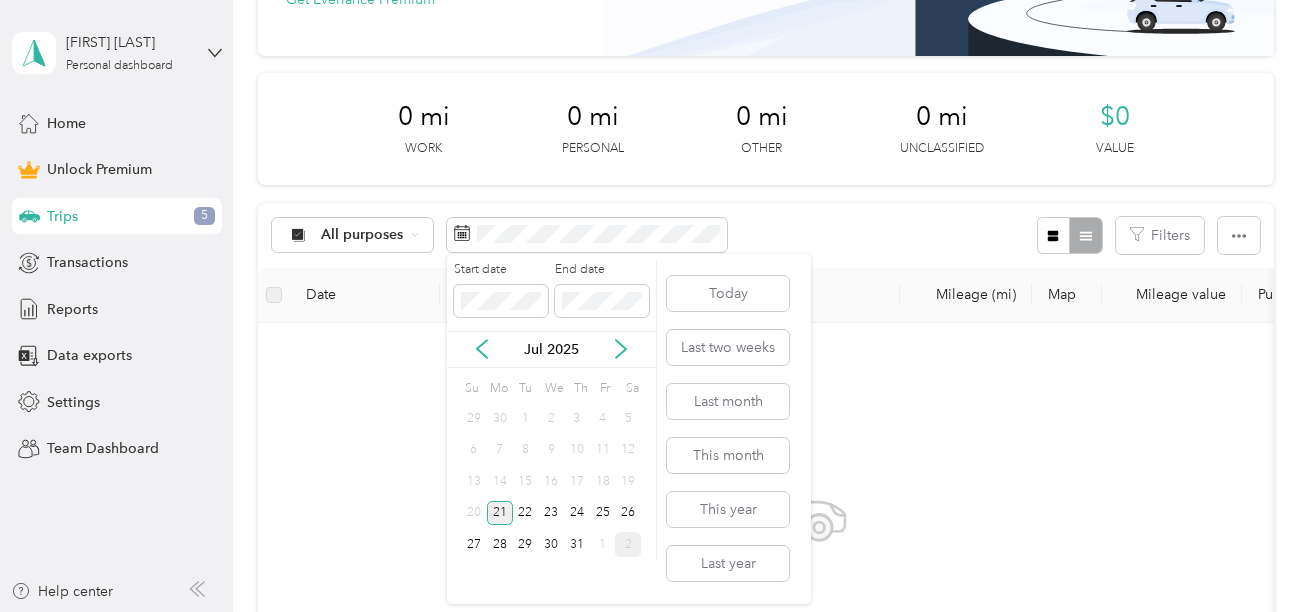click on "21" at bounding box center (500, 513) 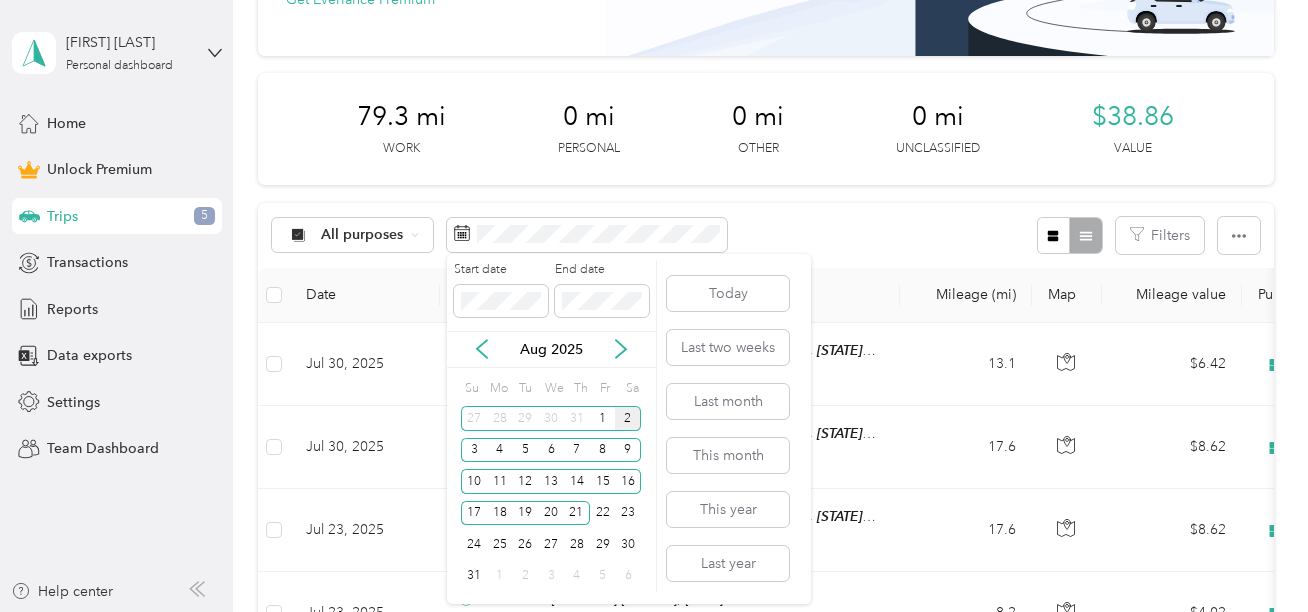 click on "All purposes Filters" at bounding box center (766, 235) 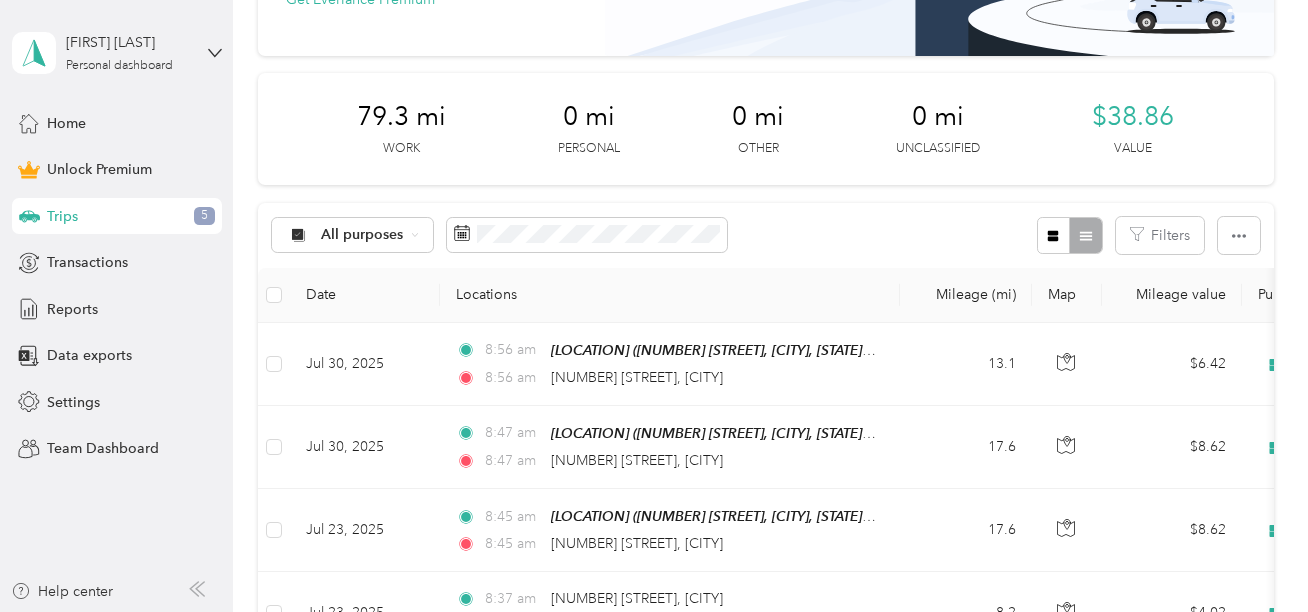 click on "All purposes Filters" at bounding box center (766, 235) 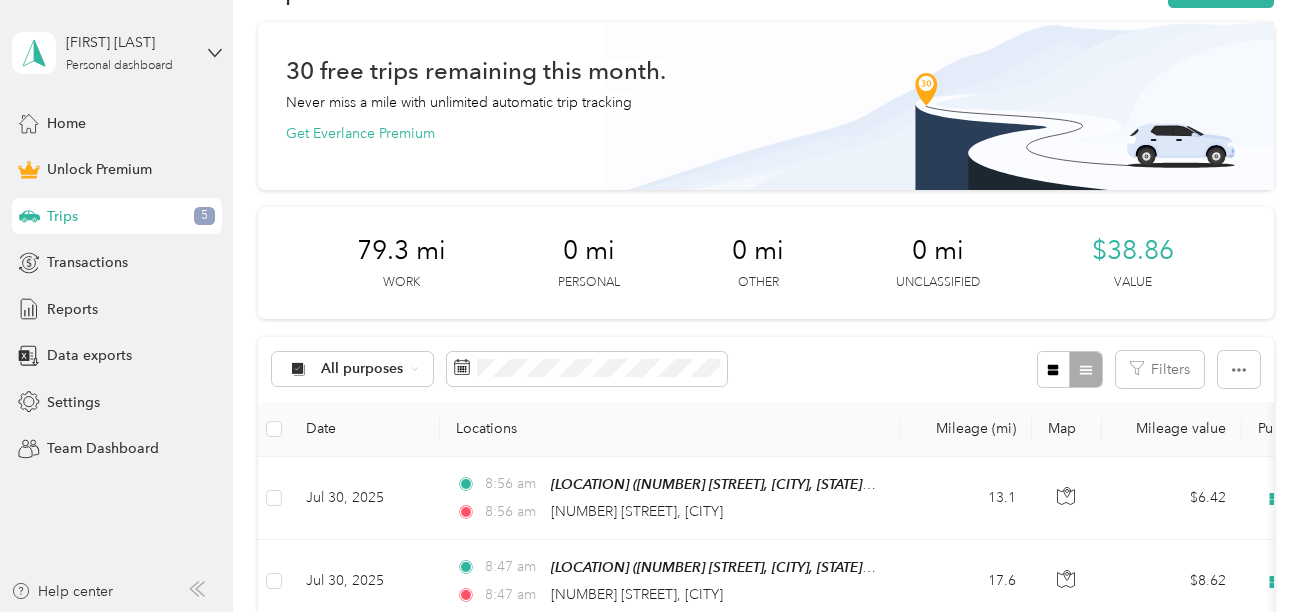 scroll, scrollTop: 53, scrollLeft: 0, axis: vertical 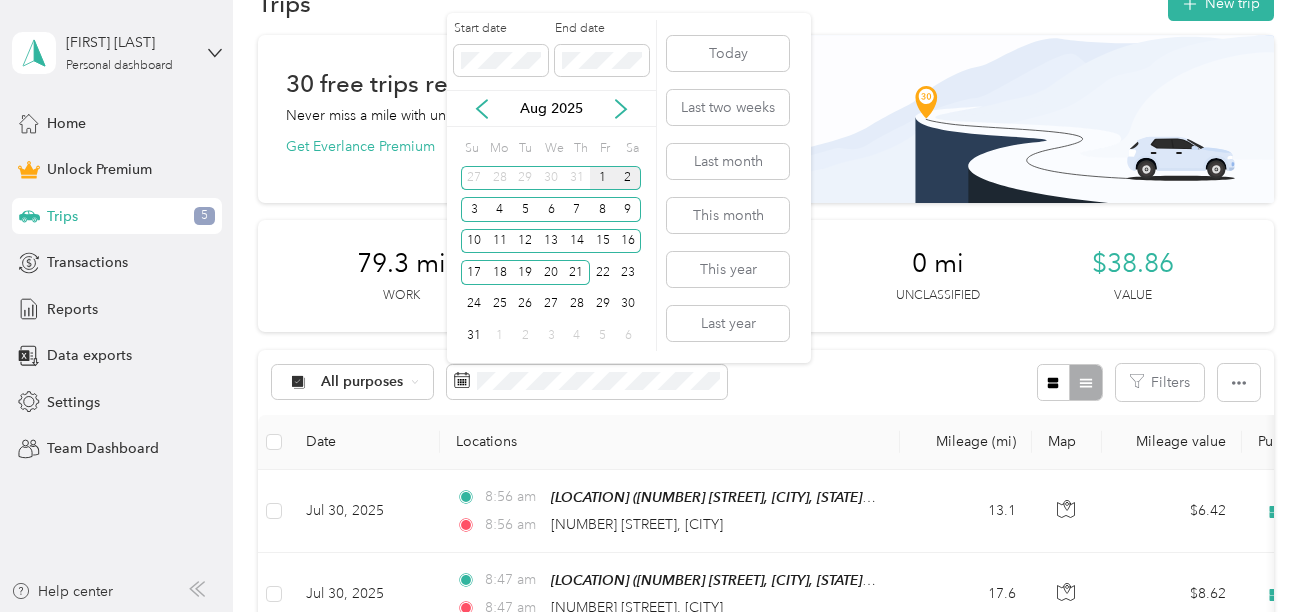 click on "1" at bounding box center [603, 178] 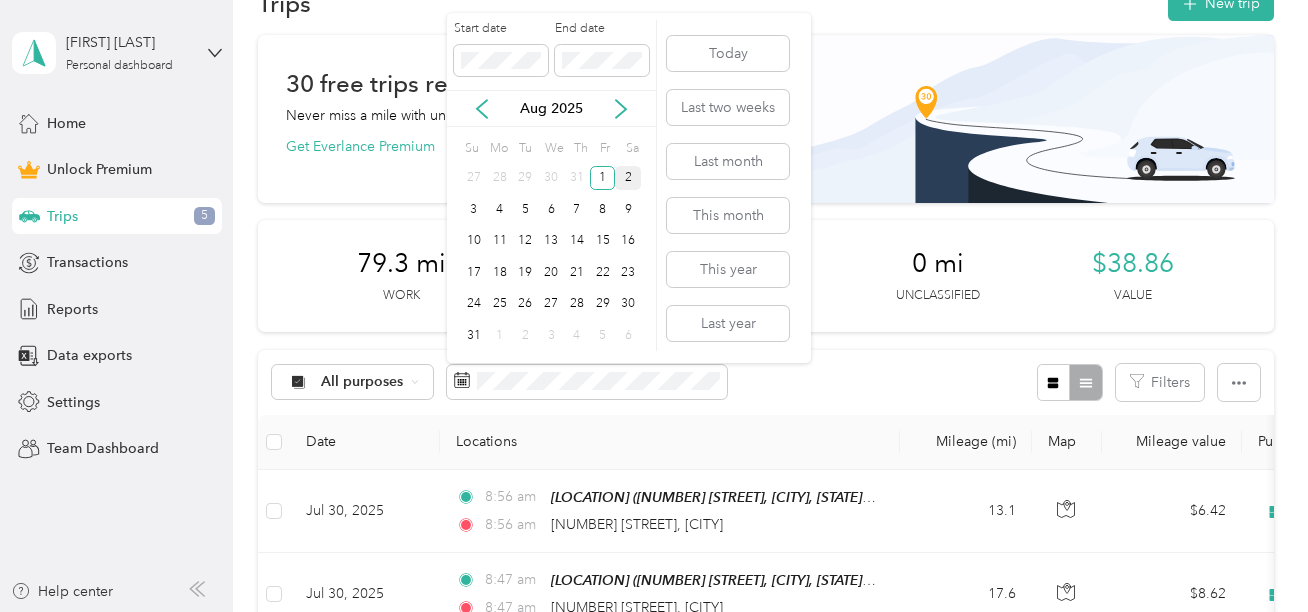 click on "All purposes Filters" at bounding box center (766, 382) 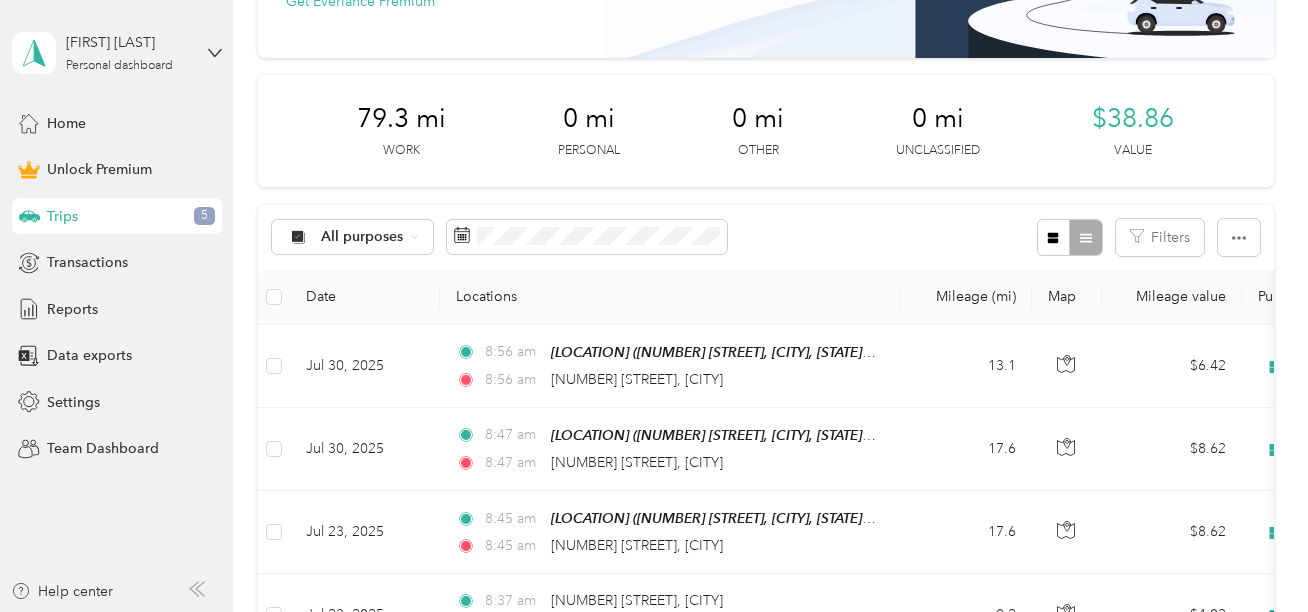 scroll, scrollTop: 196, scrollLeft: 0, axis: vertical 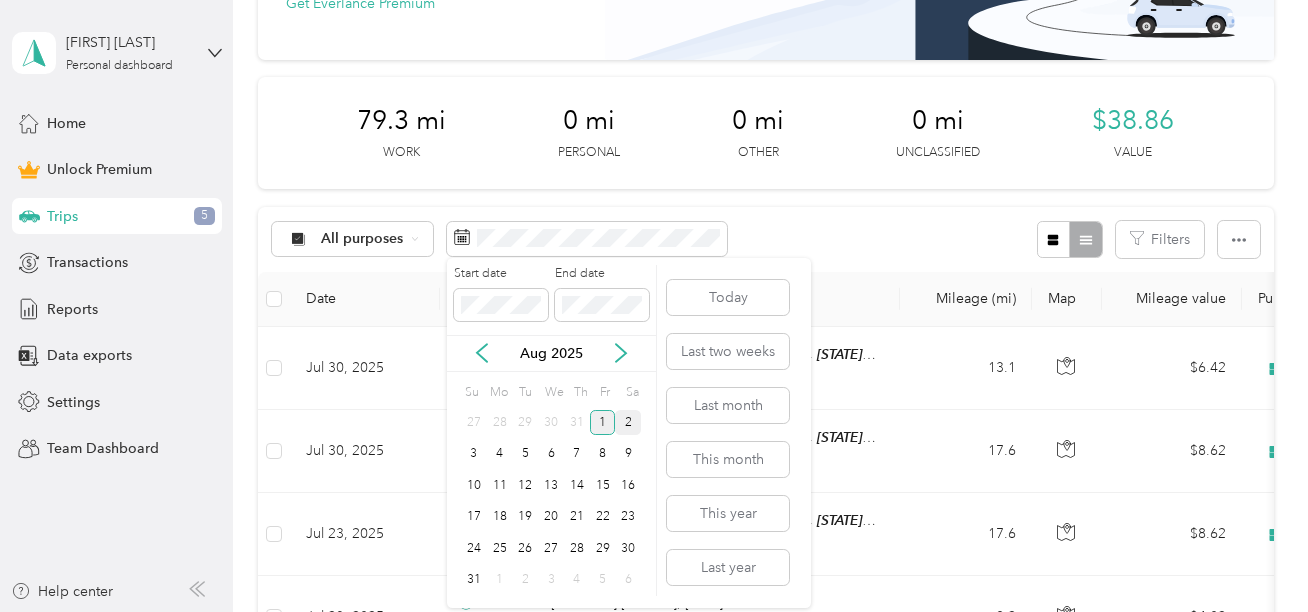 click on "1" at bounding box center (603, 422) 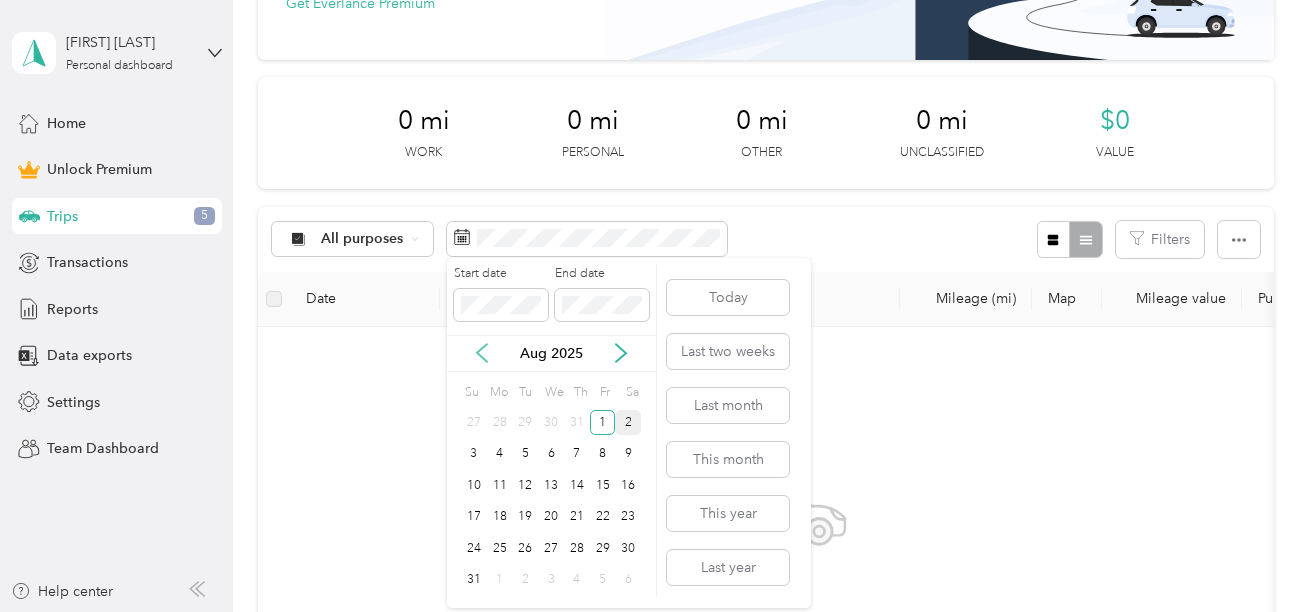 click 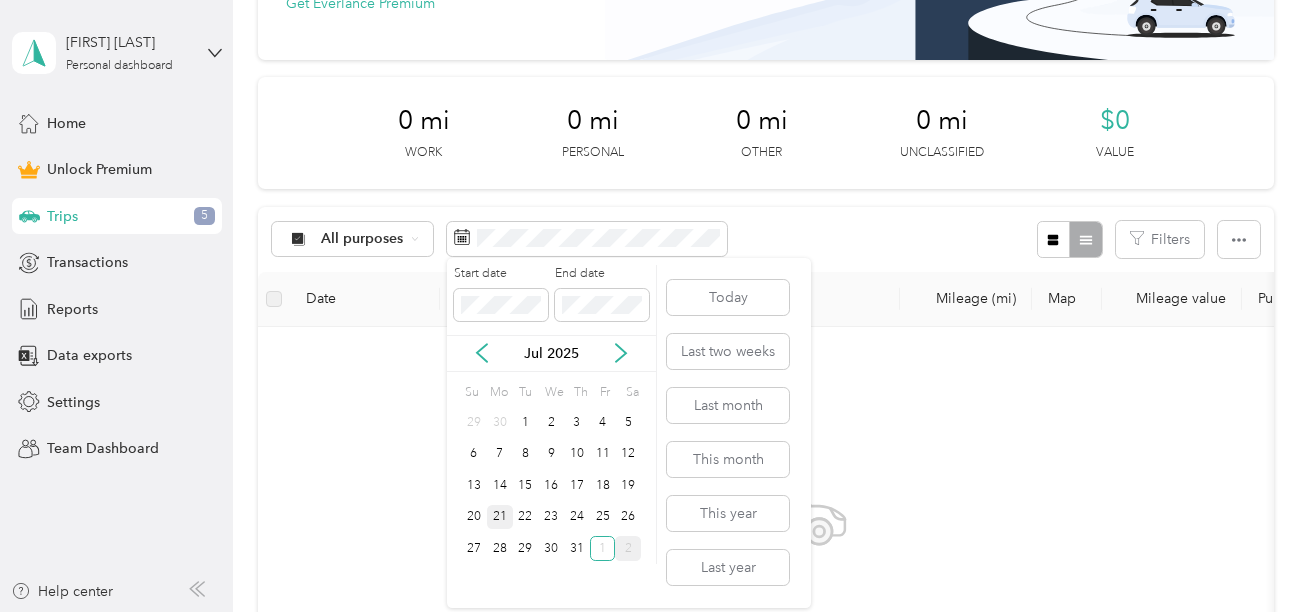 click on "21" at bounding box center (500, 517) 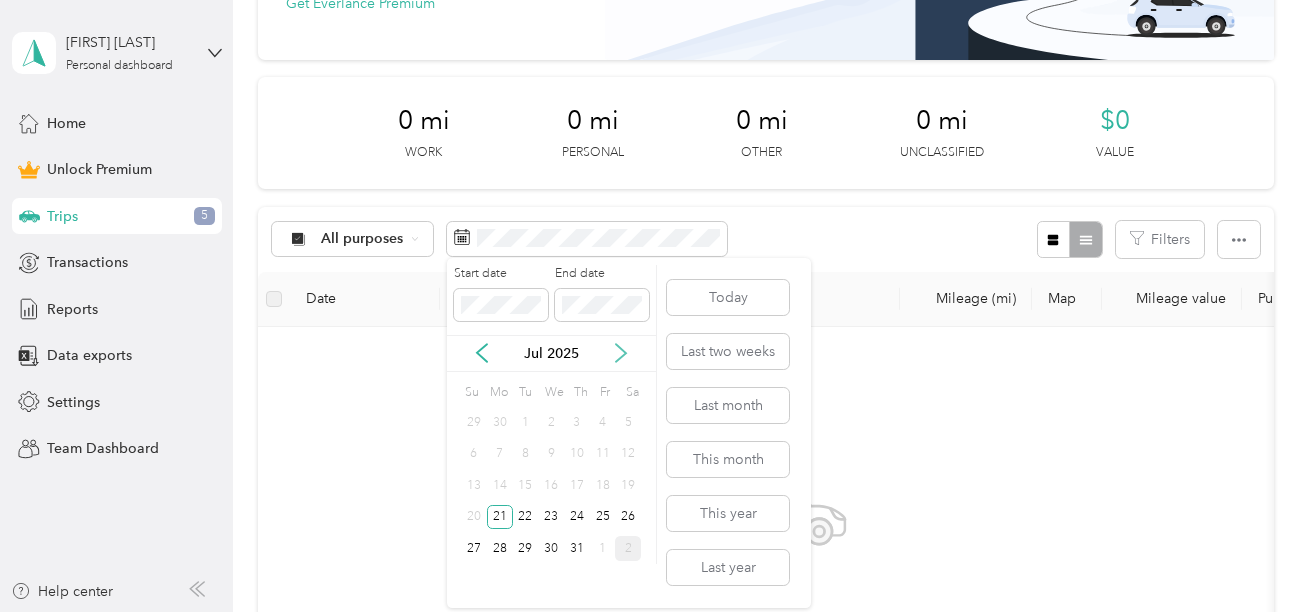 click 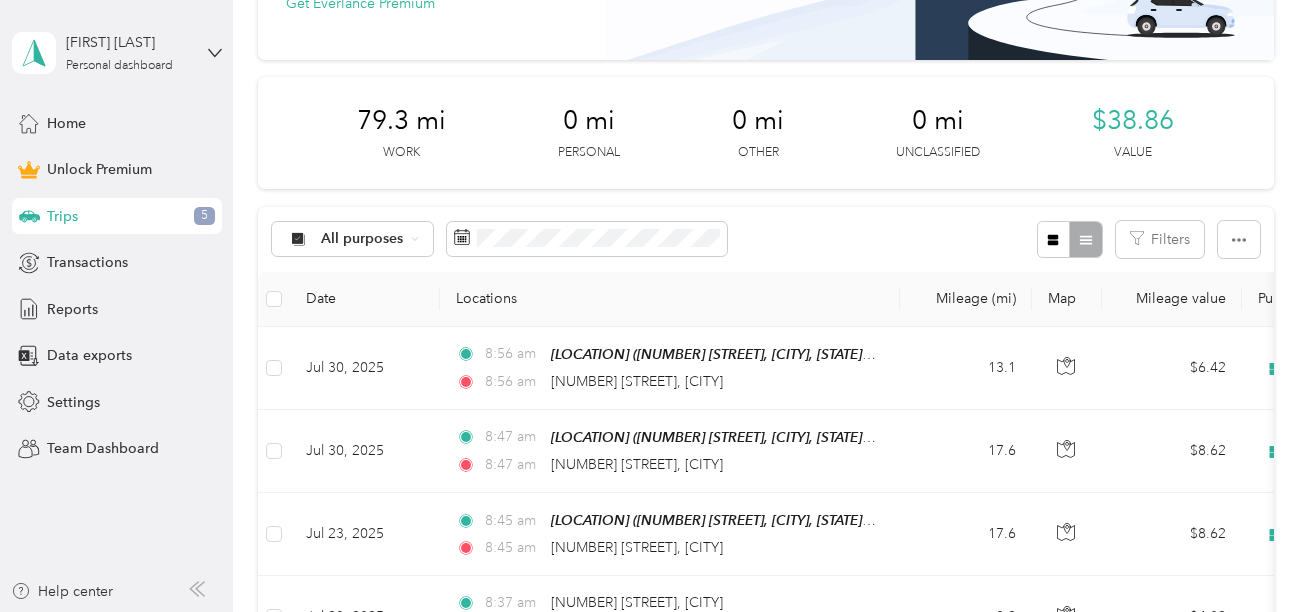 click on "All purposes Filters" at bounding box center [766, 239] 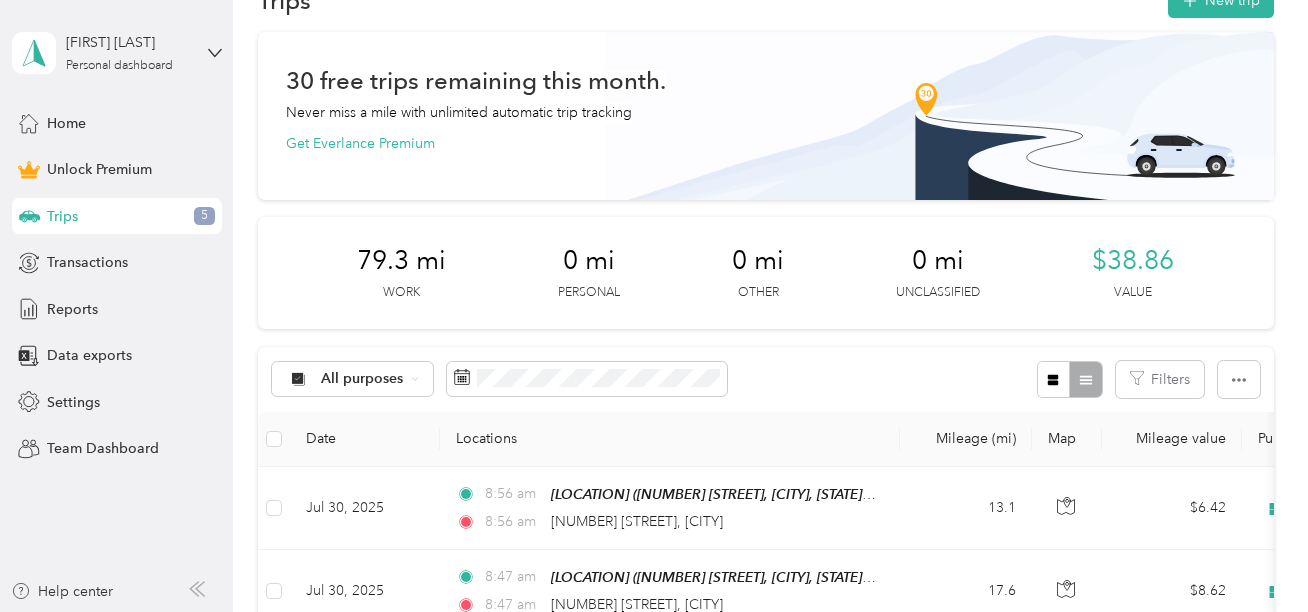 scroll, scrollTop: 0, scrollLeft: 0, axis: both 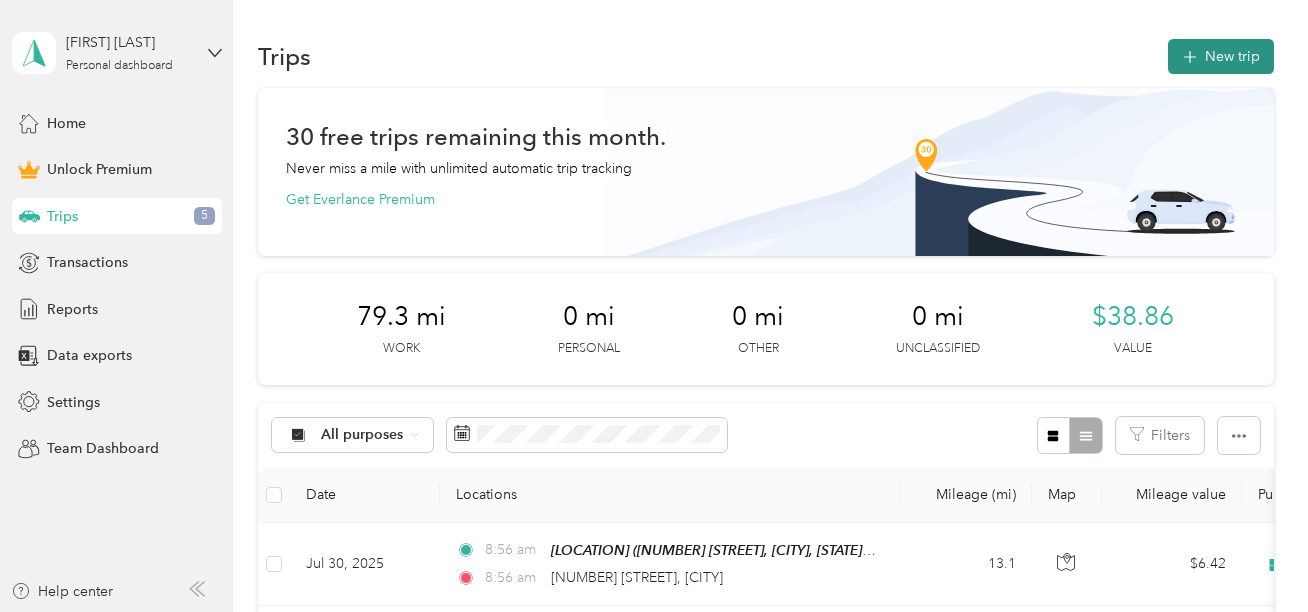 click on "New trip" at bounding box center [1221, 56] 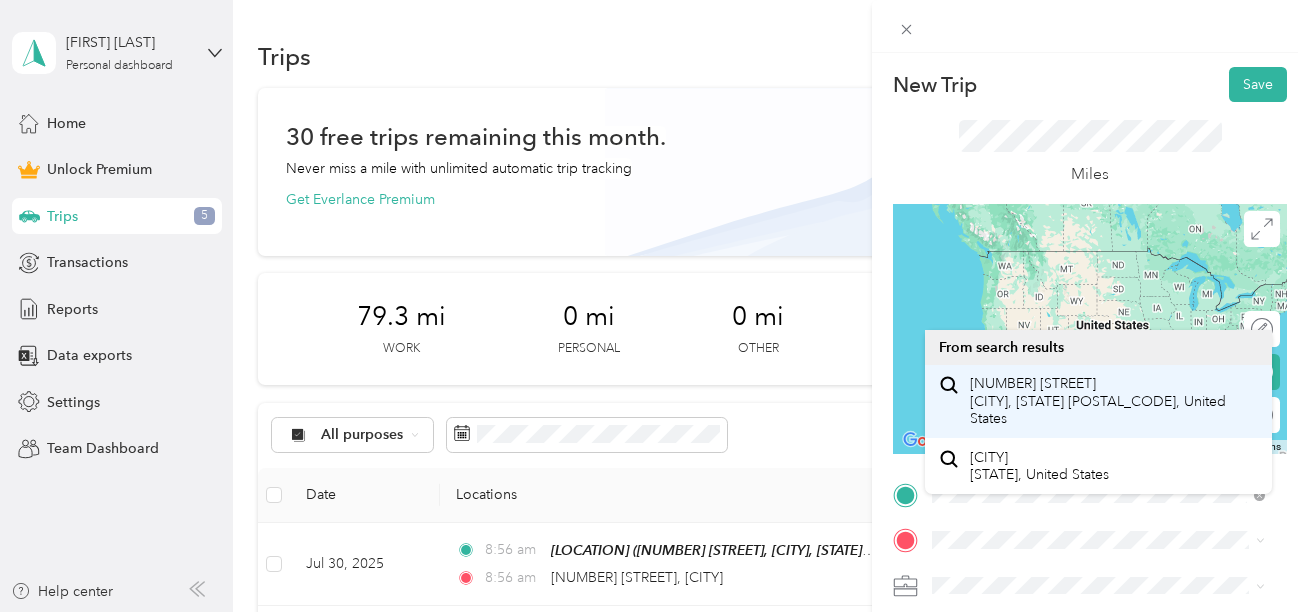 click on "[NUMBER] [STREET]
[CITY], [STATE] [POSTAL_CODE], United States" at bounding box center (1114, 401) 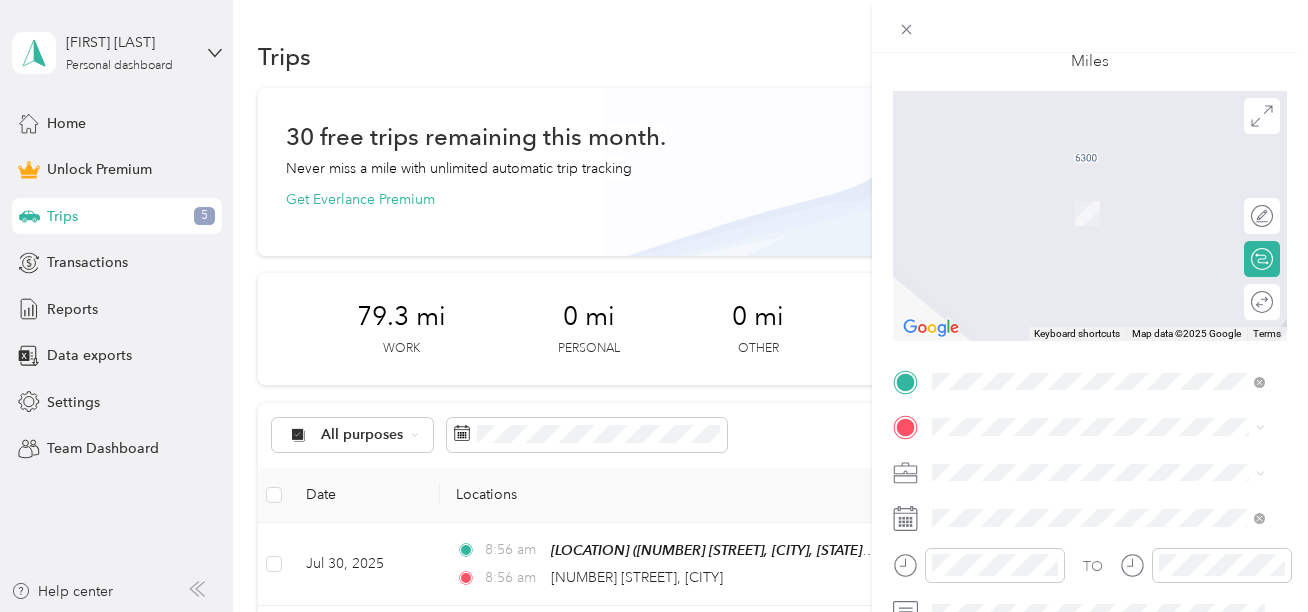 scroll, scrollTop: 114, scrollLeft: 0, axis: vertical 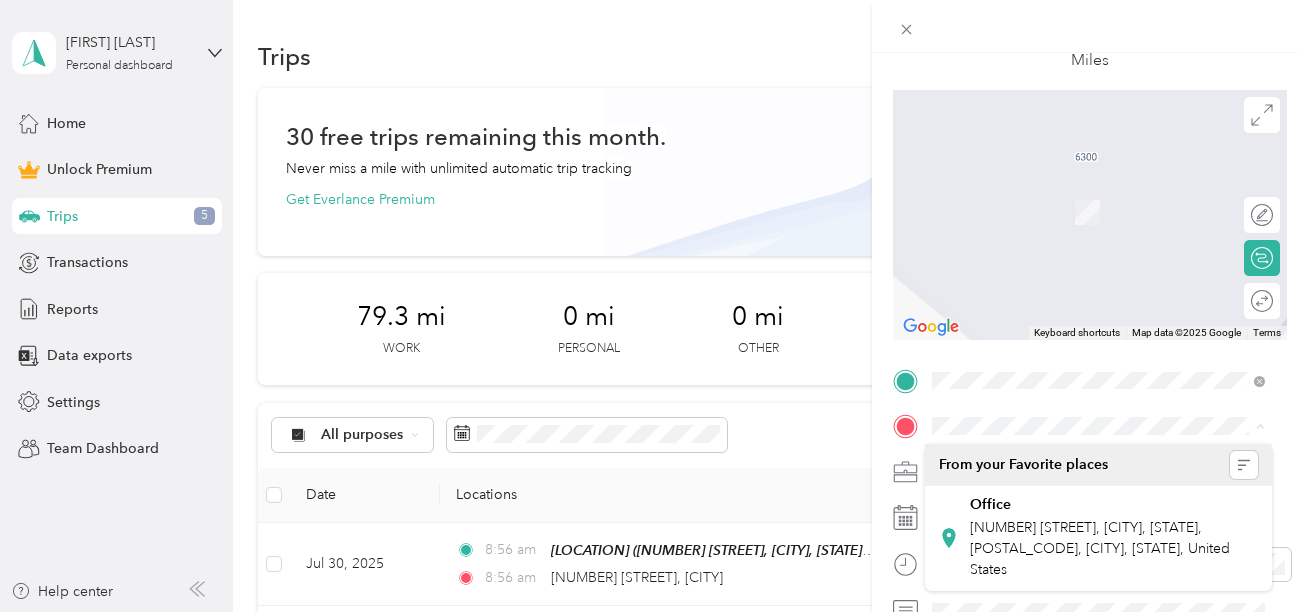 click on "New Trip Save This trip cannot be edited because it is either under review, approved, or paid. Contact your Team Manager to edit it. Miles To navigate the map with touch gestures double-tap and hold your finger on the map, then drag the map. ← Move left → Move right ↑ Move up ↓ Move down + Zoom in - Zoom out Home Jump left by 75% End Jump right by 75% Page Up Jump up by 75% Page Down Jump down by 75% Keyboard shortcuts Map Data Map data ©2025 Google Map data ©2025 Google 2 m  Click to toggle between metric and imperial units Terms Report a map error Edit route Calculate route Round trip TO Add photo" at bounding box center [654, 306] 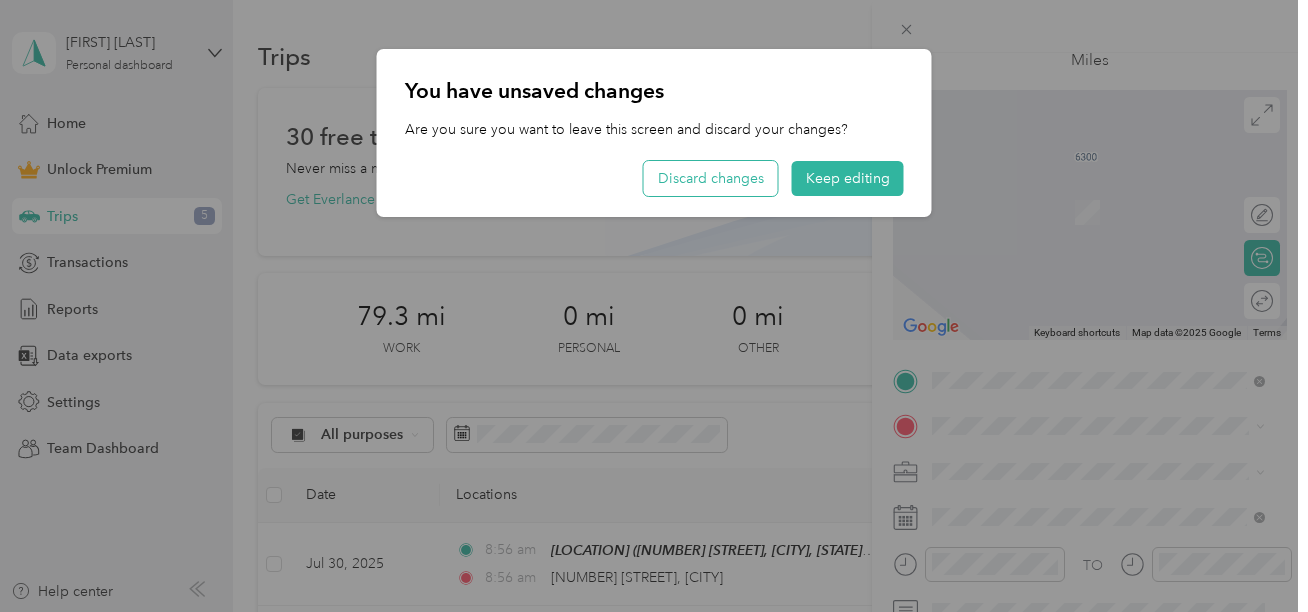 click on "Discard changes" at bounding box center [711, 178] 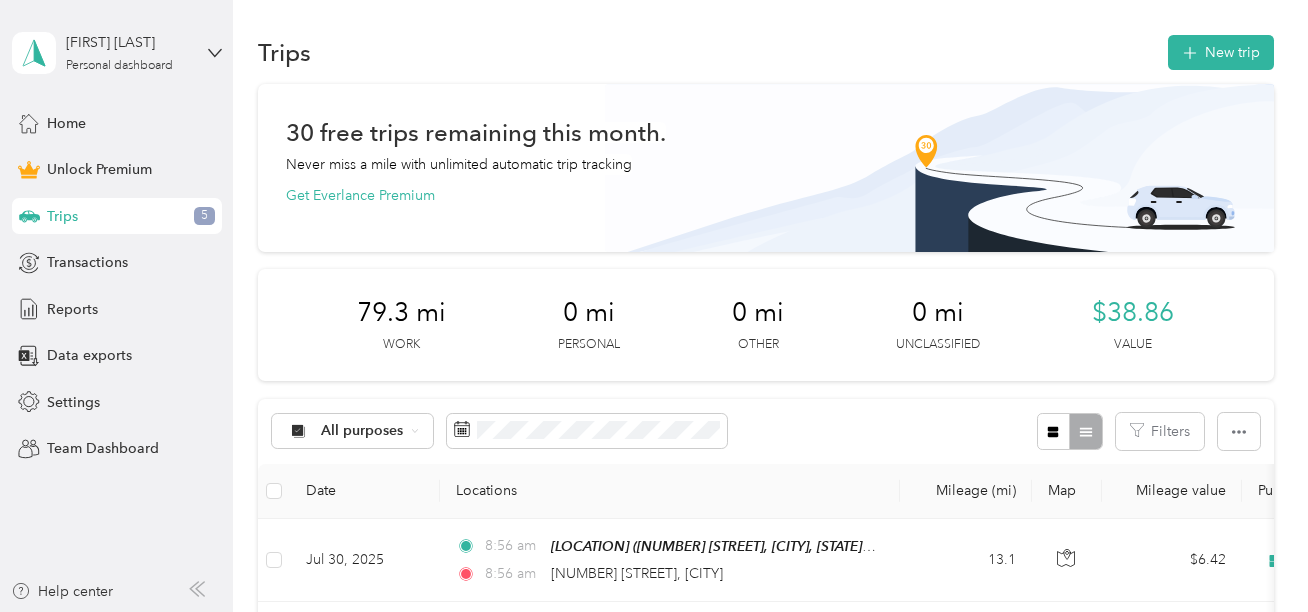 scroll, scrollTop: 2, scrollLeft: 0, axis: vertical 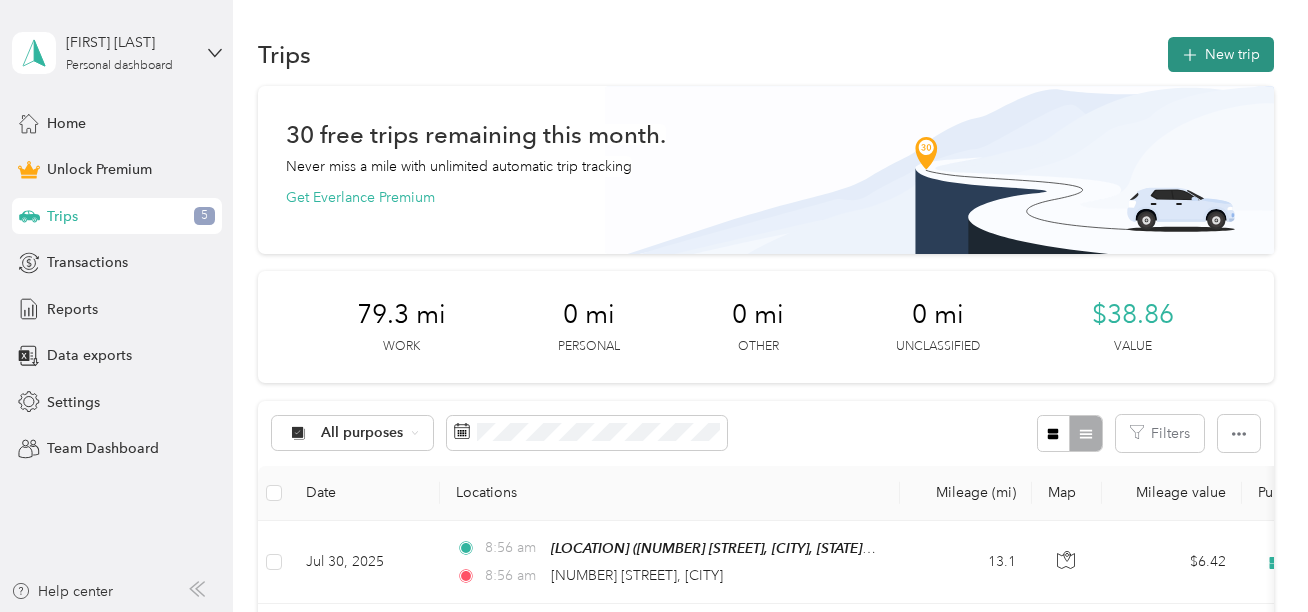 click on "New trip" at bounding box center (1221, 54) 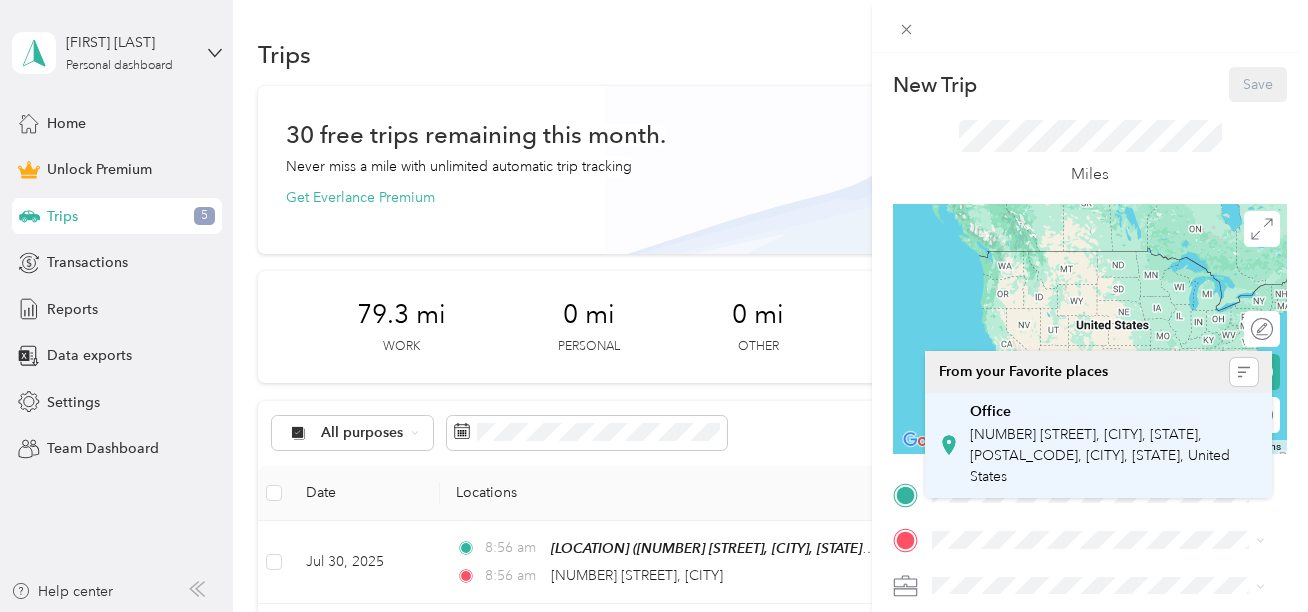 click on "[NUMBER] [STREET], [CITY], [STATE], [POSTAL_CODE], [CITY], [STATE], United States" at bounding box center (1100, 455) 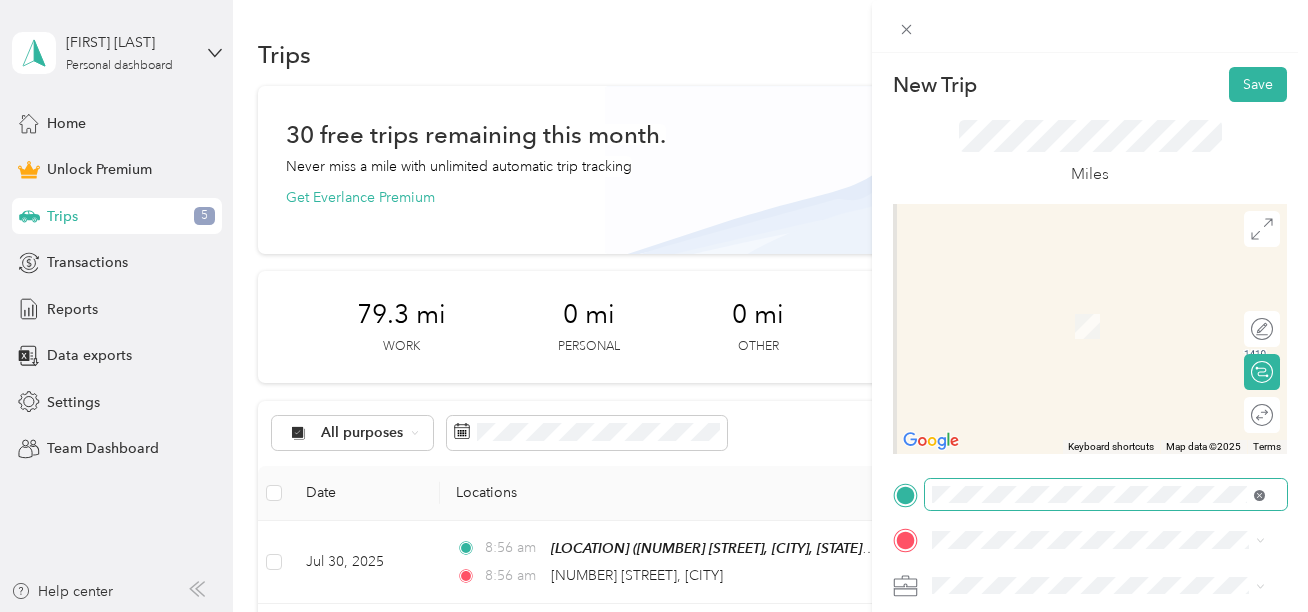click 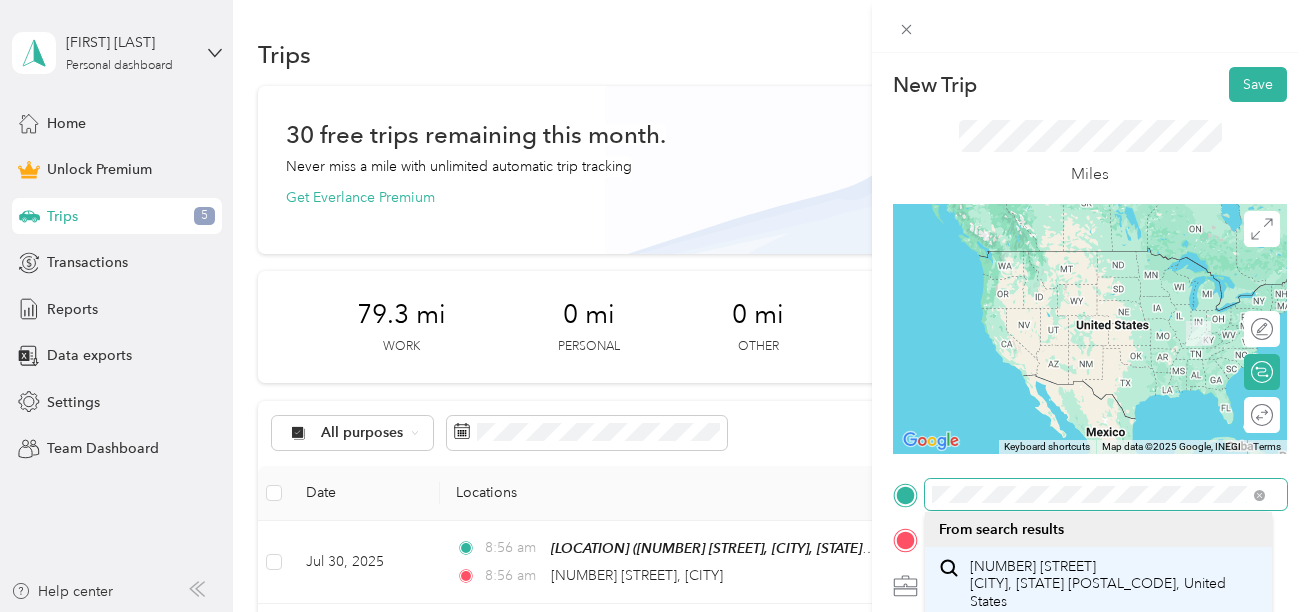 click on "[NUMBER] [STREET]
[CITY], [STATE] [POSTAL_CODE], United States" at bounding box center [1114, 584] 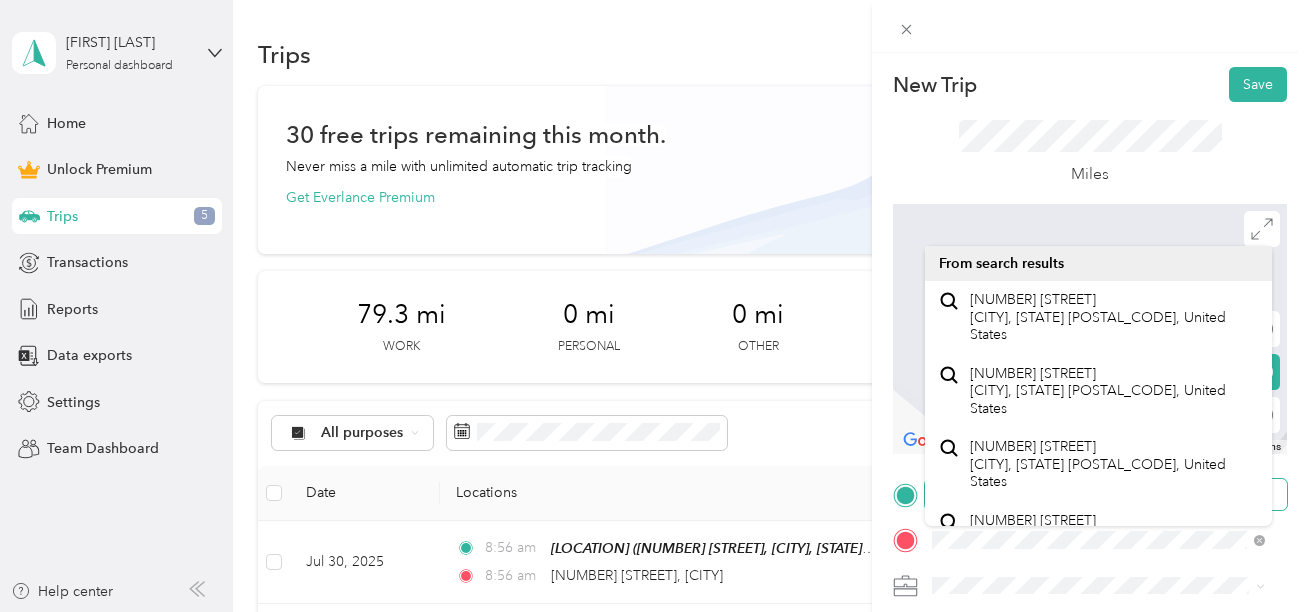 click on "New Trip Save This trip cannot be edited because it is either under review, approved, or paid. Contact your Team Manager to edit it. Miles To navigate the map with touch gestures double-tap and hold your finger on the map, then drag the map. ← Move left → Move right ↑ Move up ↓ Move down + Zoom in - Zoom out Home Jump left by 75% End Jump right by 75% Page Up Jump up by 75% Page Down Jump down by 75% Keyboard shortcuts Map Data Map data ©2025 Google Map data ©2025 Google 2 m  Click to toggle between metric and imperial units Terms Report a map error Edit route Calculate route Round trip TO Add photo" at bounding box center [654, 306] 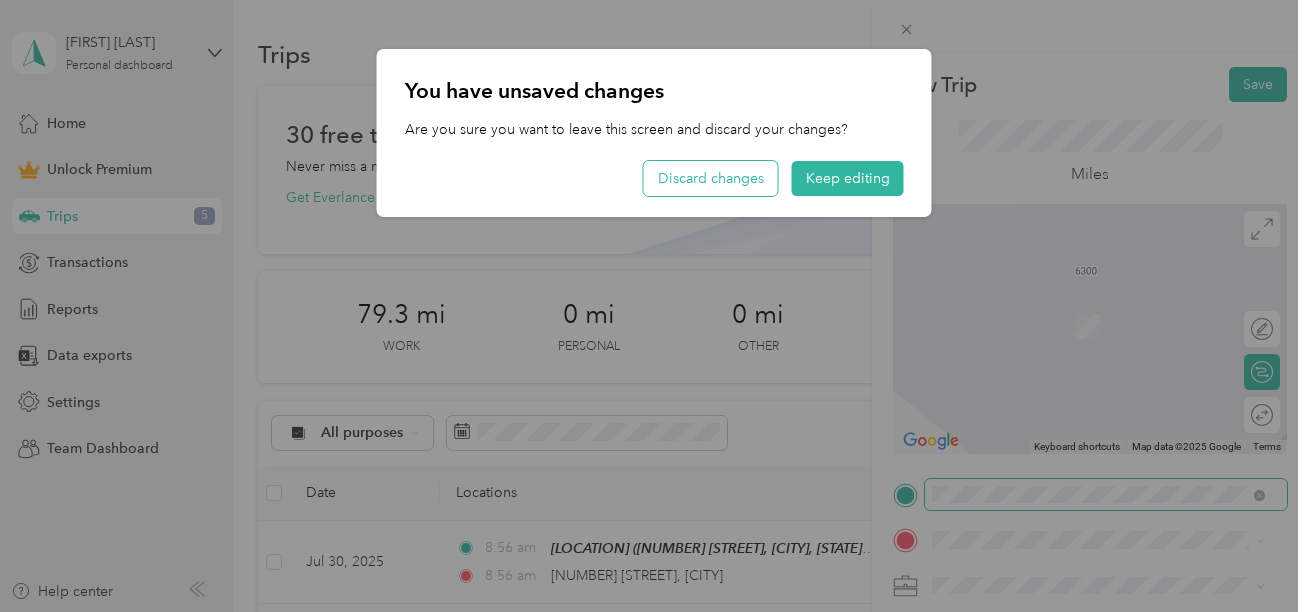 click on "Discard changes" at bounding box center (711, 178) 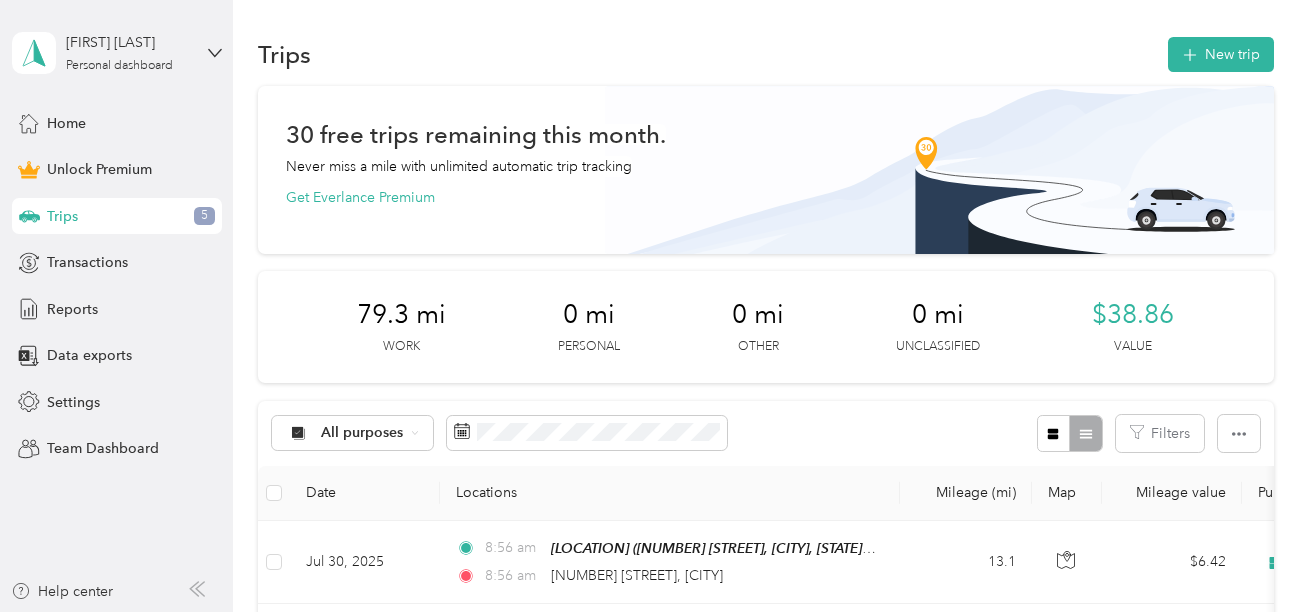 click on "Locations" at bounding box center [670, 493] 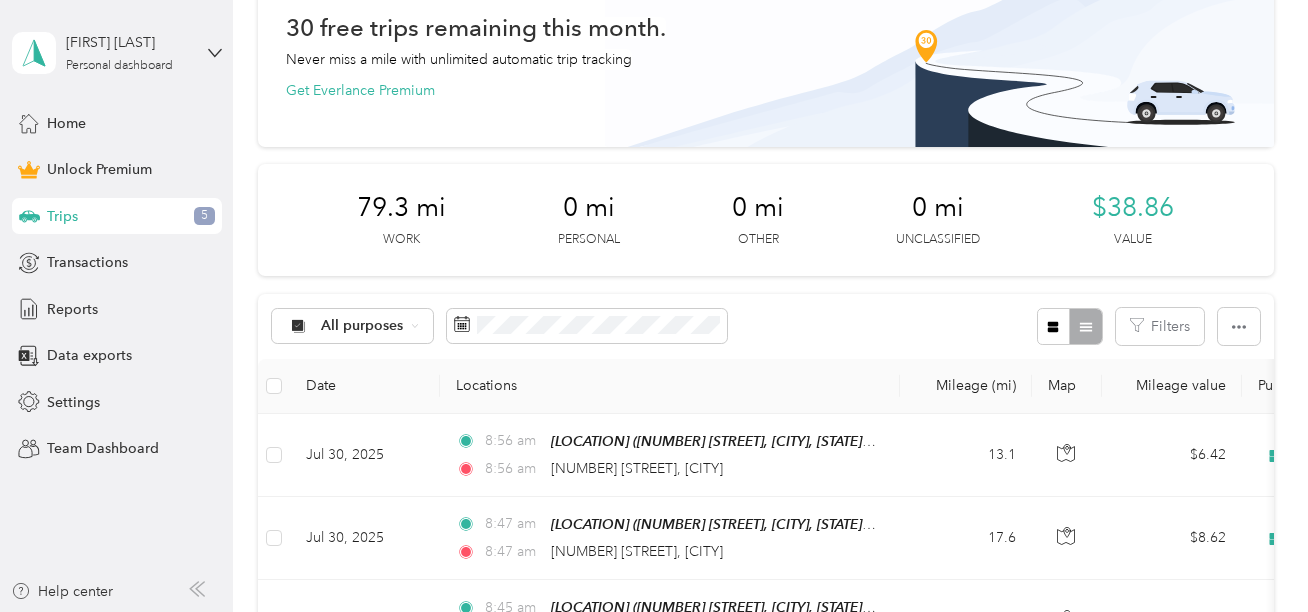 scroll, scrollTop: 0, scrollLeft: 0, axis: both 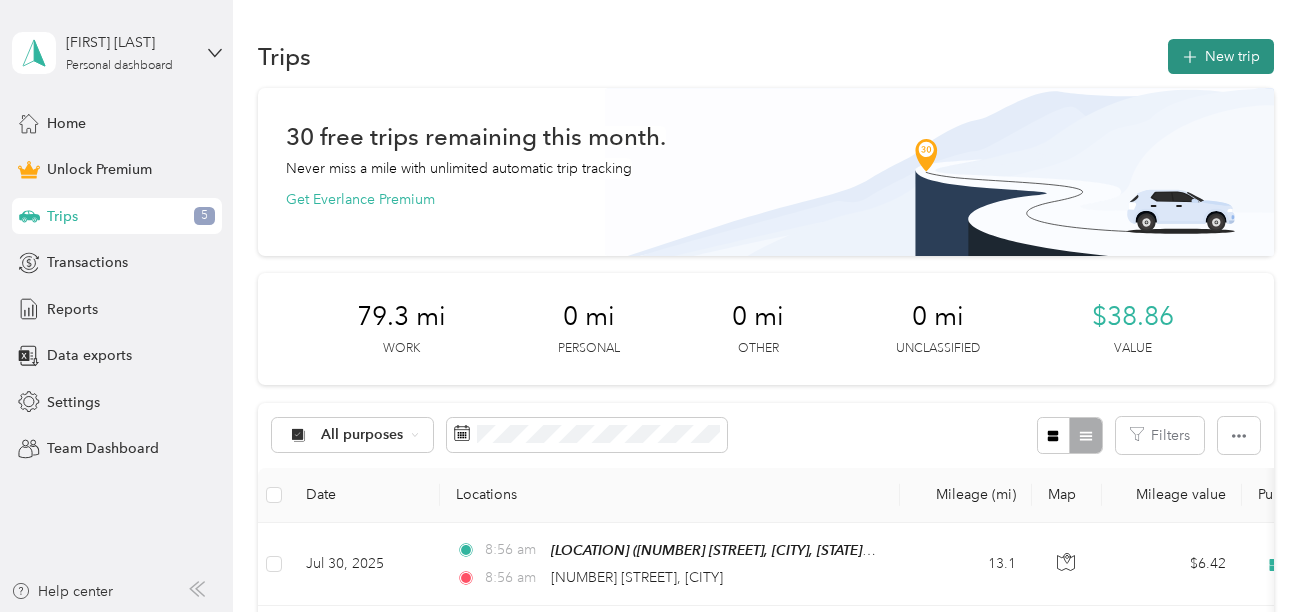 click on "New trip" at bounding box center (1221, 56) 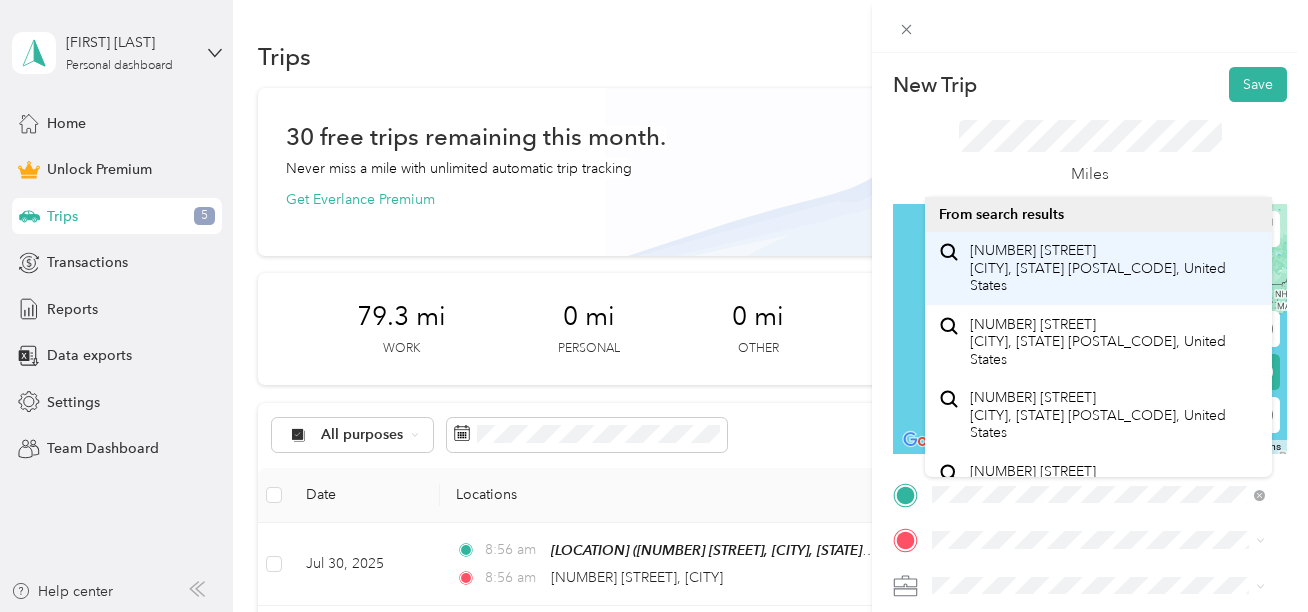 click on "[NUMBER] [STREET]
[CITY], [STATE] [POSTAL_CODE], United States" at bounding box center [1114, 268] 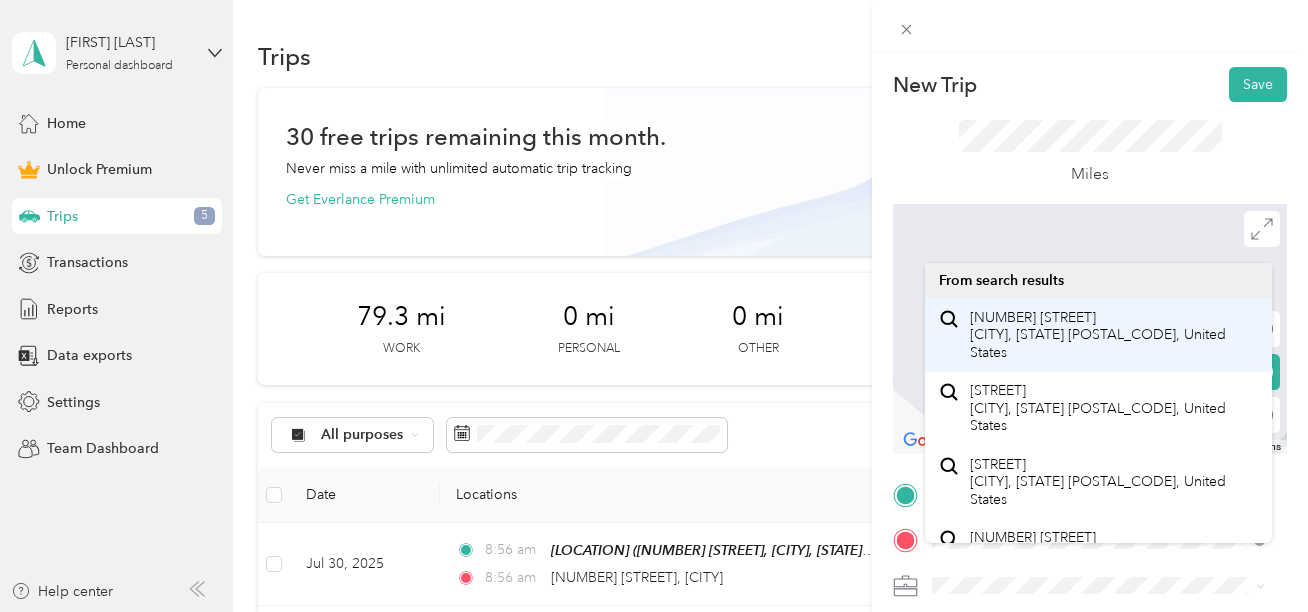 click on "[NUMBER] [STREET]
[CITY], [STATE] [POSTAL_CODE], United States" at bounding box center [1114, 335] 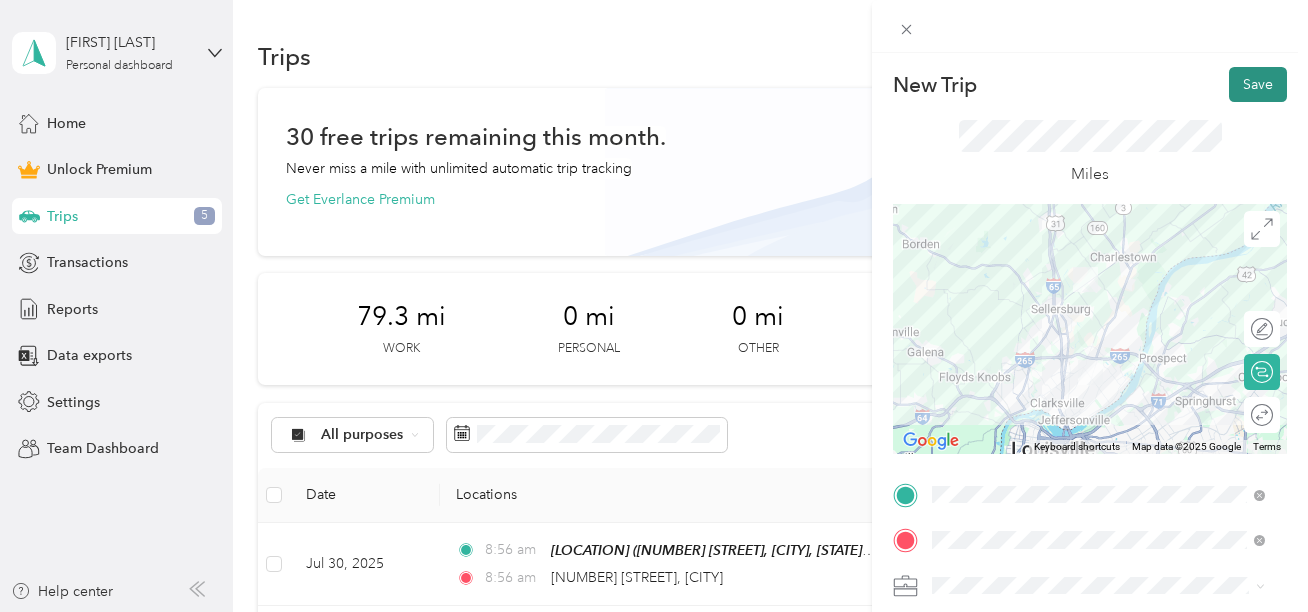 click on "Save" at bounding box center [1258, 84] 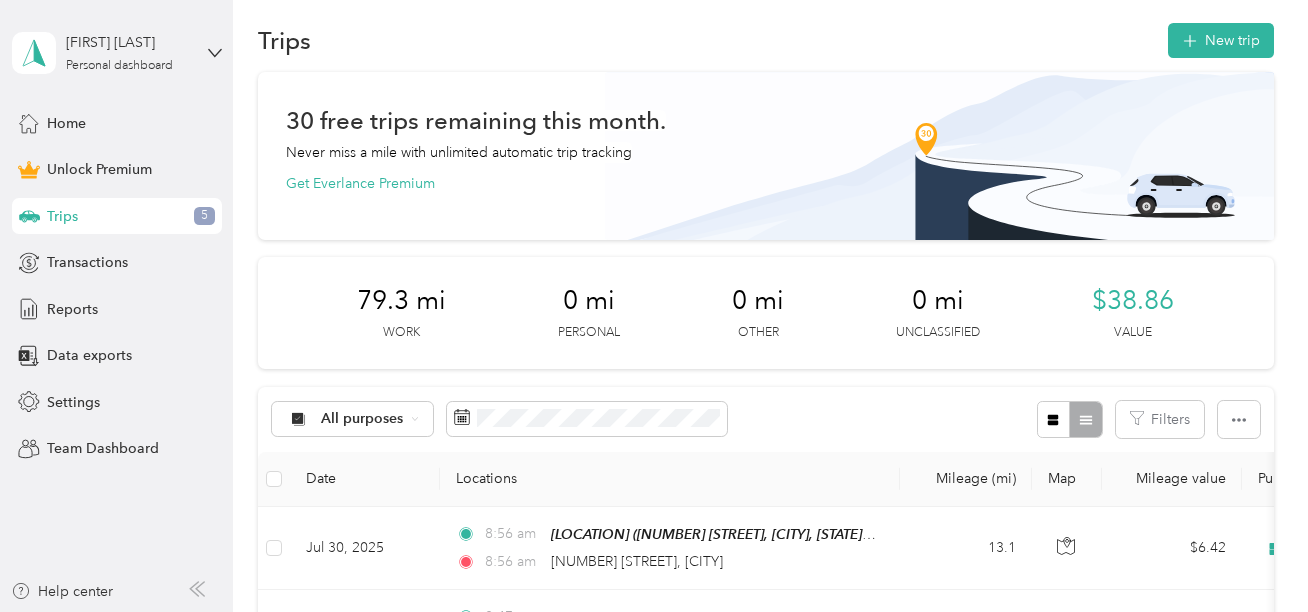 scroll, scrollTop: 0, scrollLeft: 0, axis: both 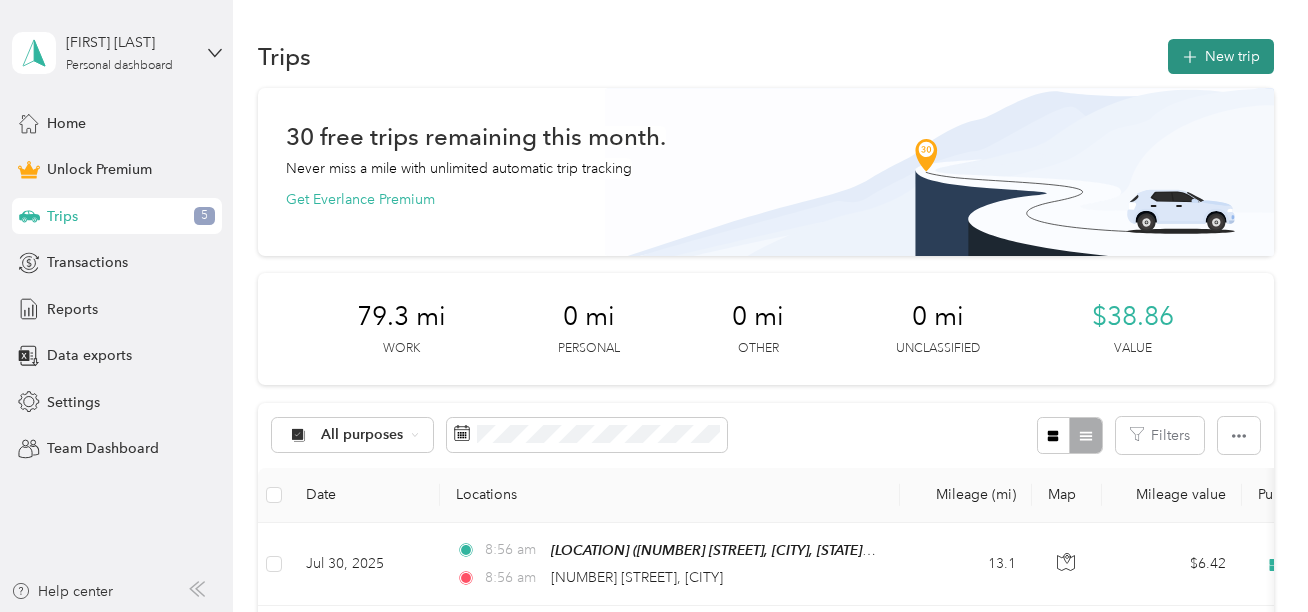 click on "New trip" at bounding box center (1221, 56) 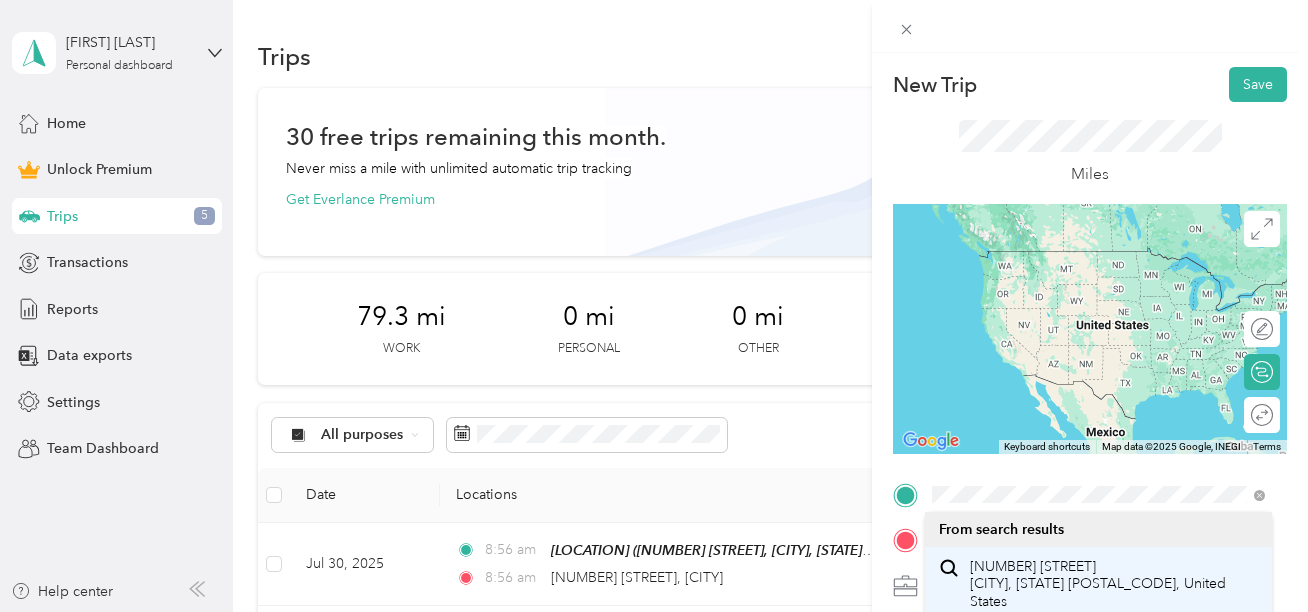 click on "[NUMBER] [STREET]
[CITY], [STATE] [POSTAL_CODE], United States" at bounding box center (1114, 584) 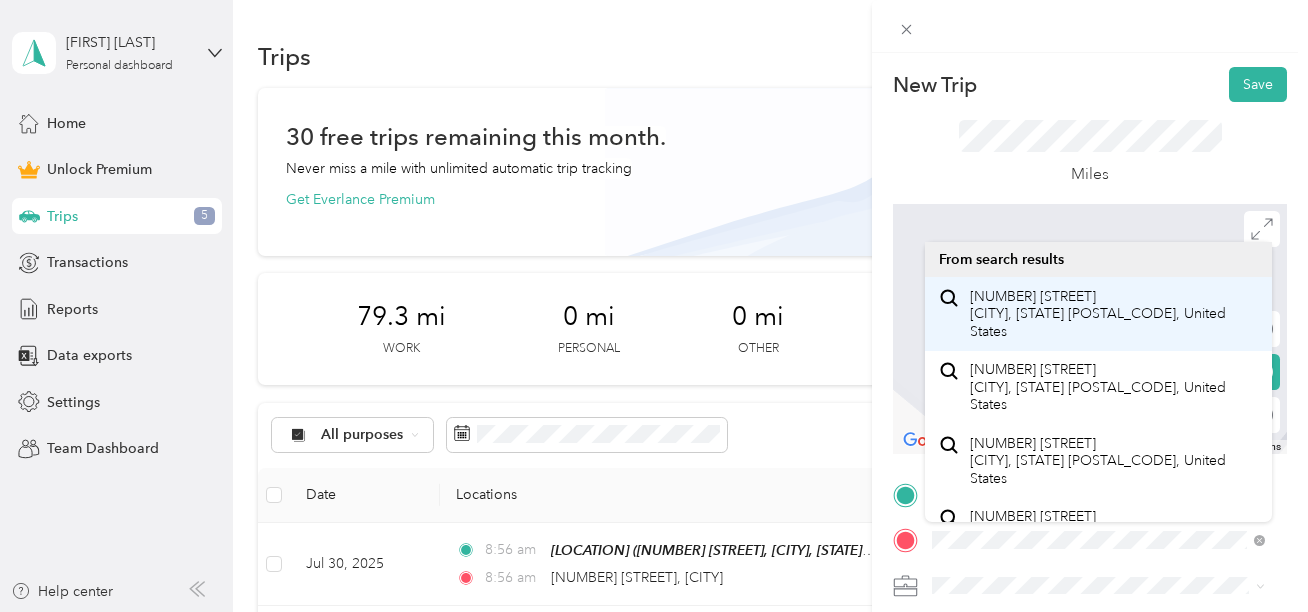 click on "[NUMBER] [STREET]
[CITY], [STATE] [POSTAL_CODE], United States" at bounding box center [1114, 314] 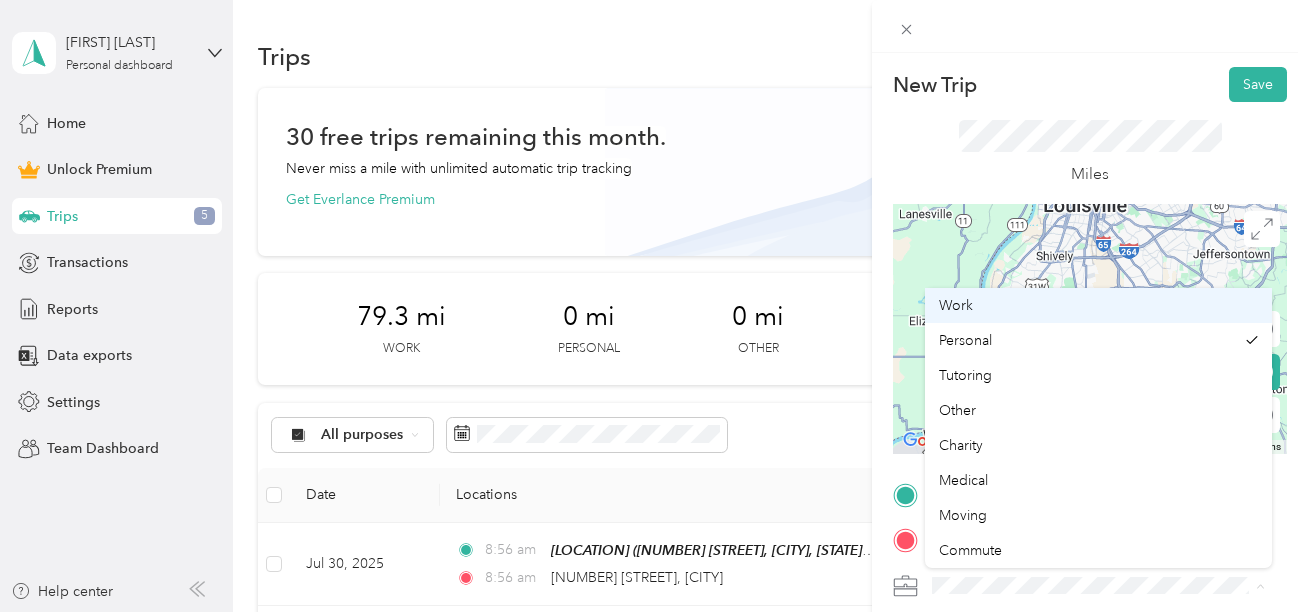 click on "Work" at bounding box center (1098, 305) 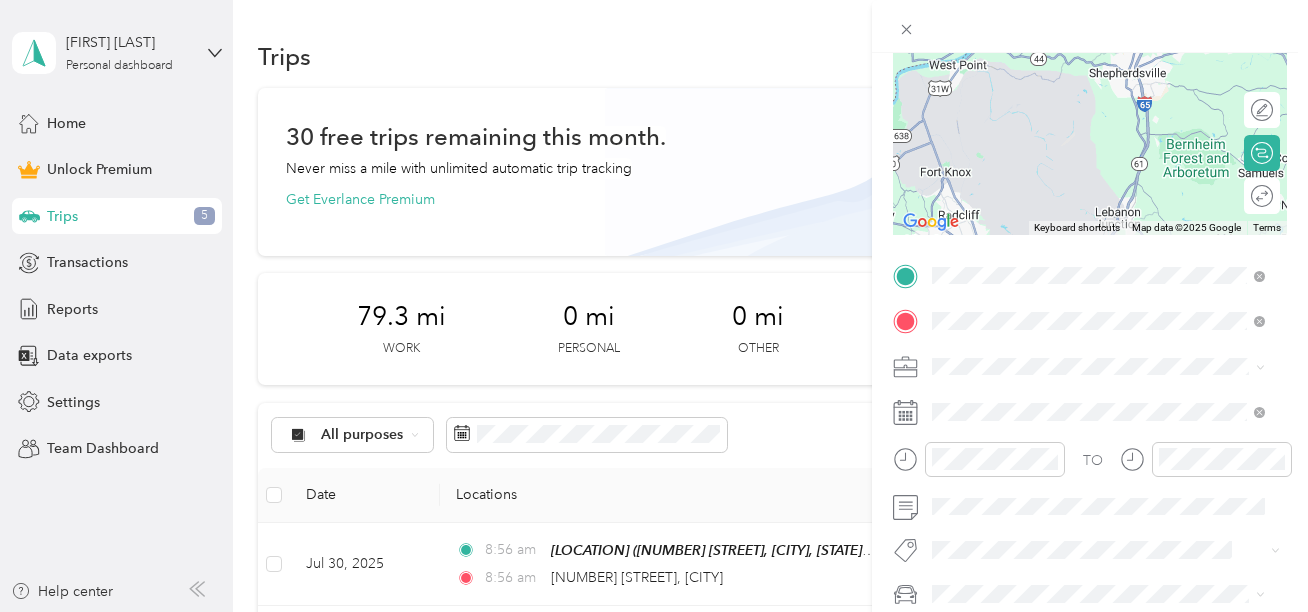 scroll, scrollTop: 221, scrollLeft: 0, axis: vertical 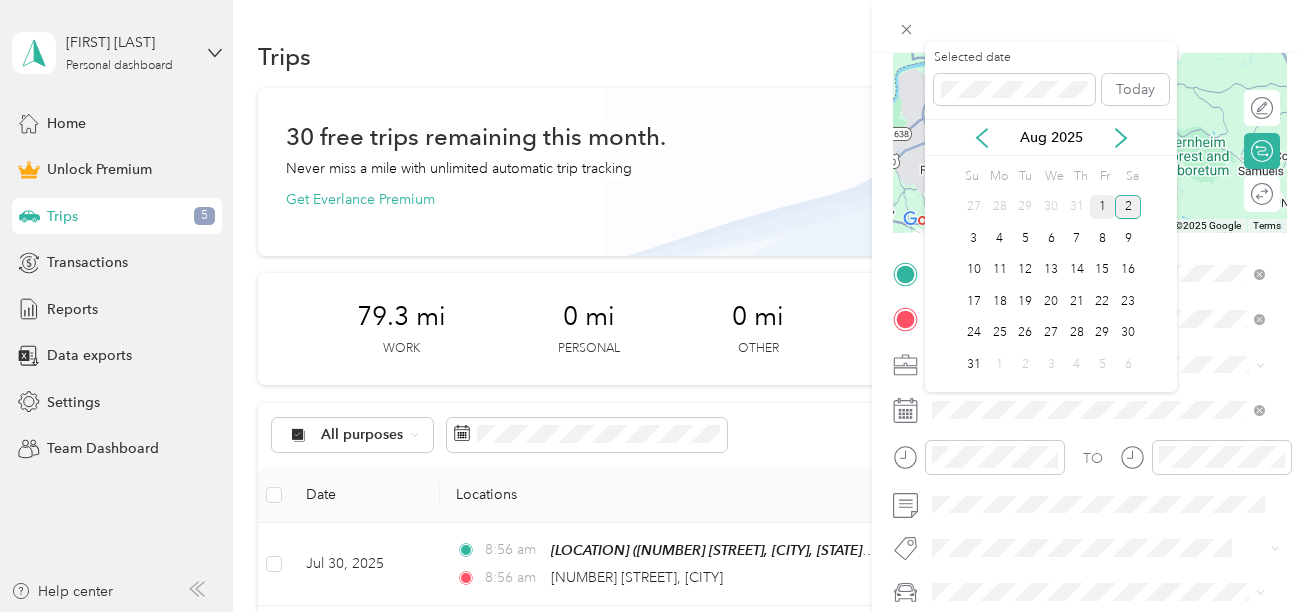click on "1" at bounding box center [1103, 207] 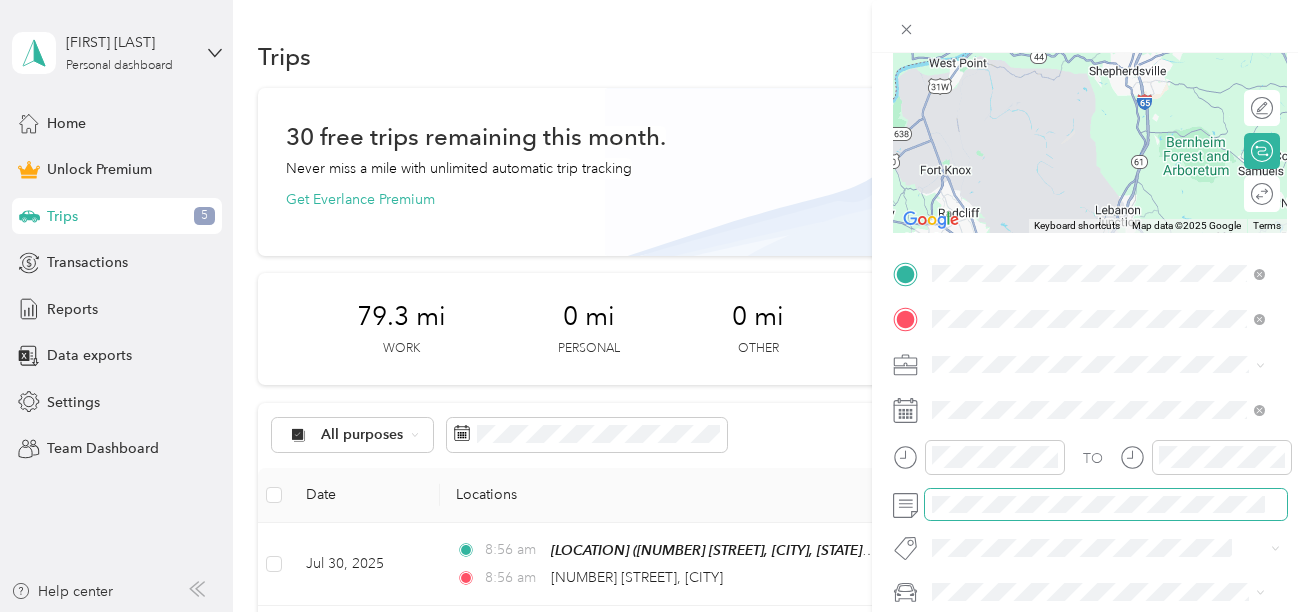 scroll, scrollTop: 0, scrollLeft: 20, axis: horizontal 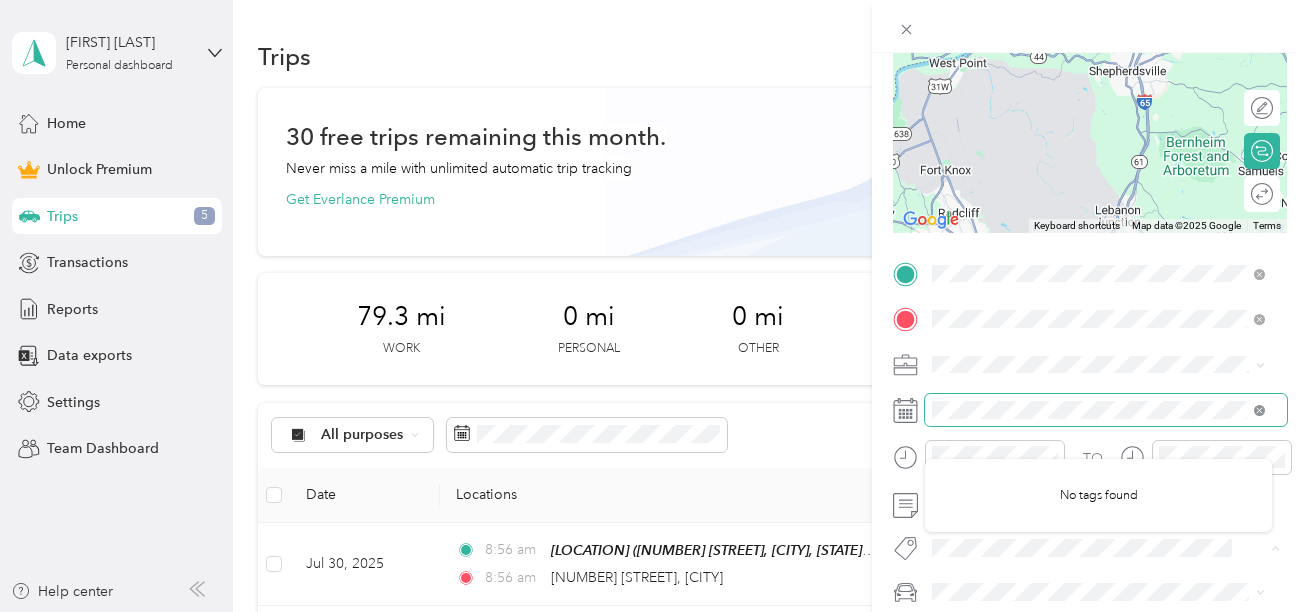 click 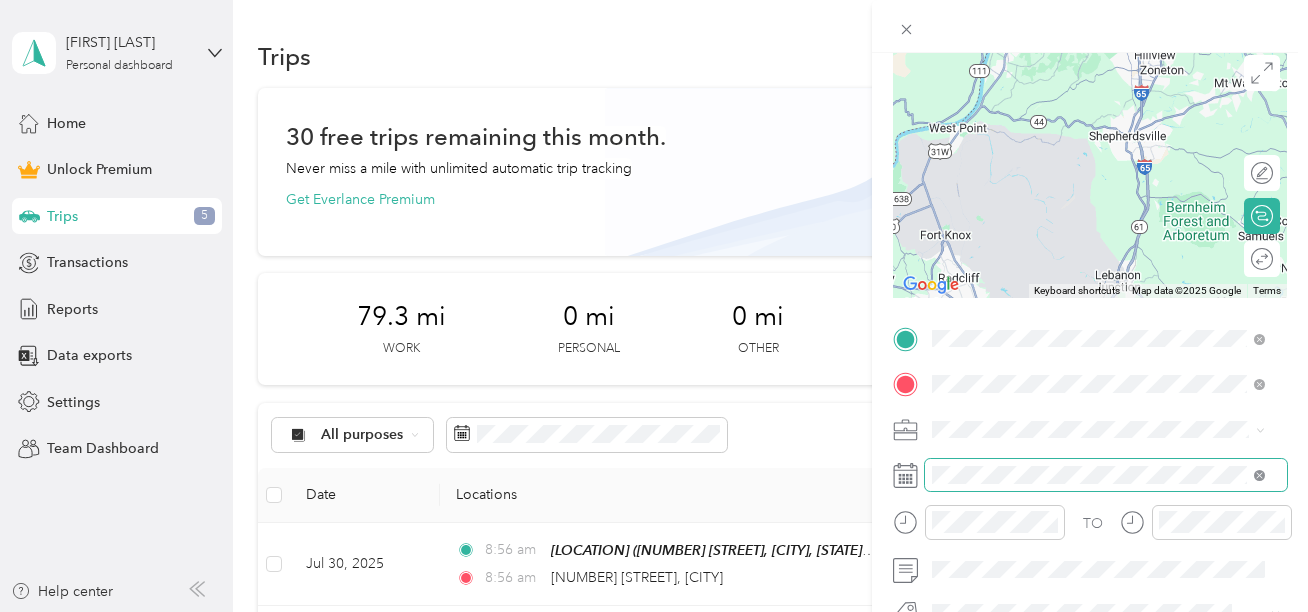 scroll, scrollTop: 0, scrollLeft: 0, axis: both 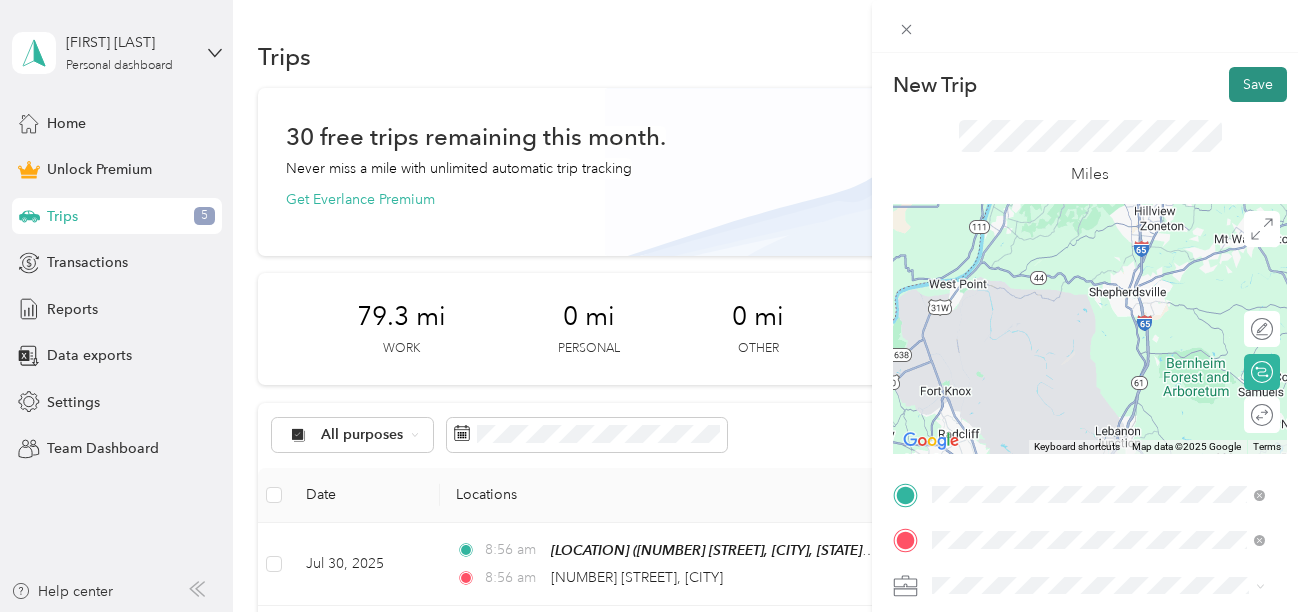 click on "Save" at bounding box center [1258, 84] 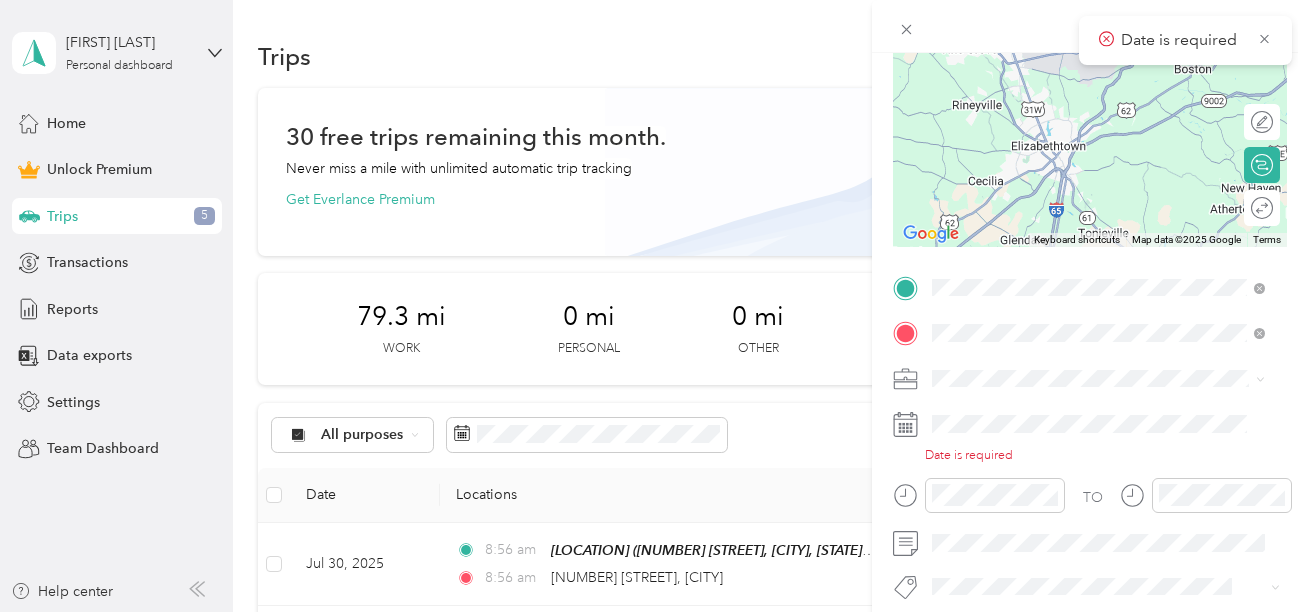 scroll, scrollTop: 216, scrollLeft: 0, axis: vertical 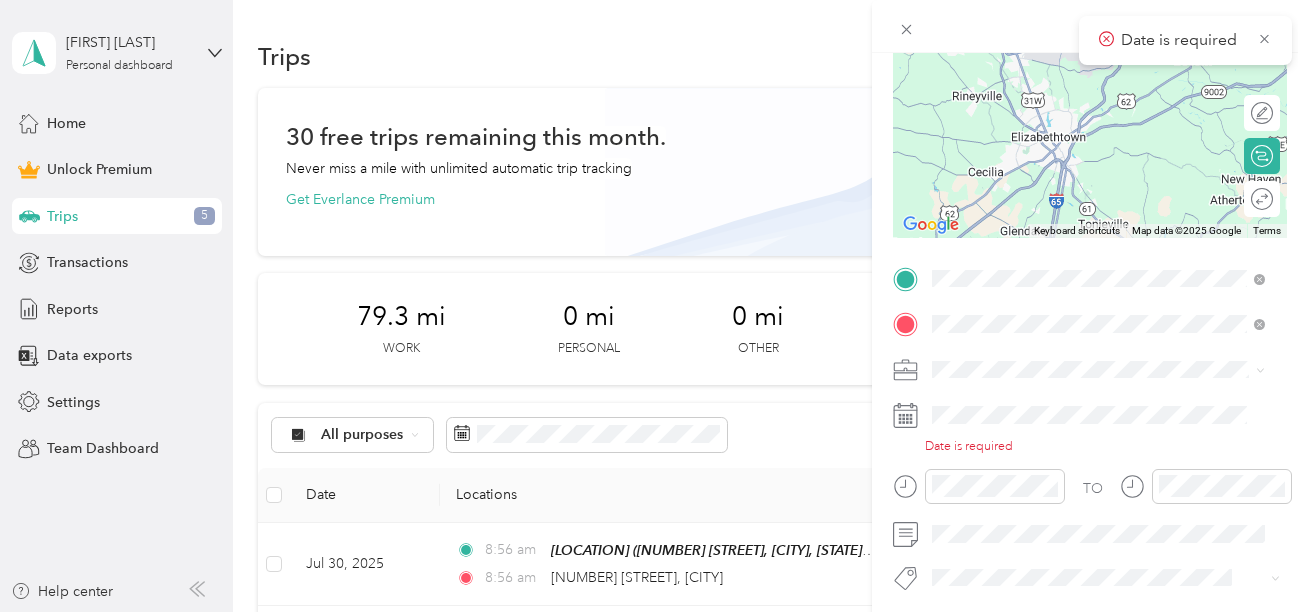 click 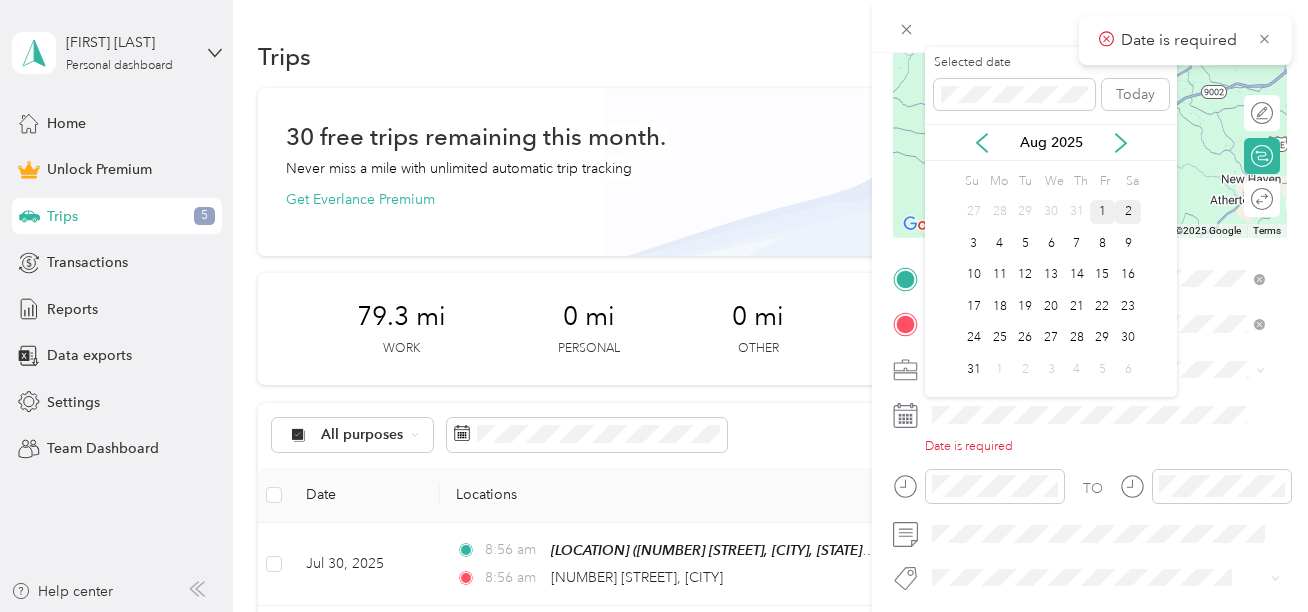 click on "1" at bounding box center (1103, 212) 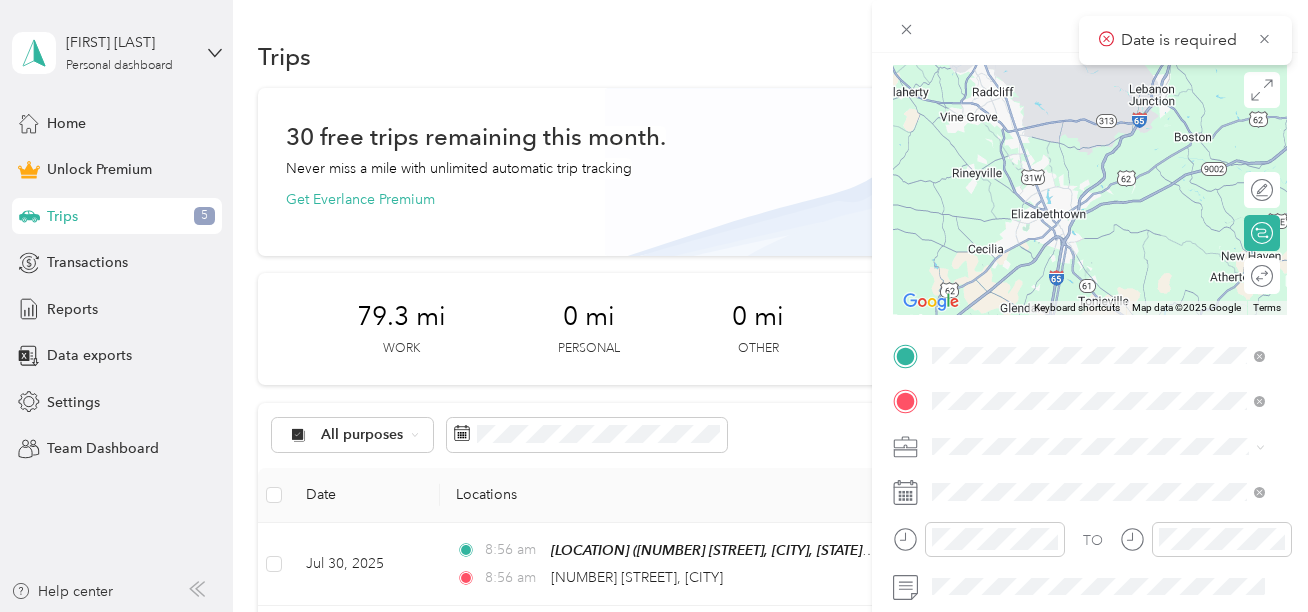 scroll, scrollTop: 0, scrollLeft: 0, axis: both 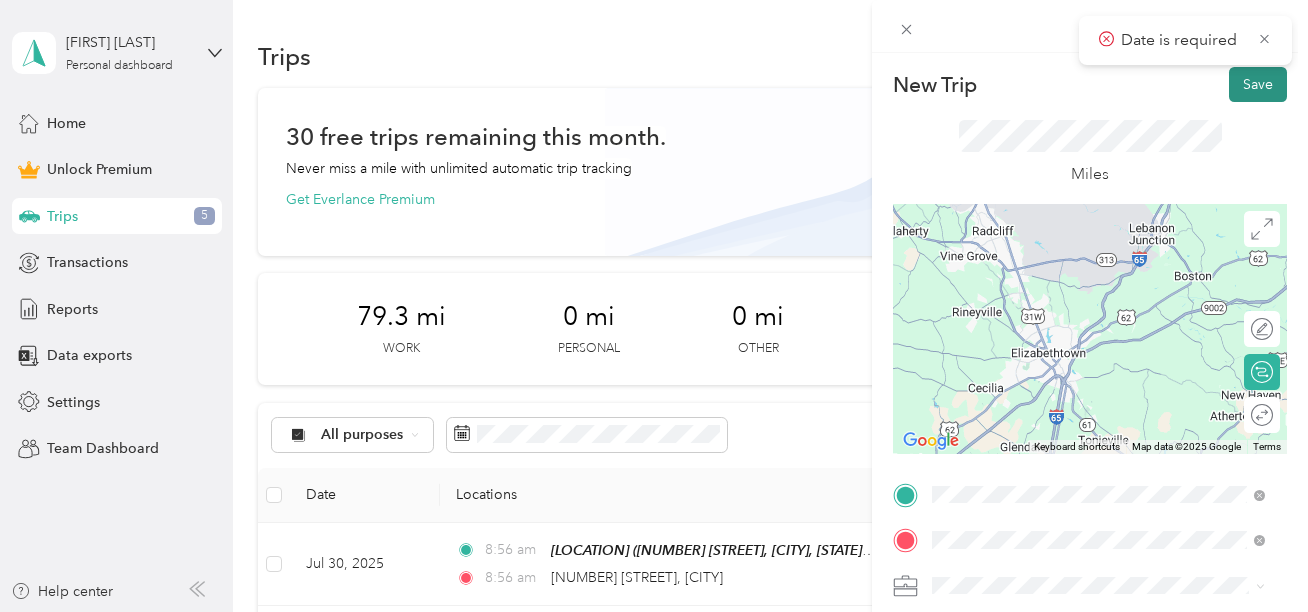 click on "Save" at bounding box center [1258, 84] 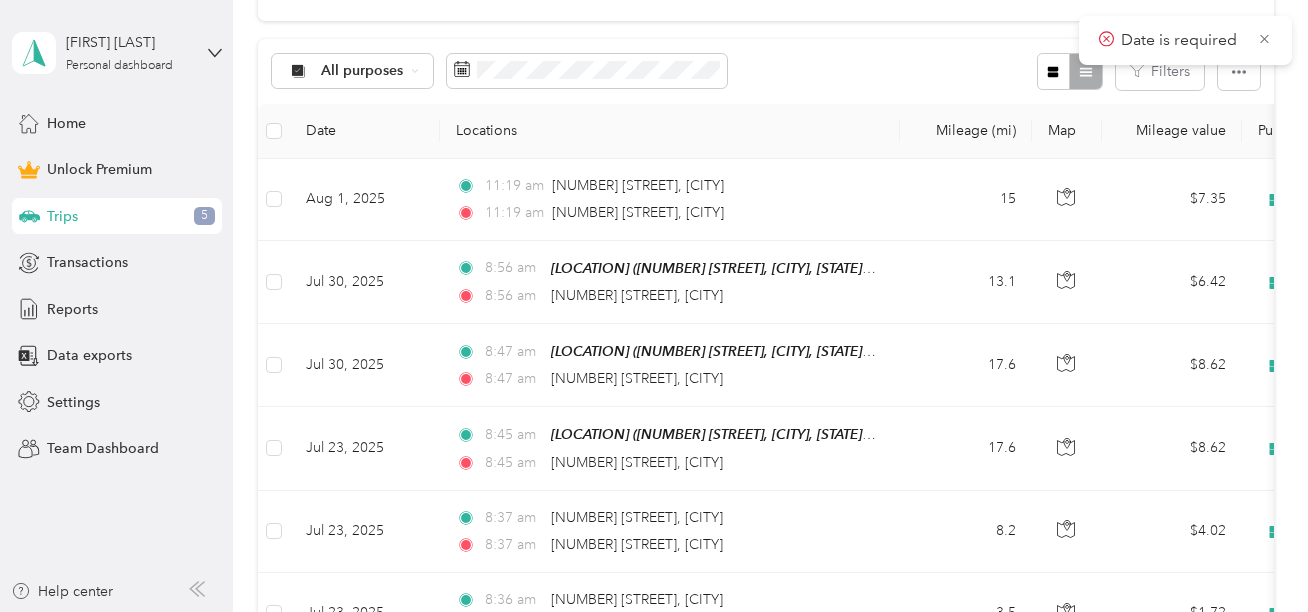 scroll, scrollTop: 365, scrollLeft: 0, axis: vertical 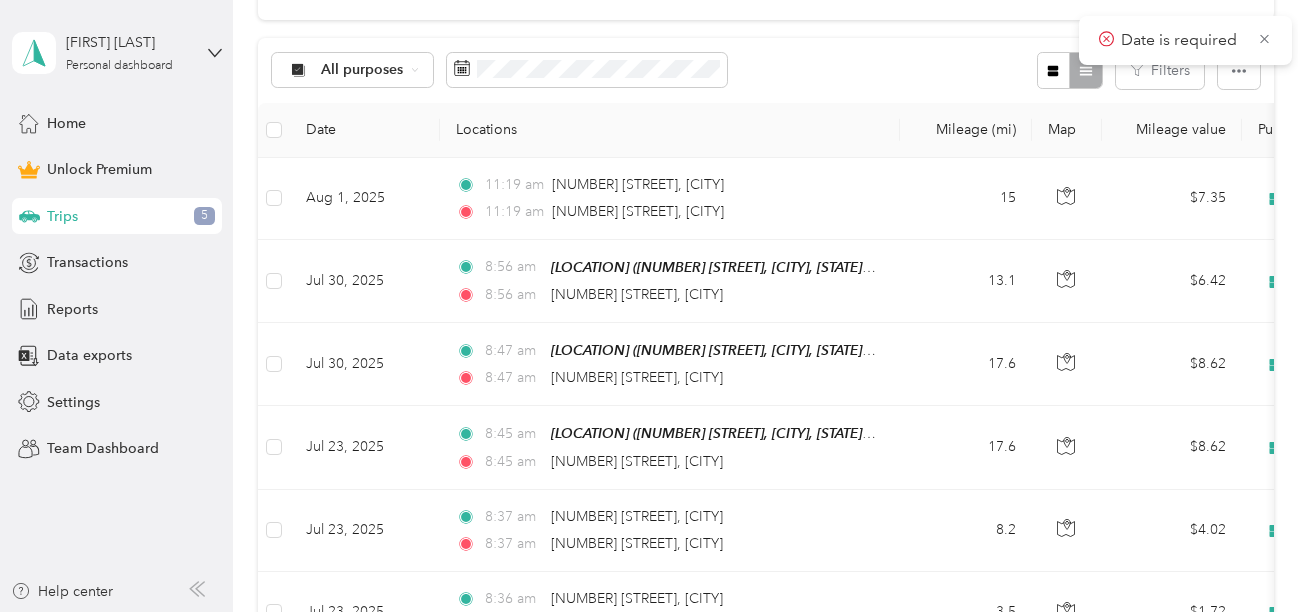 click on "[TIME] [LOCATION] ([NUMBER] [STREET], [CITY], [STATE], [POSTAL_CODE], [CITY], [STATE]) [TIME] [NUMBER] [STREET]" at bounding box center (670, 281) 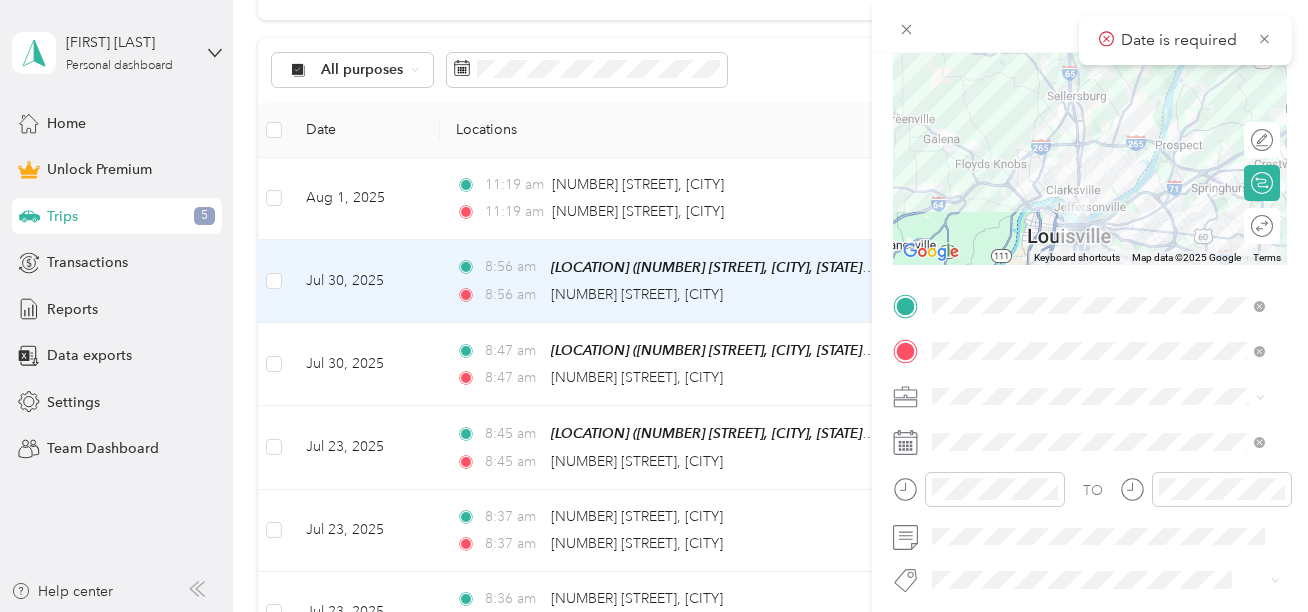 scroll, scrollTop: 252, scrollLeft: 0, axis: vertical 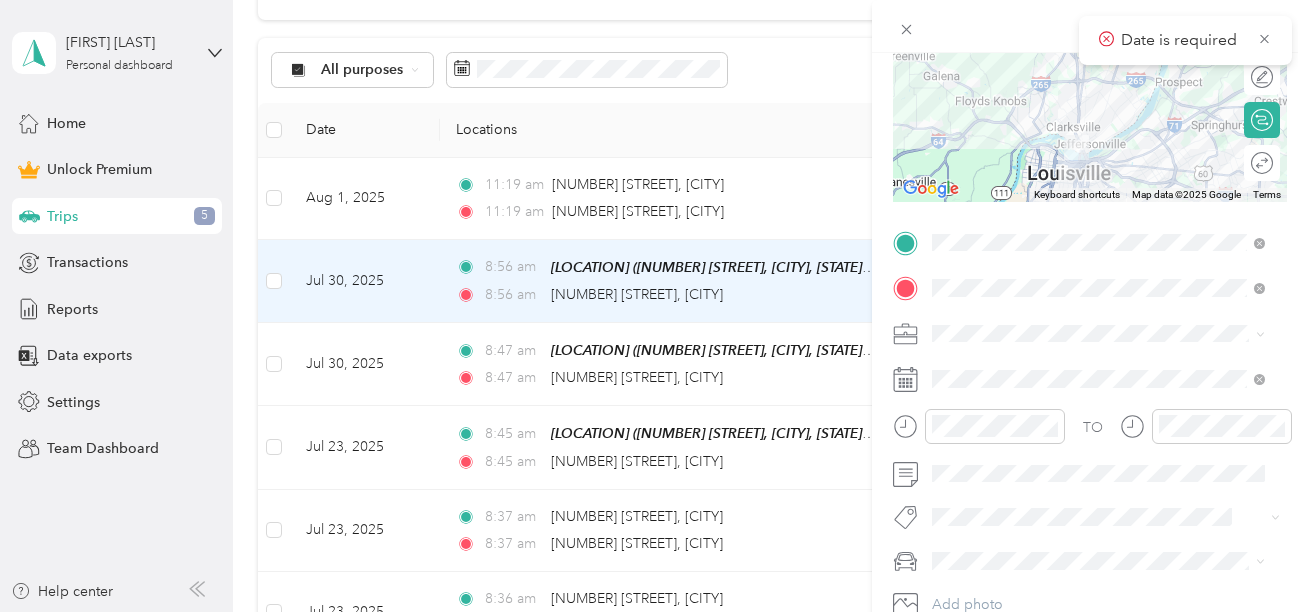 click on "Trip details Save This trip cannot be edited because it is either under review, approved, or paid. Contact your Team Manager to edit it. Miles 6.42 Value  To navigate the map with touch gestures double-tap and hold your finger on the map, then drag the map. ← Move left → Move right ↑ Move up ↓ Move down + Zoom in - Zoom out Home Jump left by 75% End Jump right by 75% Page Up Jump up by 75% Page Down Jump down by 75% Keyboard shortcuts Map Data Map data ©2025 Google Map data ©2025 Google 5 km  Click to toggle between metric and imperial units Terms Report a map error Edit route Calculate route Round trip TO Add photo" at bounding box center (654, 306) 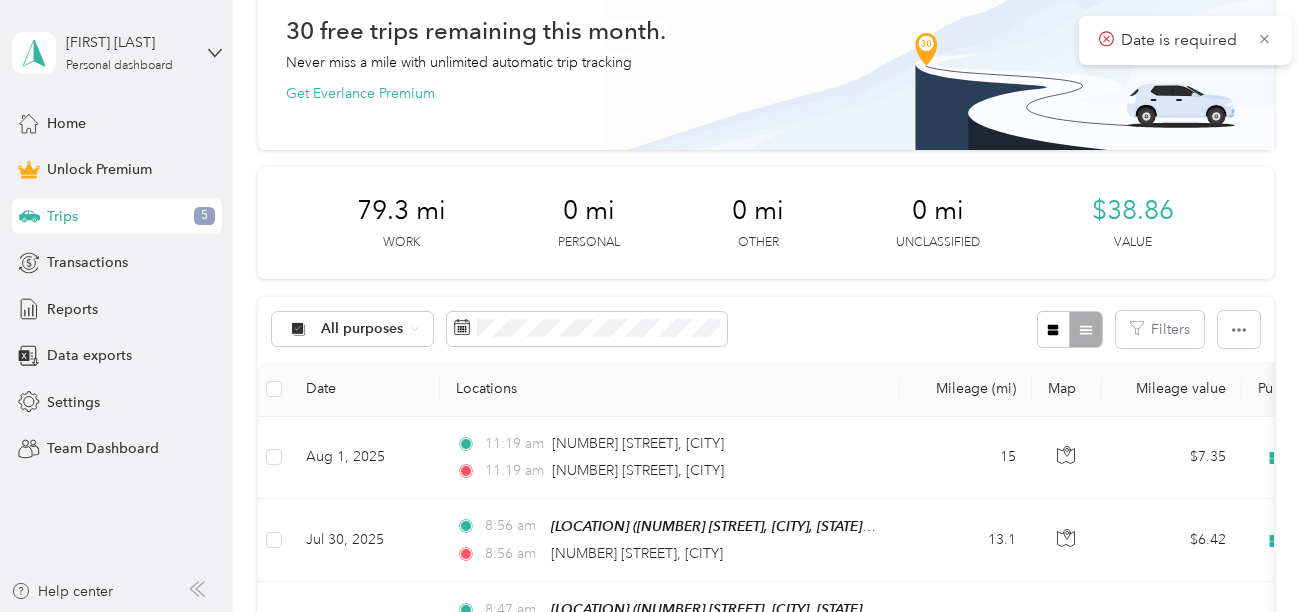 scroll, scrollTop: 108, scrollLeft: 0, axis: vertical 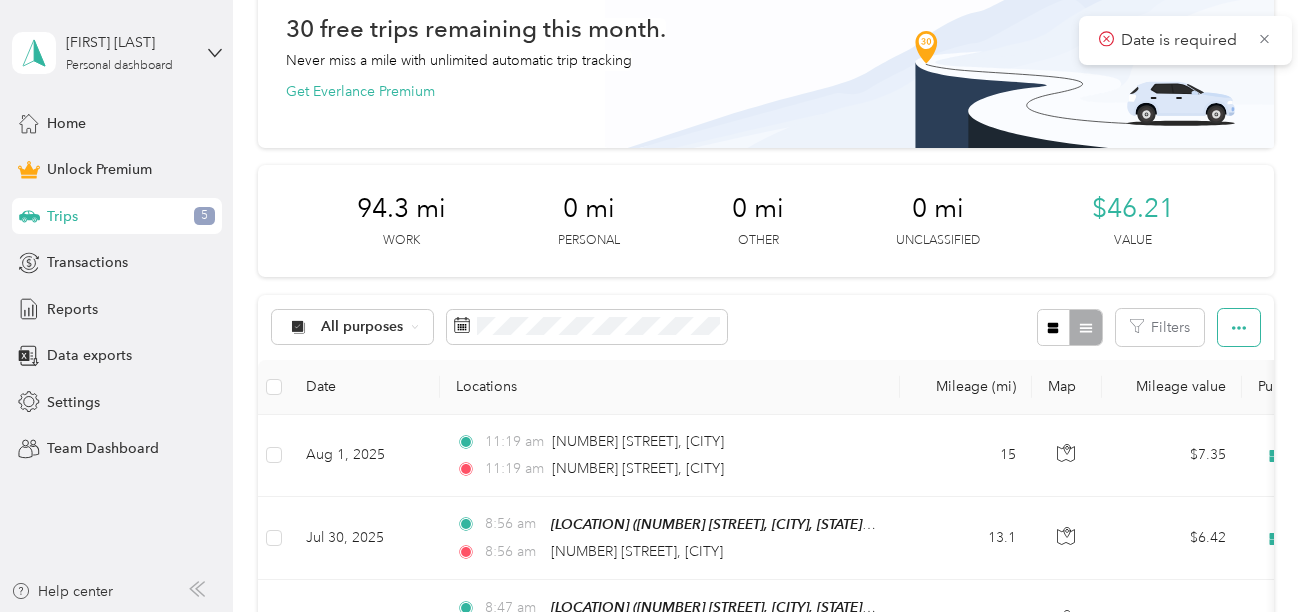 click at bounding box center (1239, 327) 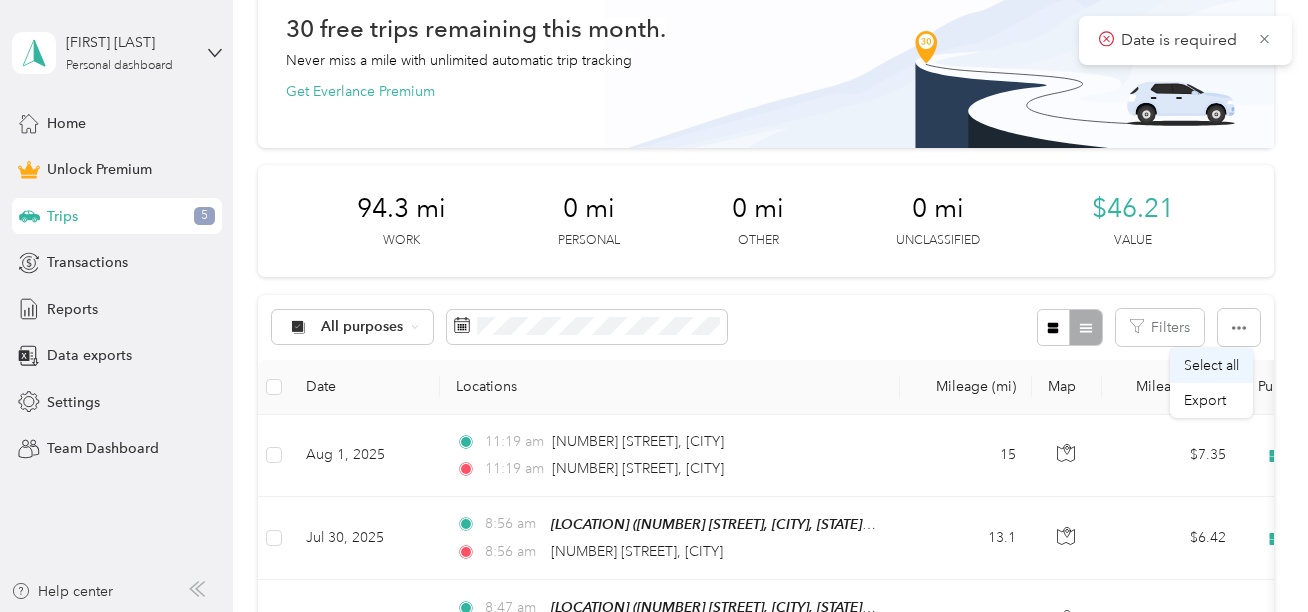 click on "Select all" at bounding box center [1211, 365] 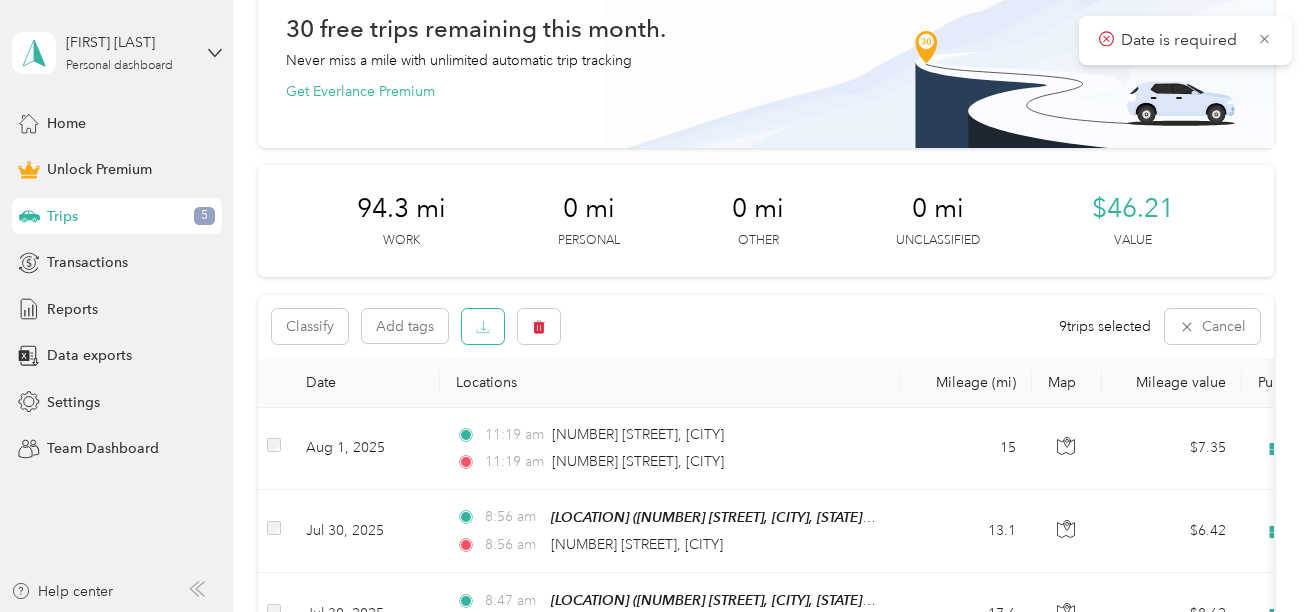 click at bounding box center [483, 326] 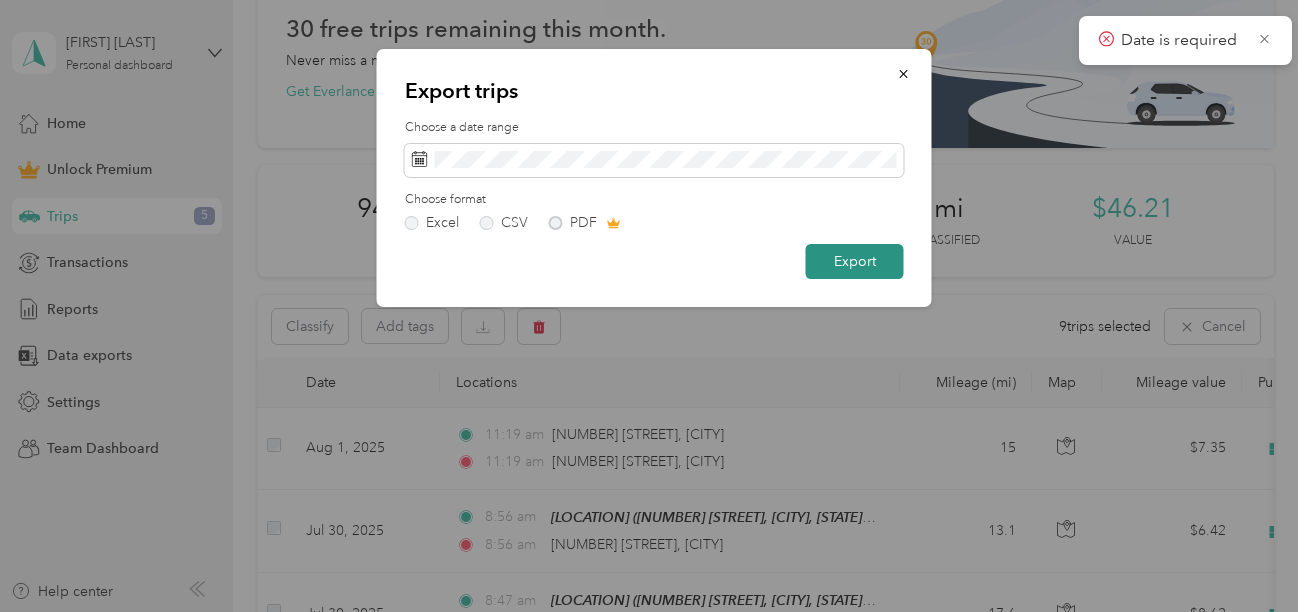 click on "Export" at bounding box center [855, 261] 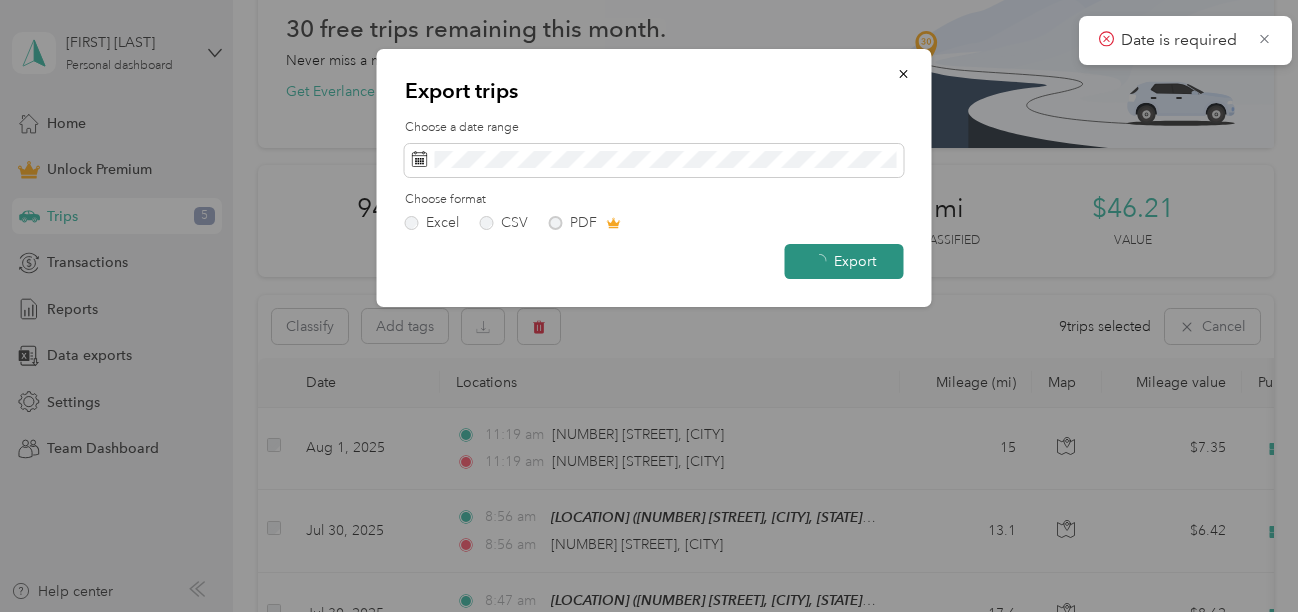 scroll, scrollTop: 0, scrollLeft: 0, axis: both 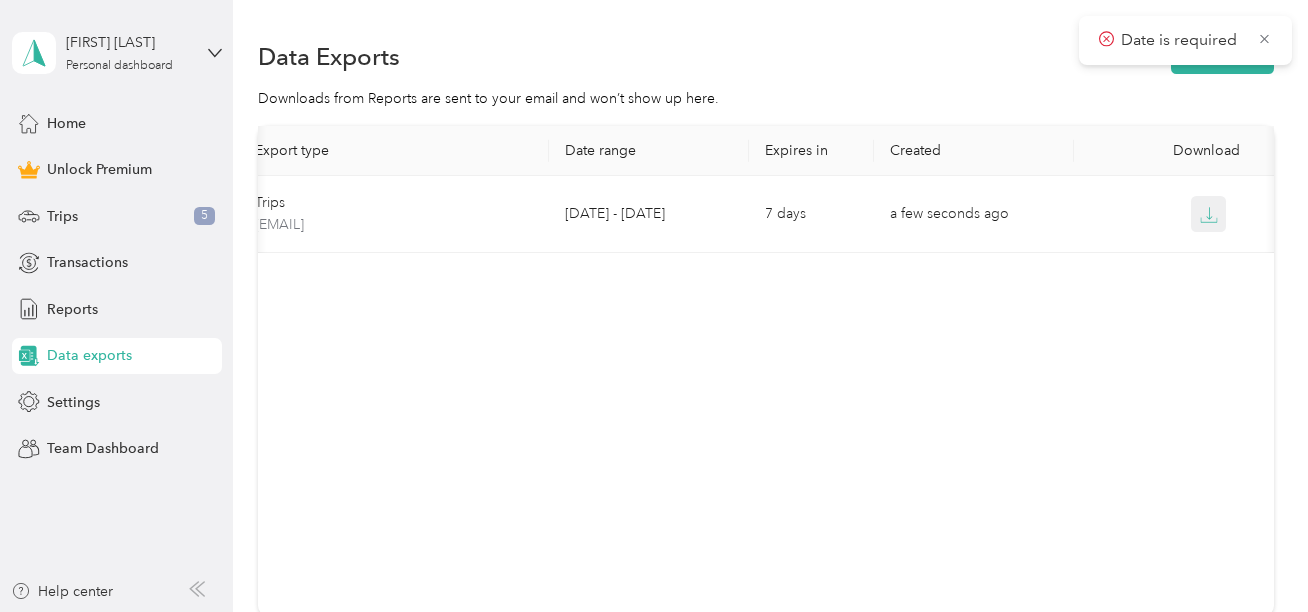click 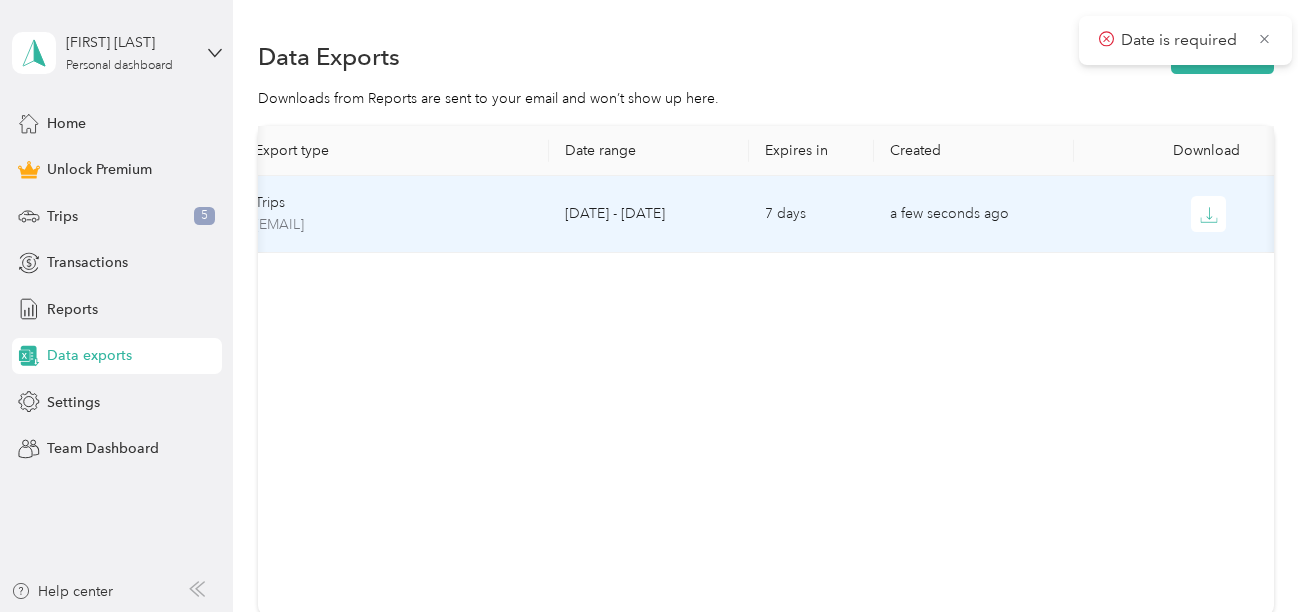 click on "Export type Date rangeExpires in Created Download             Trips [EMAIL] [DATE] - [DATE] [AGE] ago" at bounding box center (766, 371) 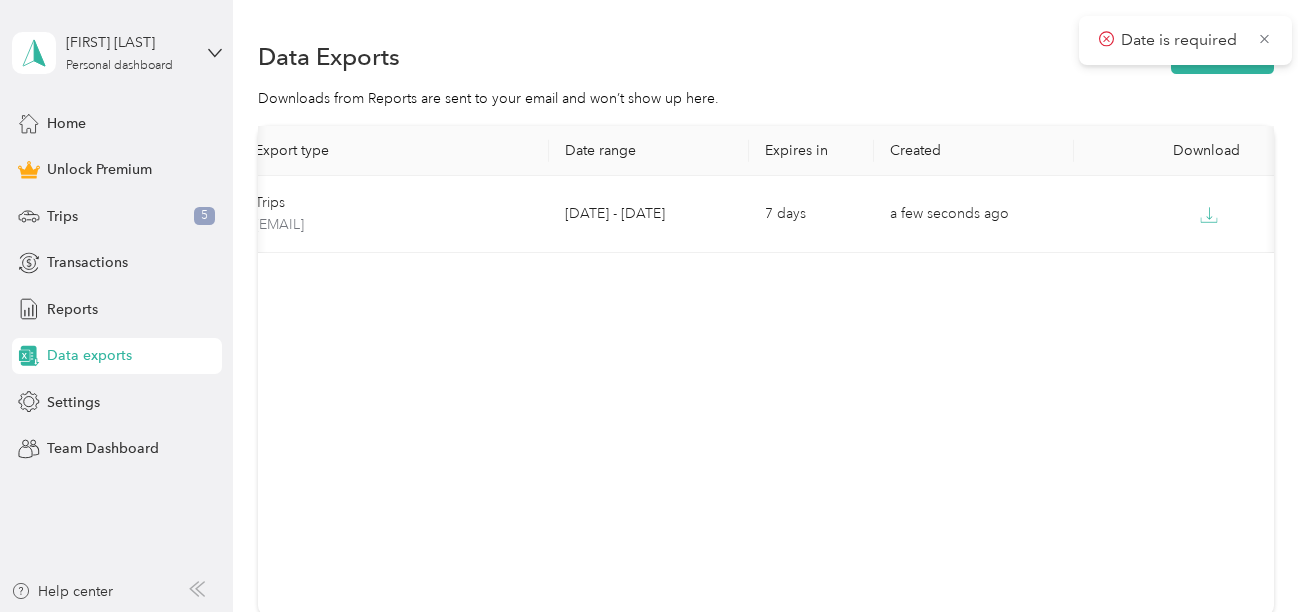 scroll, scrollTop: 0, scrollLeft: 0, axis: both 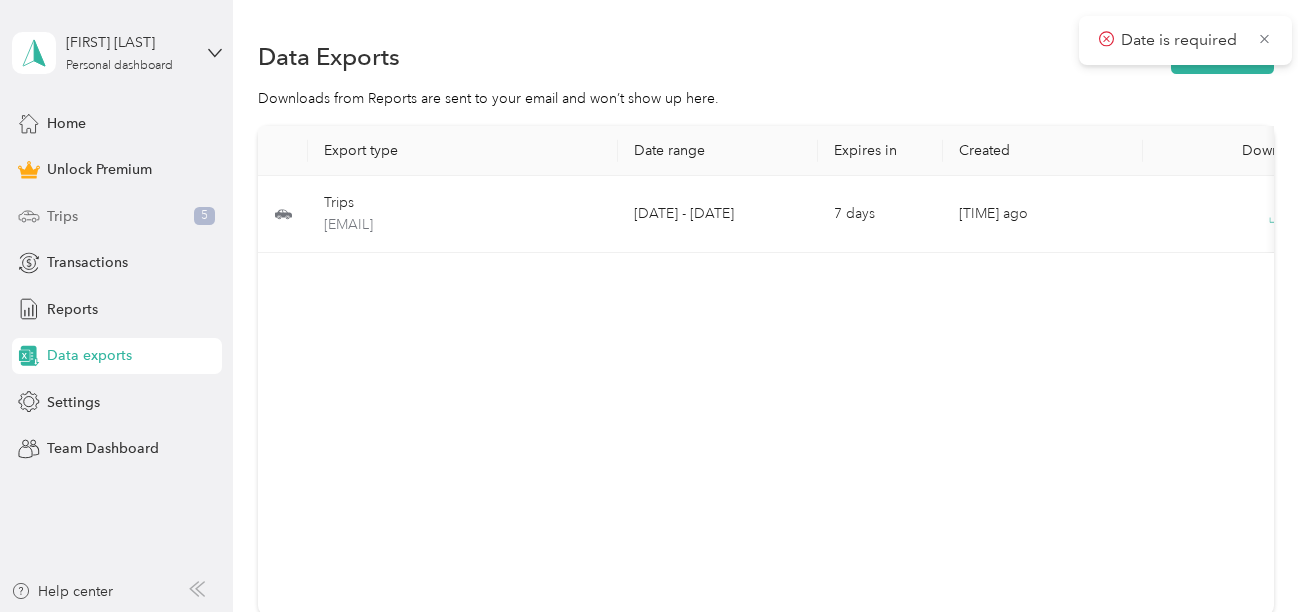 click on "Trips 5" at bounding box center (117, 216) 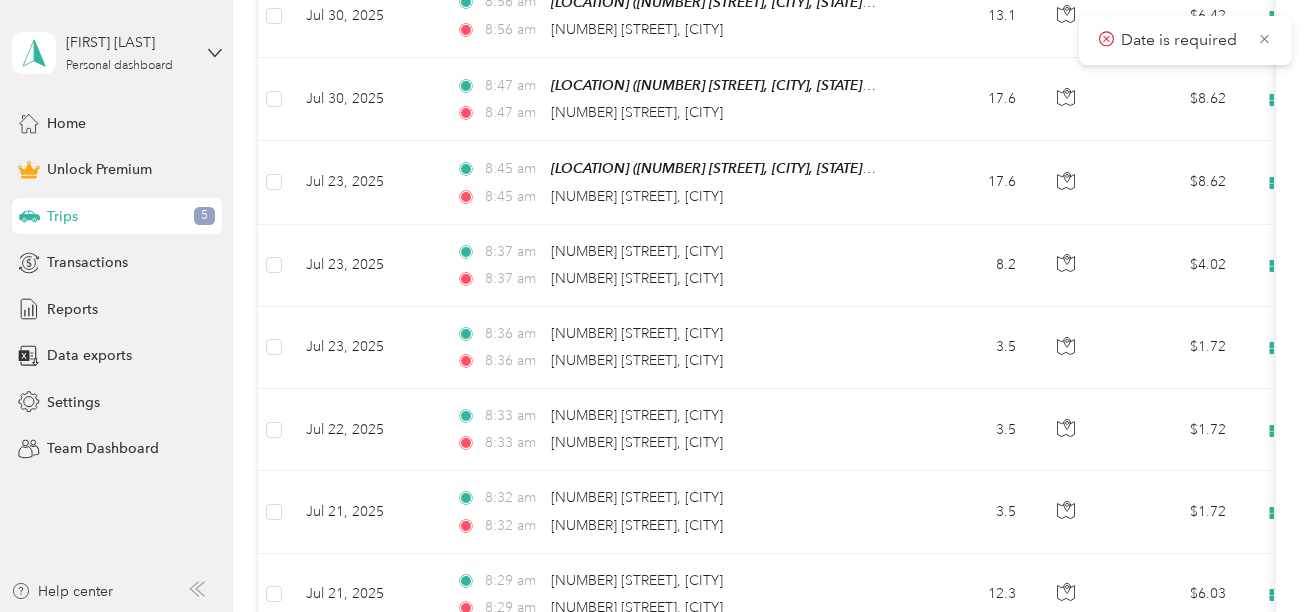 scroll, scrollTop: 629, scrollLeft: 0, axis: vertical 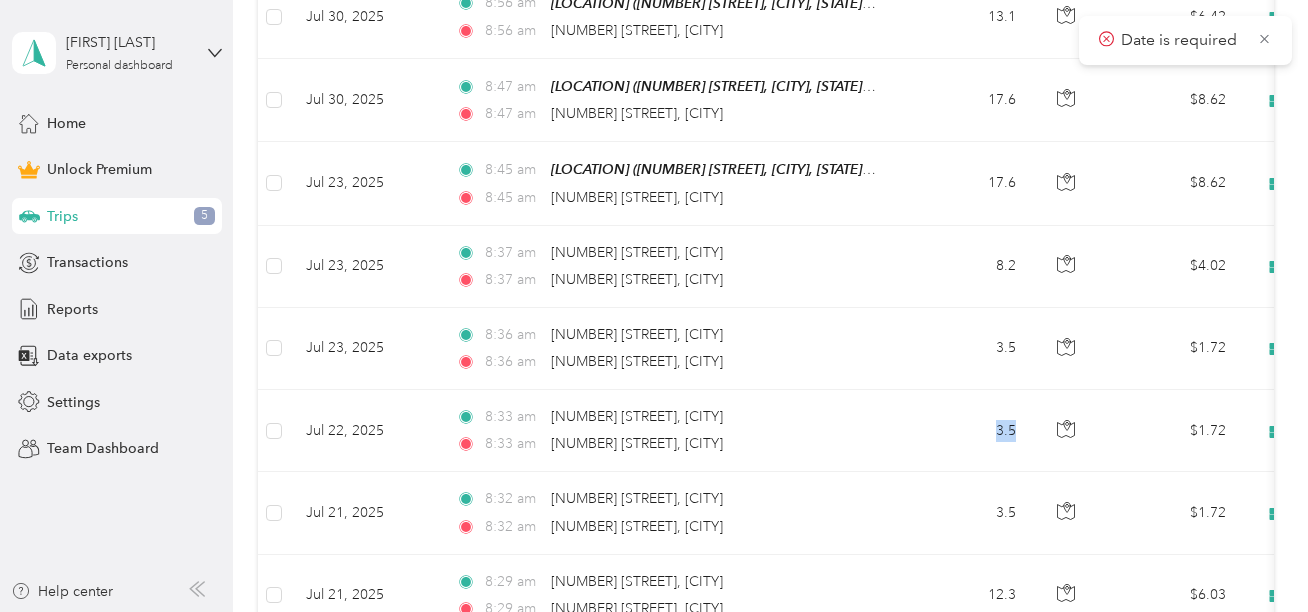 click on "3.5" at bounding box center (966, 513) 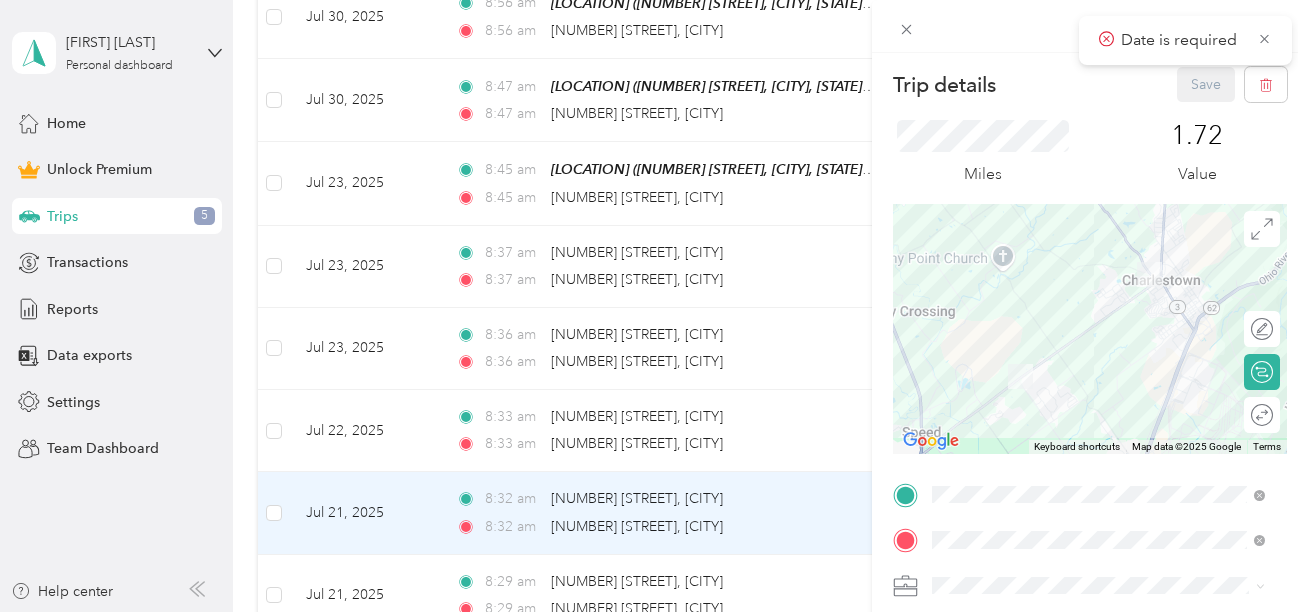 click on "Trip details Save This trip cannot be edited because it is either under review, approved, or paid. Contact your Team Manager to edit it. Miles 1.72 Value  To navigate the map with touch gestures double-tap and hold your finger on the map, then drag the map. ← Move left → Move right ↑ Move up ↓ Move down + Zoom in - Zoom out Home Jump left by 75% End Jump right by 75% Page Up Jump up by 75% Page Down Jump down by 75% Keyboard shortcuts Map Data Map data ©2025 Google Map data ©2025 Google 2 km  Click to toggle between metric and imperial units Terms Report a map error Edit route Calculate route Round trip TO Add photo" at bounding box center [654, 306] 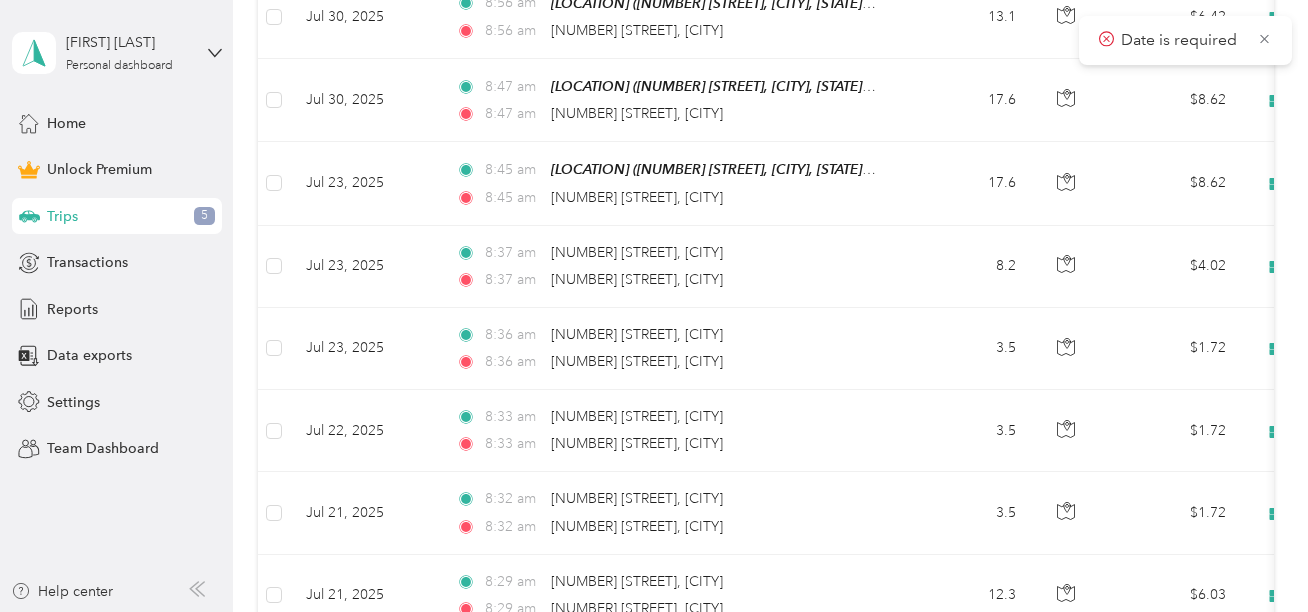 click on "3.5" at bounding box center (966, 431) 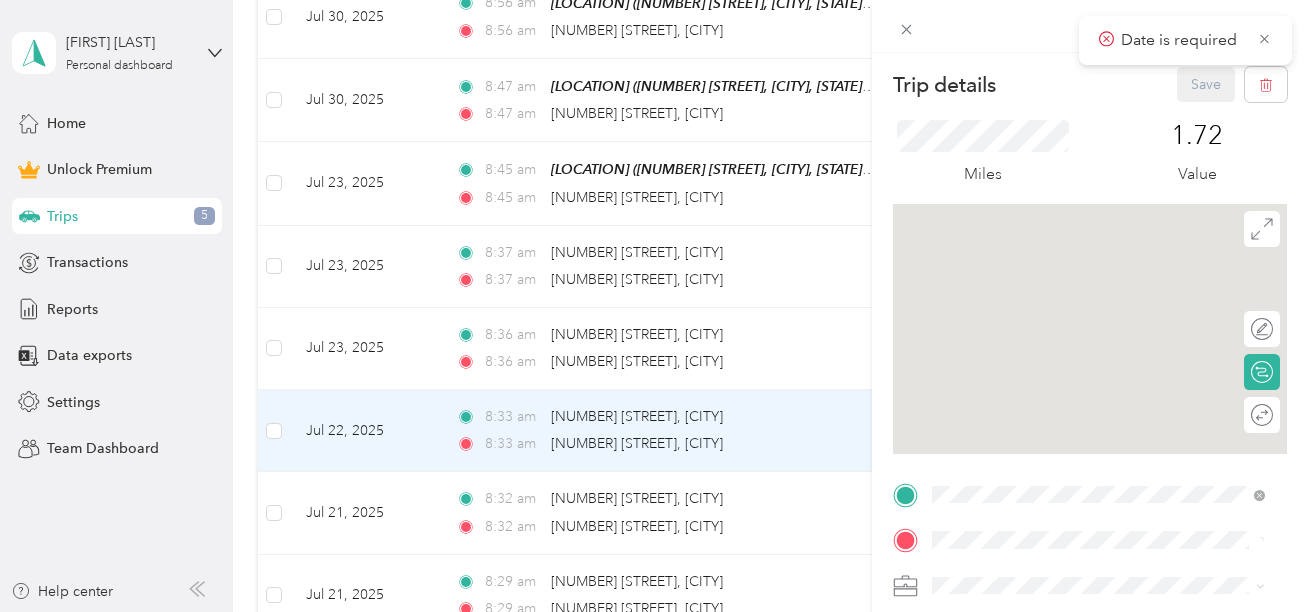 click on "Trip details Save This trip cannot be edited because it is either under review, approved, or paid. Contact your Team Manager to edit it. Miles 1.72 Value  To navigate the map with touch gestures double-tap and hold your finger on the map, then drag the map. Edit route Calculate route Round trip TO Add photo" at bounding box center (654, 306) 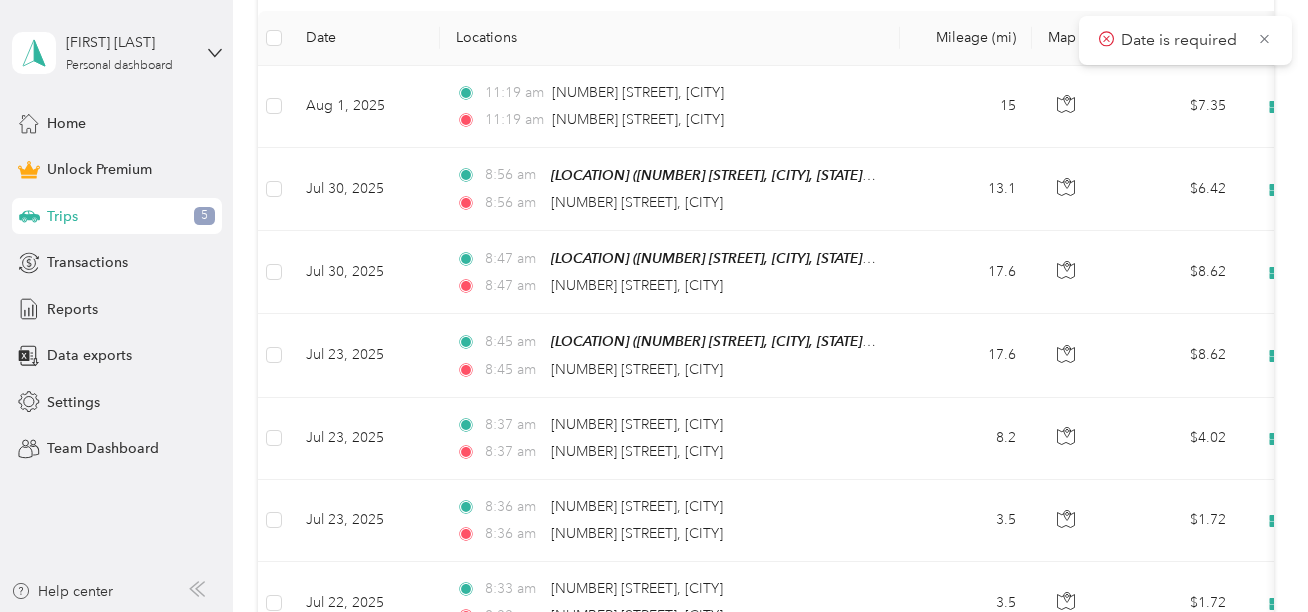 scroll, scrollTop: 456, scrollLeft: 0, axis: vertical 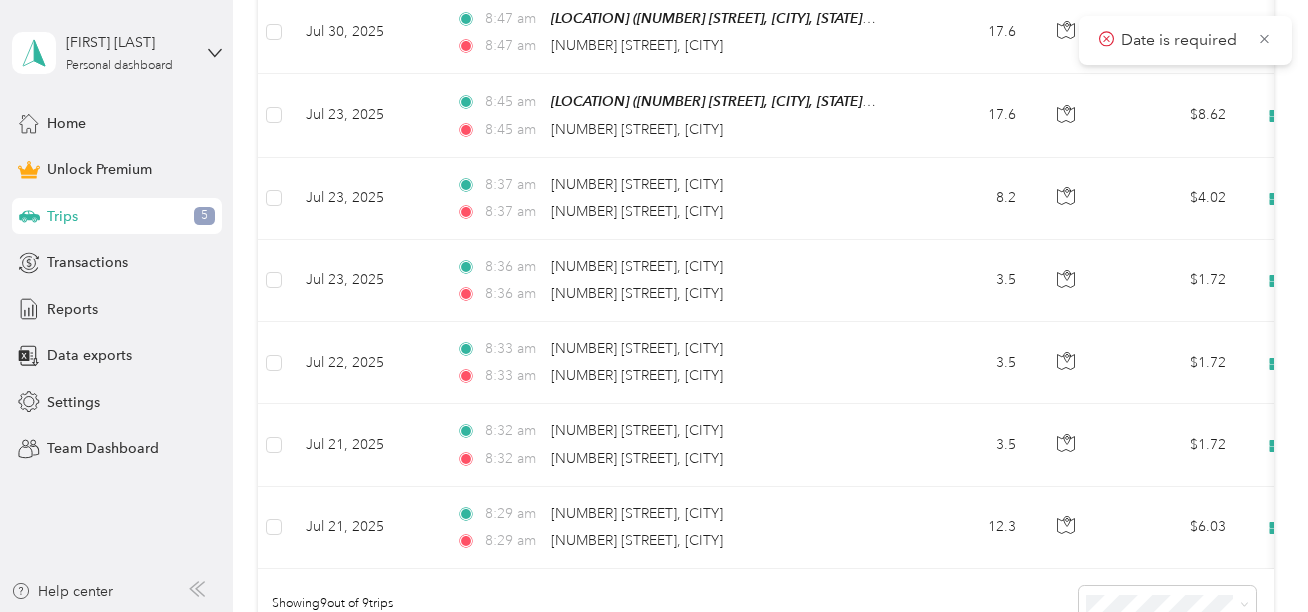 click on "Jul 22, 2025" at bounding box center (365, 363) 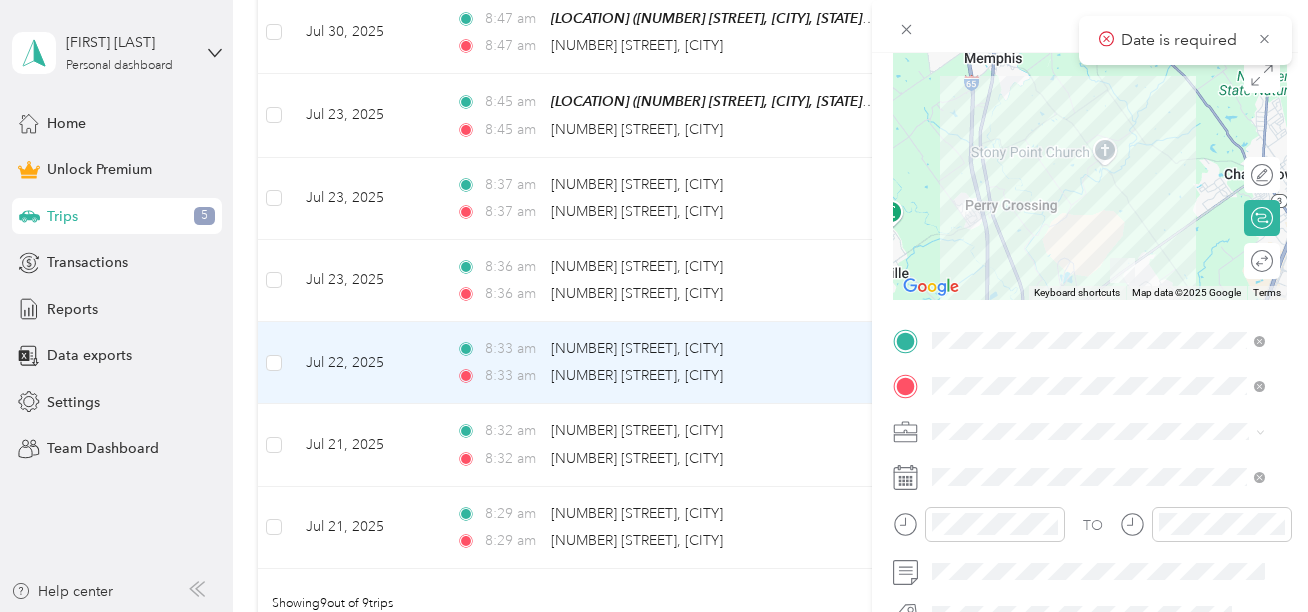 scroll, scrollTop: 153, scrollLeft: 0, axis: vertical 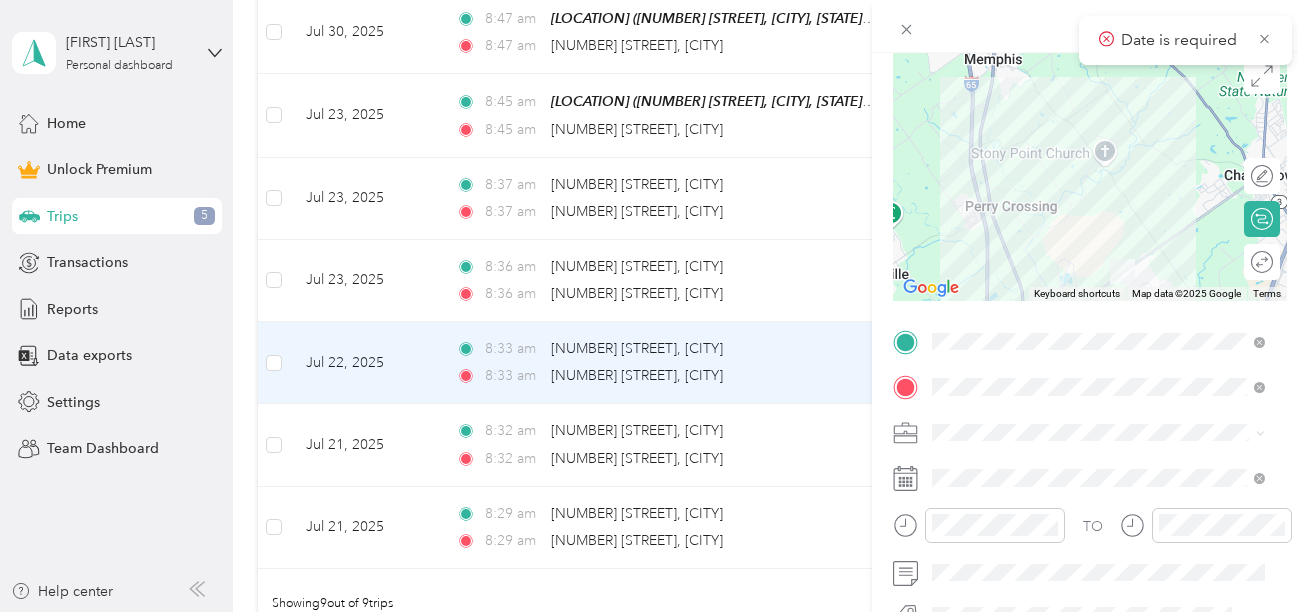 click on "Trip details Save This trip cannot be edited because it is either under review, approved, or paid. Contact your Team Manager to edit it. Miles 1.72 Value  To navigate the map with touch gestures double-tap and hold your finger on the map, then drag the map. ← Move left → Move right ↑ Move up ↓ Move down + Zoom in - Zoom out Home Jump left by 75% End Jump right by 75% Page Up Jump up by 75% Page Down Jump down by 75% Keyboard shortcuts Map Data Map data ©2025 Google Map data ©2025 Google 2 km  Click to toggle between metric and imperial units Terms Report a map error Edit route Calculate route Round trip TO Add photo" at bounding box center (654, 306) 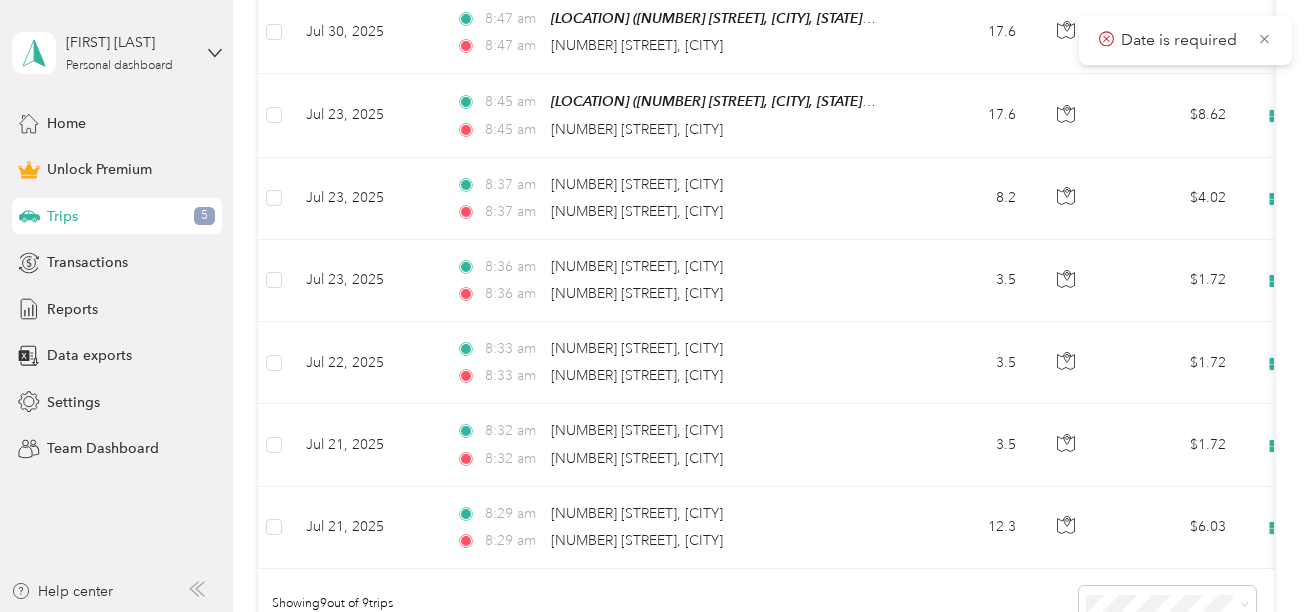 click on "Jul 23, 2025" at bounding box center (365, 281) 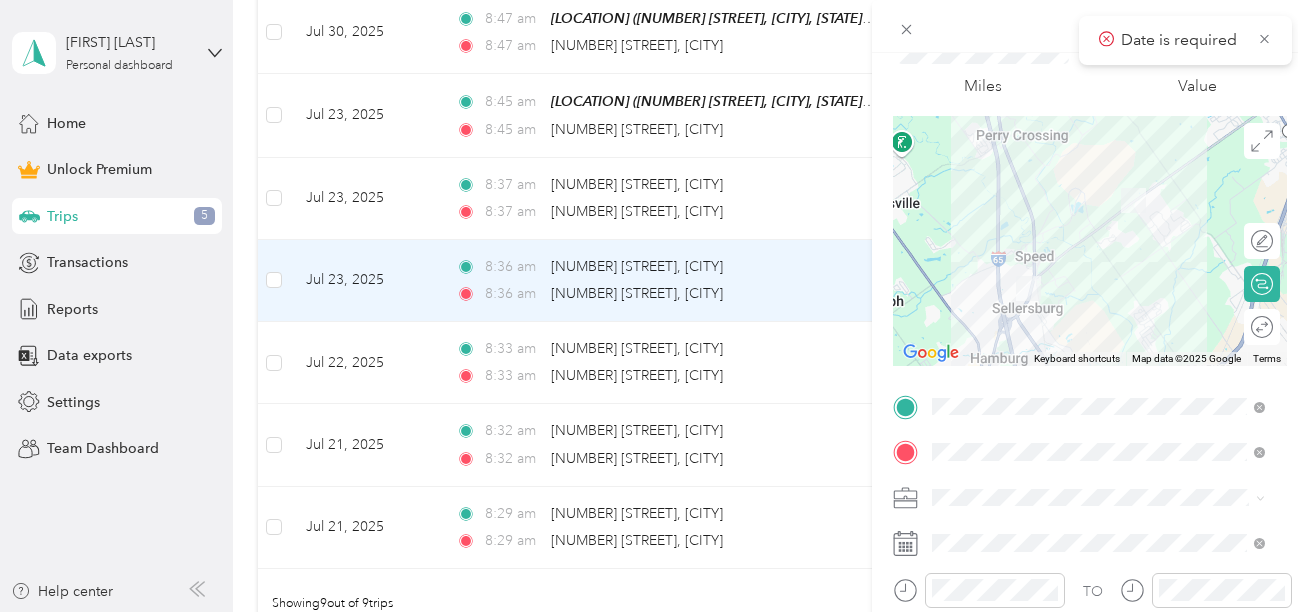 scroll, scrollTop: 0, scrollLeft: 0, axis: both 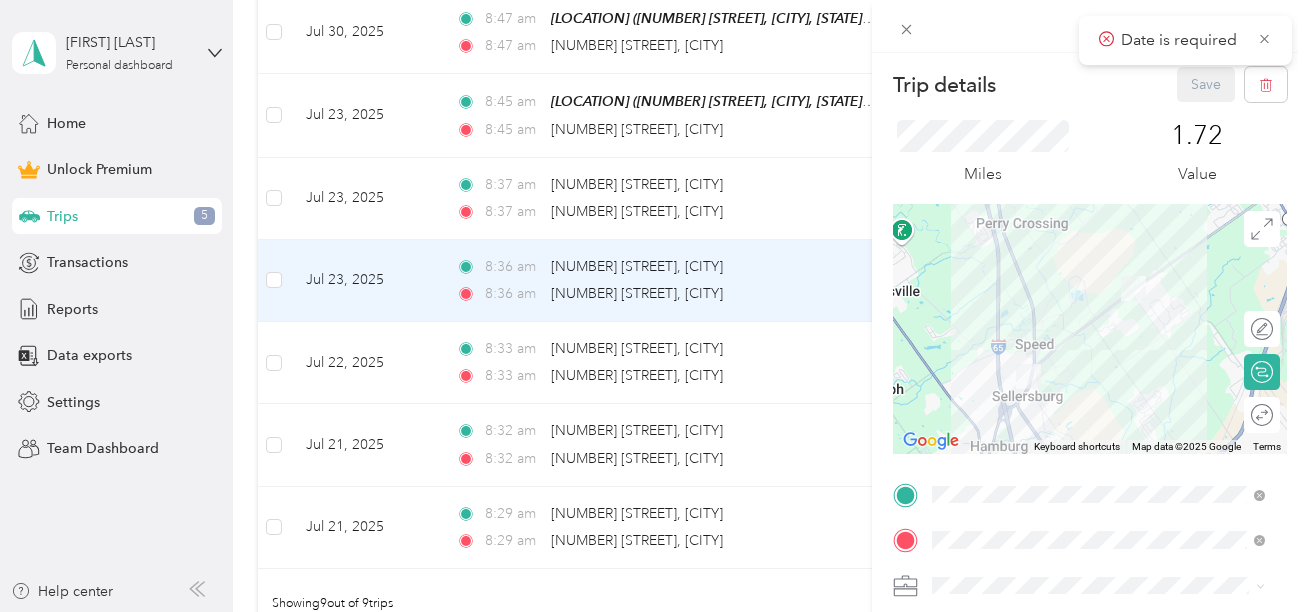 click on "Trip details Save This trip cannot be edited because it is either under review, approved, or paid. Contact your Team Manager to edit it. Miles 1.72 Value  To navigate the map with touch gestures double-tap and hold your finger on the map, then drag the map. ← Move left → Move right ↑ Move up ↓ Move down + Zoom in - Zoom out Home Jump left by 75% End Jump right by 75% Page Up Jump up by 75% Page Down Jump down by 75% Keyboard shortcuts Map Data Map data ©2025 Google Map data ©2025 Google 2 km  Click to toggle between metric and imperial units Terms Report a map error Edit route Calculate route Round trip TO Add photo" at bounding box center (654, 306) 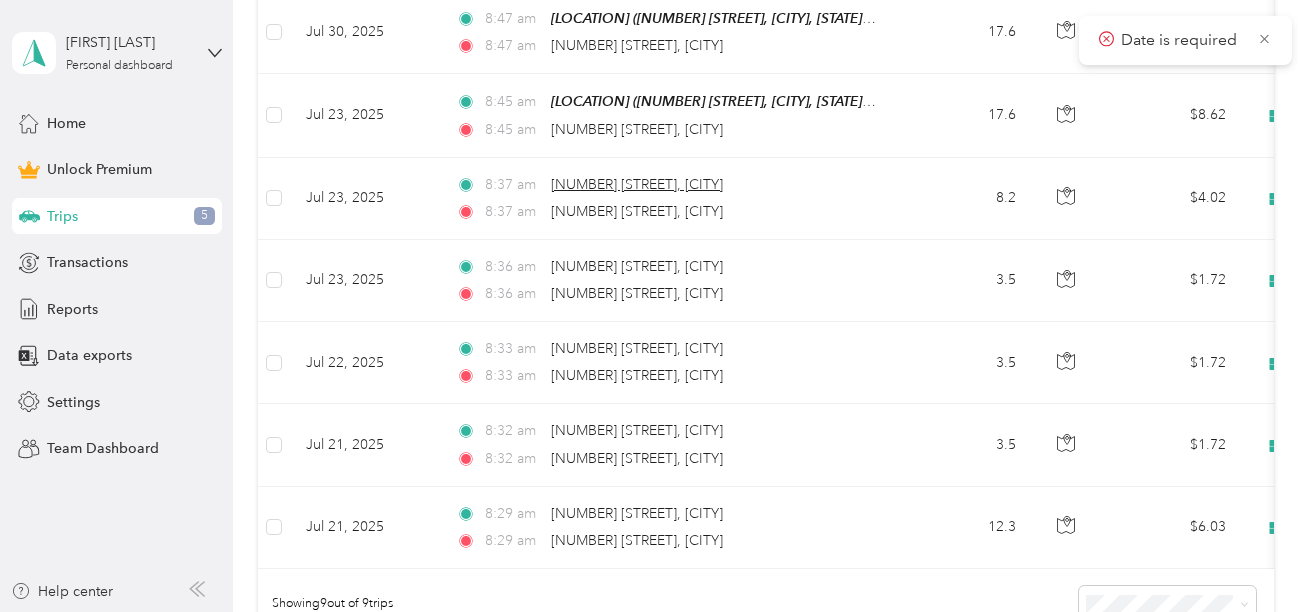 click on "[NUMBER] [STREET], [CITY]" at bounding box center [637, 184] 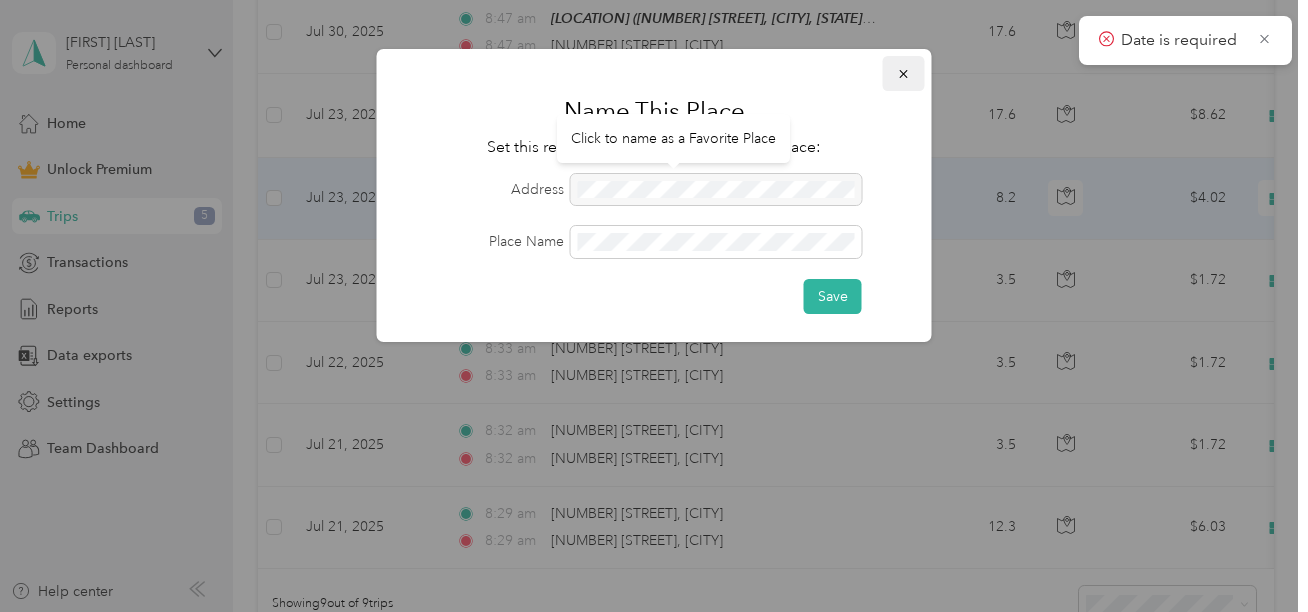click at bounding box center [904, 73] 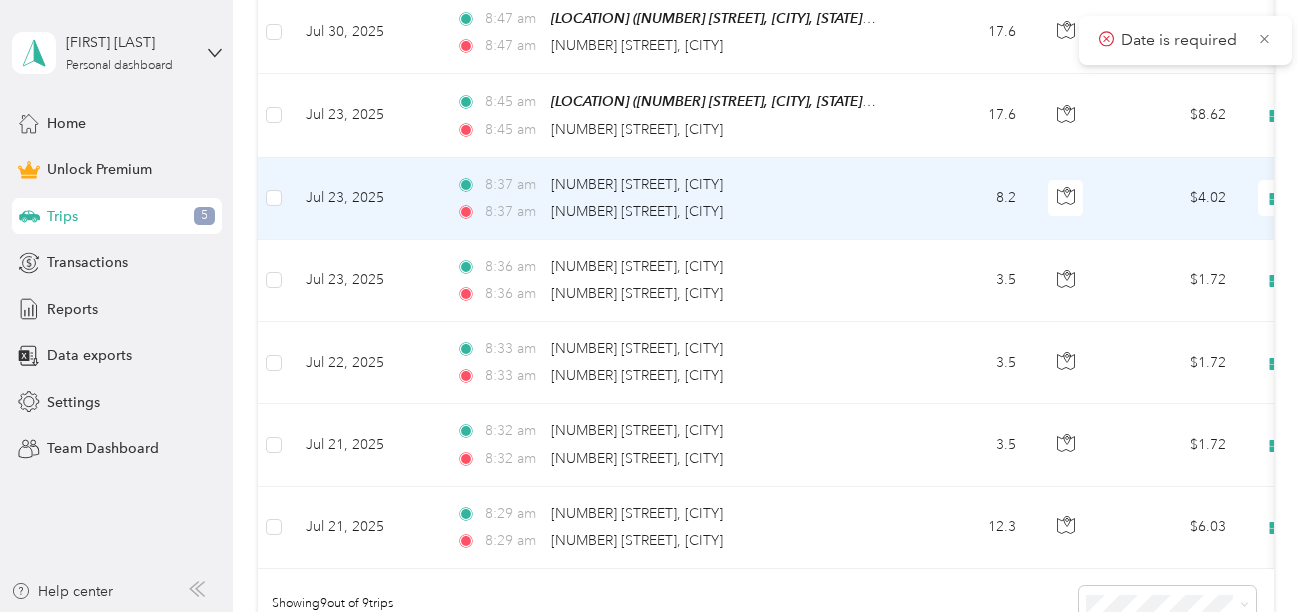 click on "8.2" at bounding box center (966, 199) 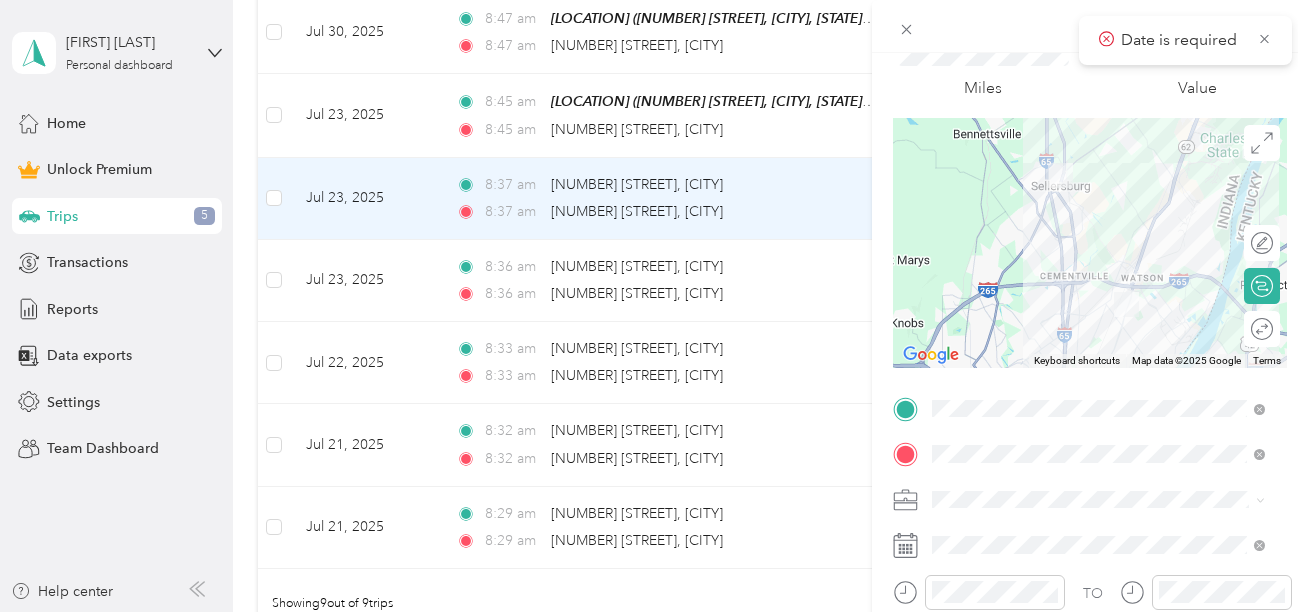 scroll, scrollTop: 0, scrollLeft: 0, axis: both 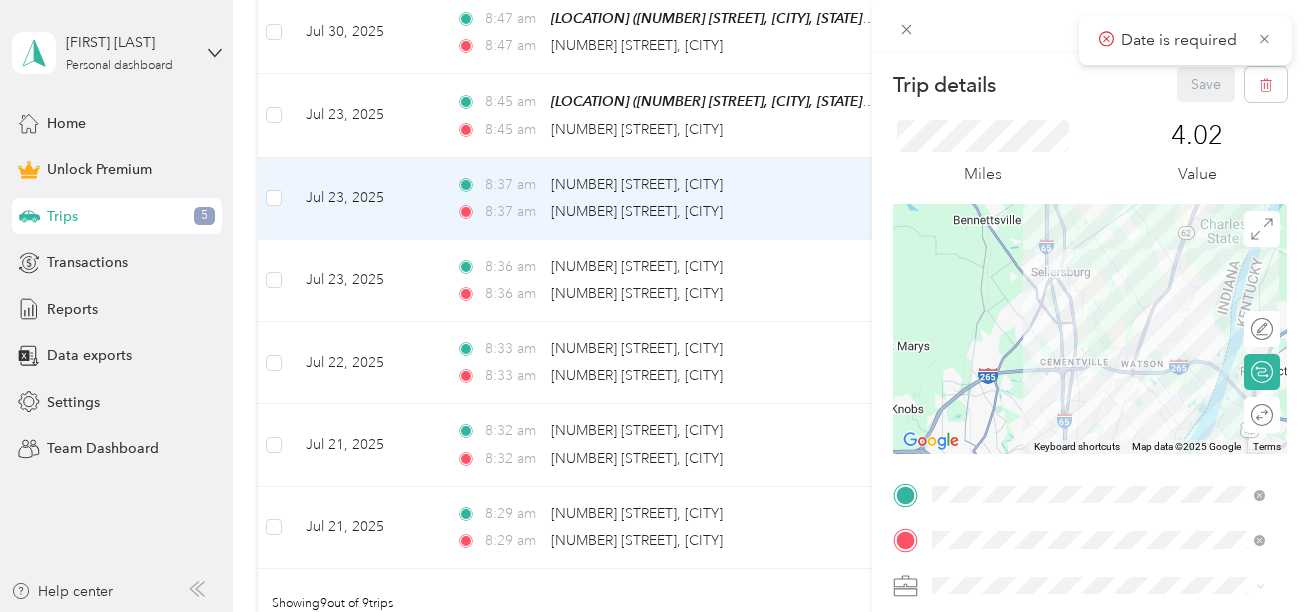 click on "Trip details Save This trip cannot be edited because it is either under review, approved, or paid. Contact your Team Manager to edit it. Miles 4.02 Value  To navigate the map with touch gestures double-tap and hold your finger on the map, then drag the map. ← Move left → Move right ↑ Move up ↓ Move down + Zoom in - Zoom out Home Jump left by 75% End Jump right by 75% Page Up Jump up by 75% Page Down Jump down by 75% Keyboard shortcuts Map Data Map data ©2025 Google Map data ©2025 Google 2 km  Click to toggle between metric and imperial units Terms Report a map error Edit route Calculate route Round trip TO Add photo" at bounding box center [654, 306] 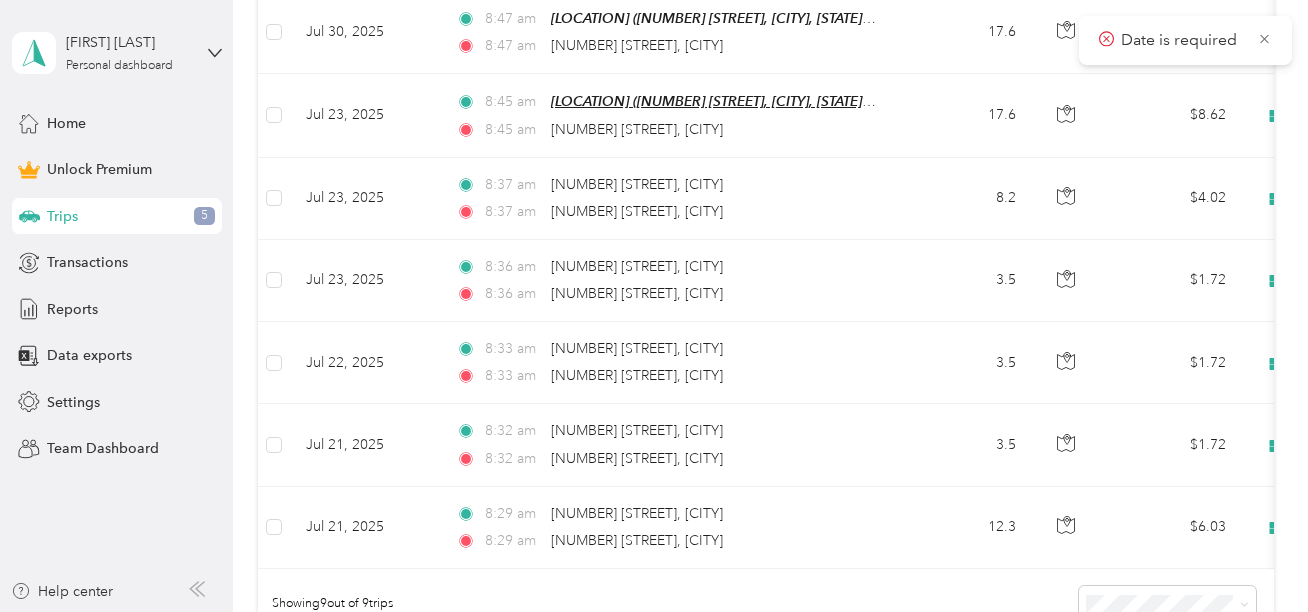click on "[LOCATION] ([NUMBER] [STREET], [CITY], [STATE], [POSTAL_CODE], [CITY], [STATE], United States)" at bounding box center (863, 101) 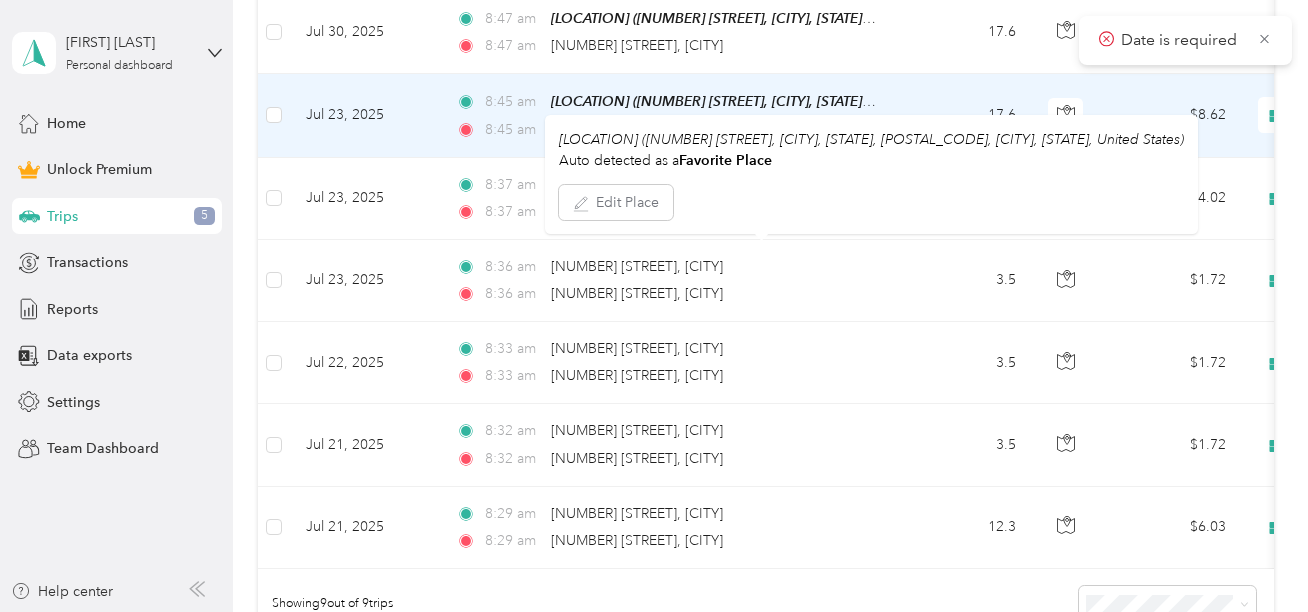 click on "Jul 23, 2025" at bounding box center (365, 115) 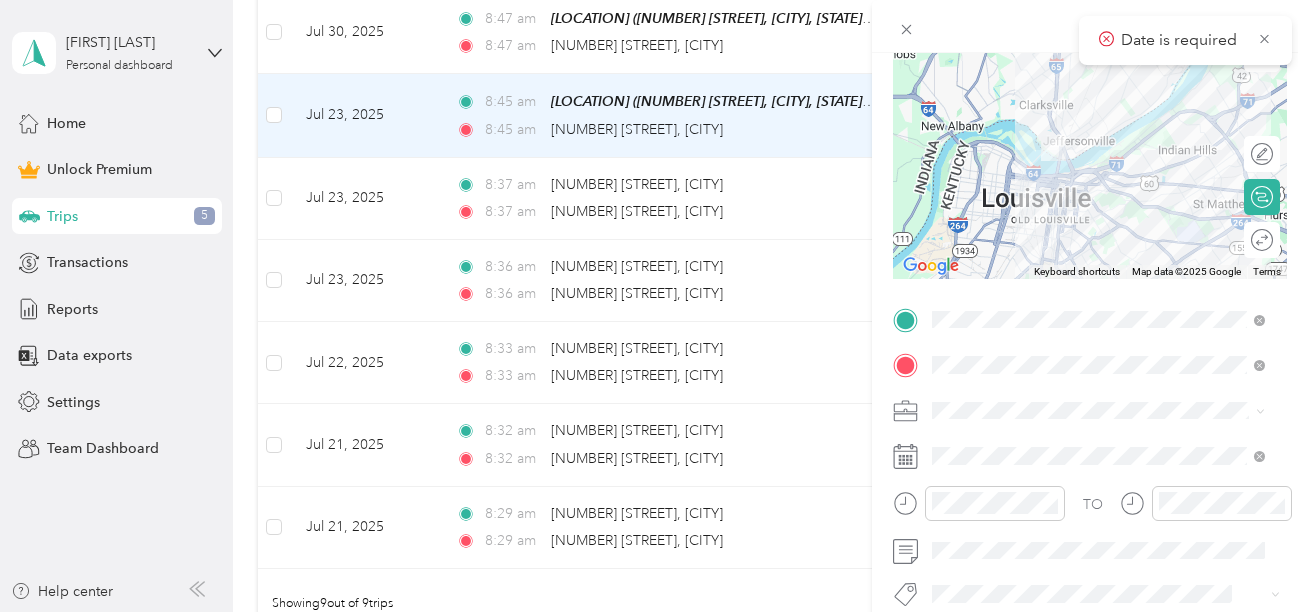 scroll, scrollTop: 190, scrollLeft: 0, axis: vertical 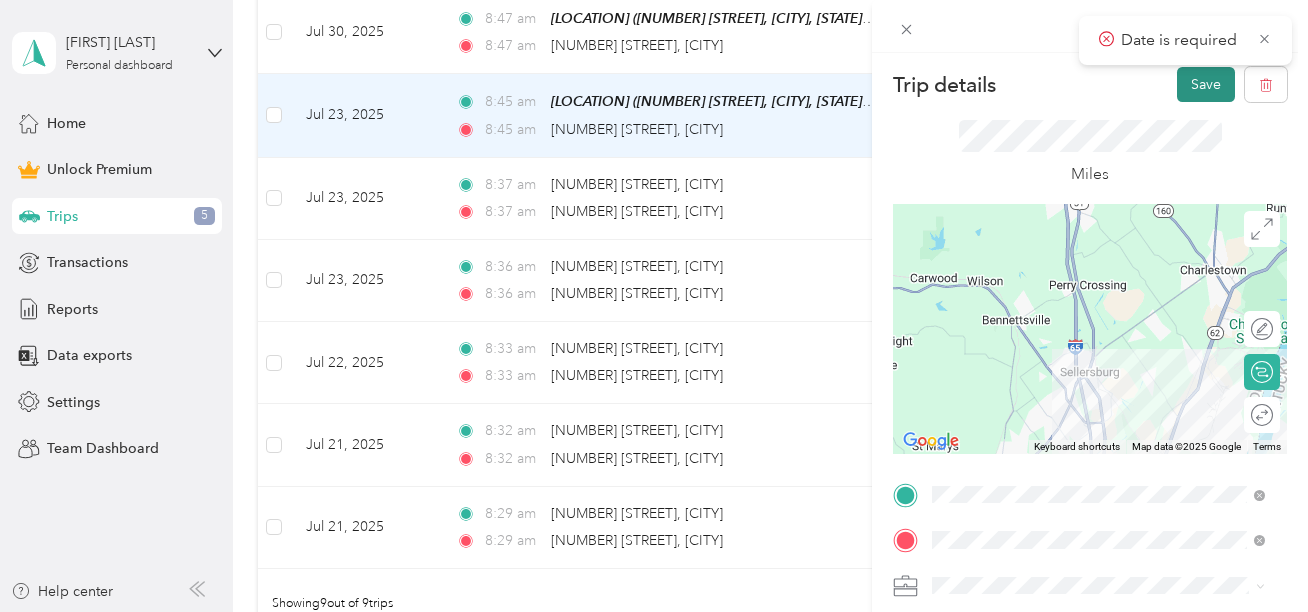 click on "Save" at bounding box center (1206, 84) 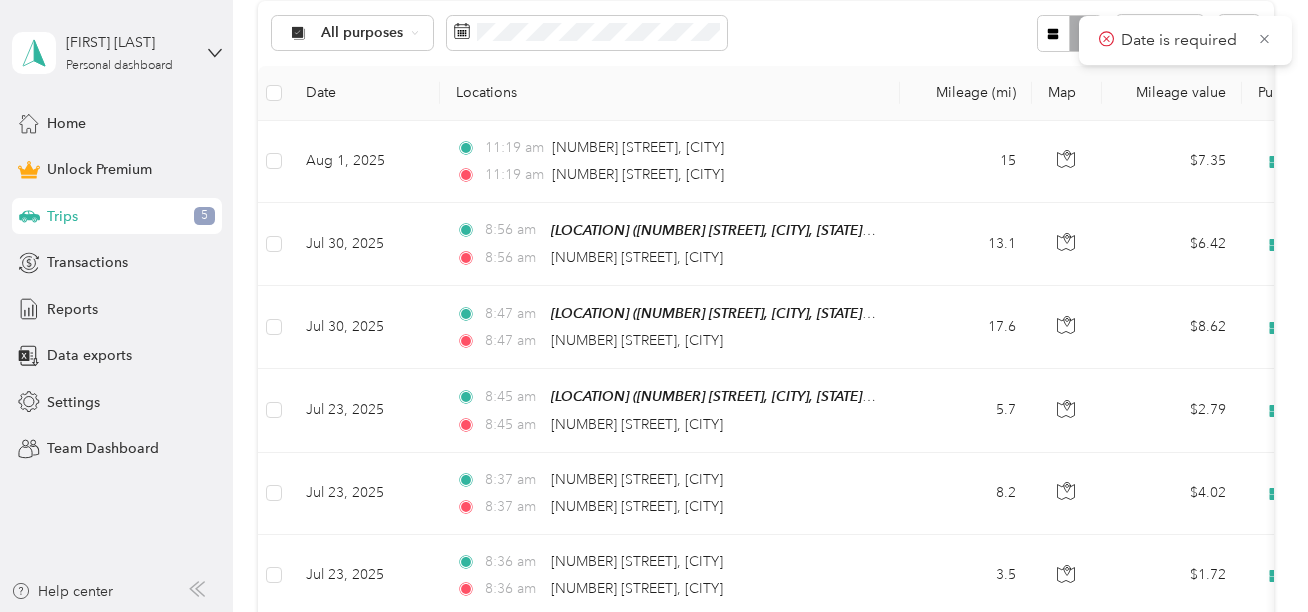 scroll, scrollTop: 400, scrollLeft: 0, axis: vertical 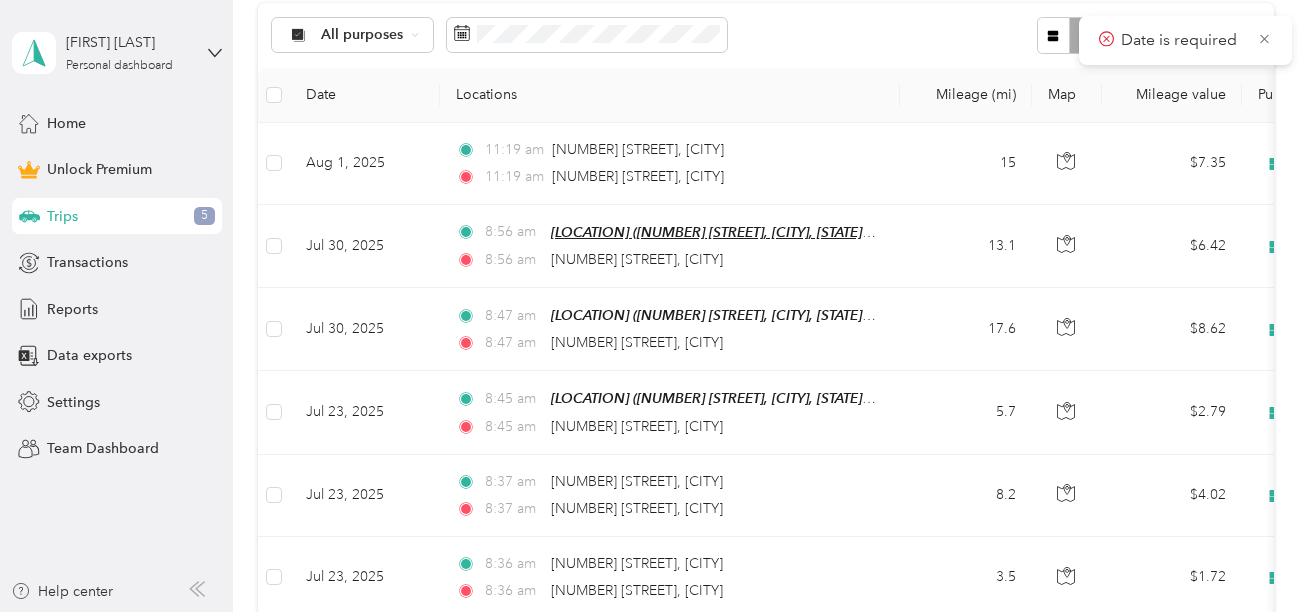click on "[LOCATION] ([NUMBER] [STREET], [CITY], [STATE], [POSTAL_CODE], [CITY], [STATE], United States)" at bounding box center (863, 232) 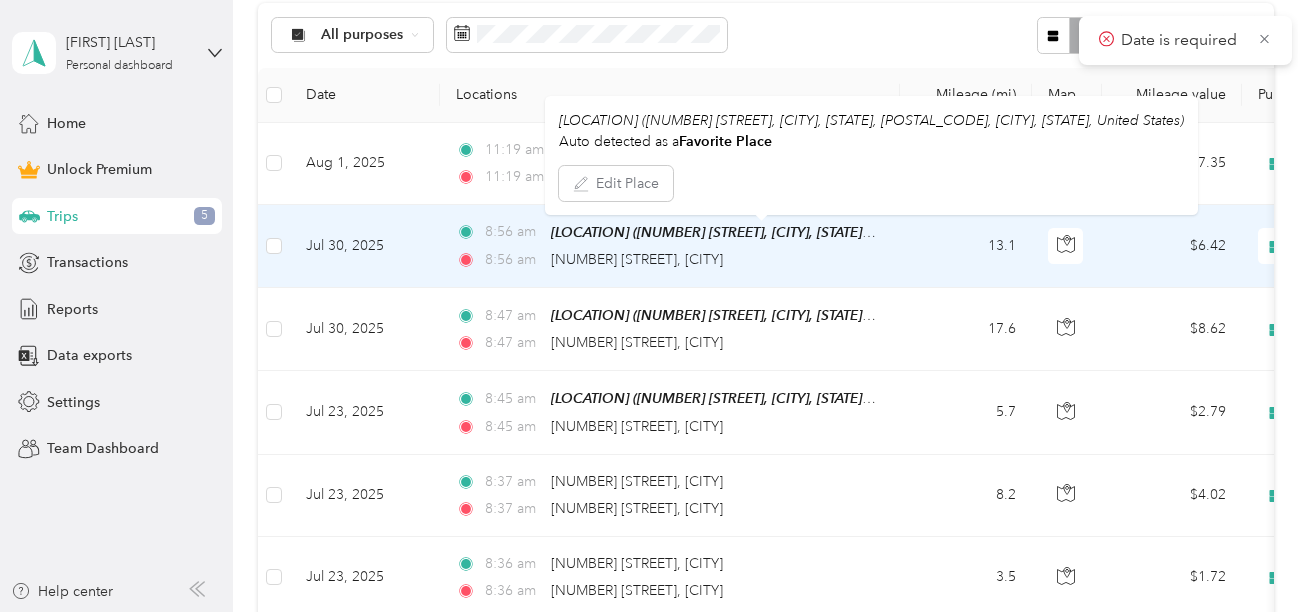 click on "[TIME] [LOCATION] ([NUMBER] [STREET], [CITY], [STATE], [POSTAL_CODE], [CITY], [STATE]) [TIME] [NUMBER] [STREET]" at bounding box center (670, 246) 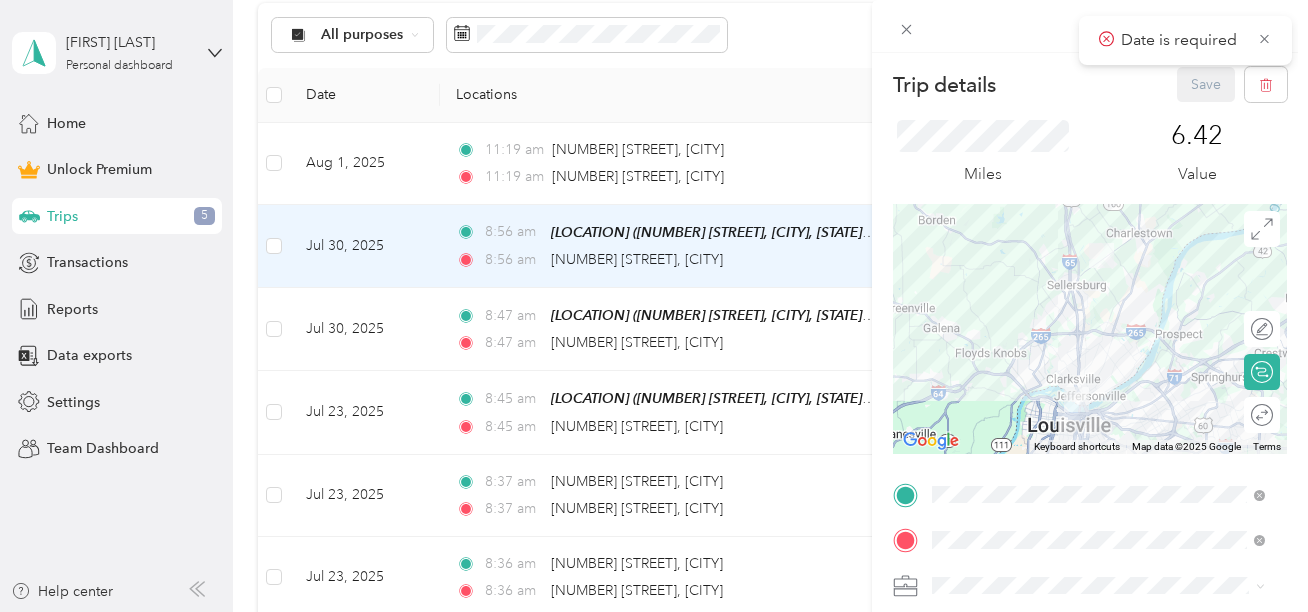 click at bounding box center [1090, 329] 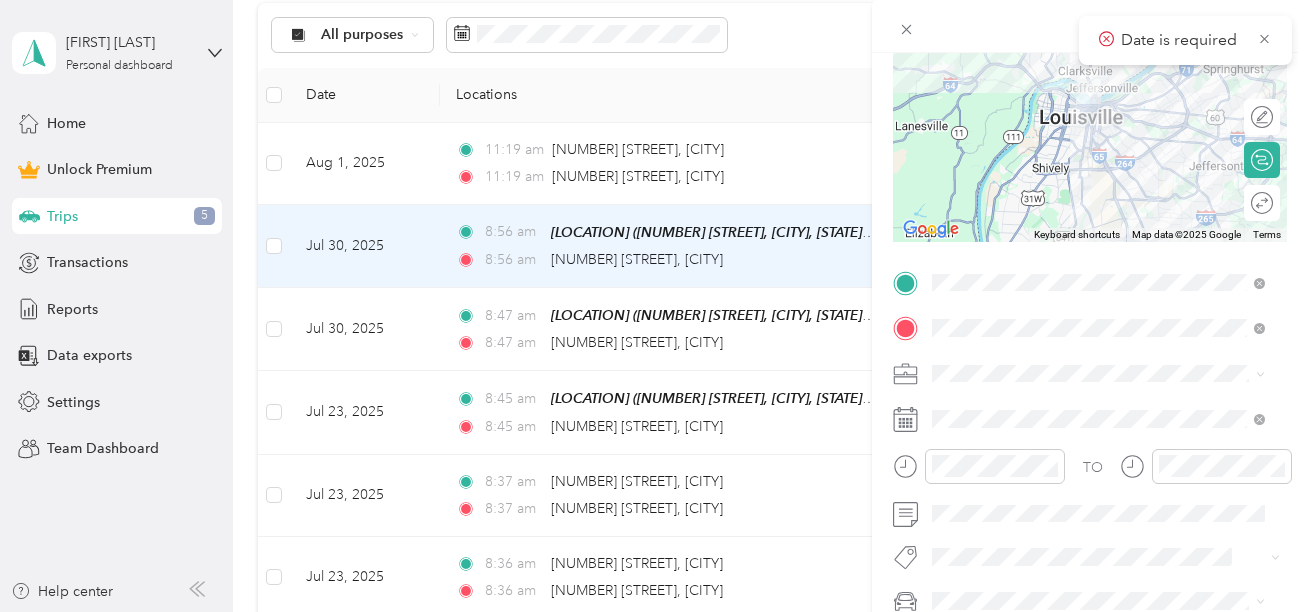 scroll, scrollTop: 217, scrollLeft: 0, axis: vertical 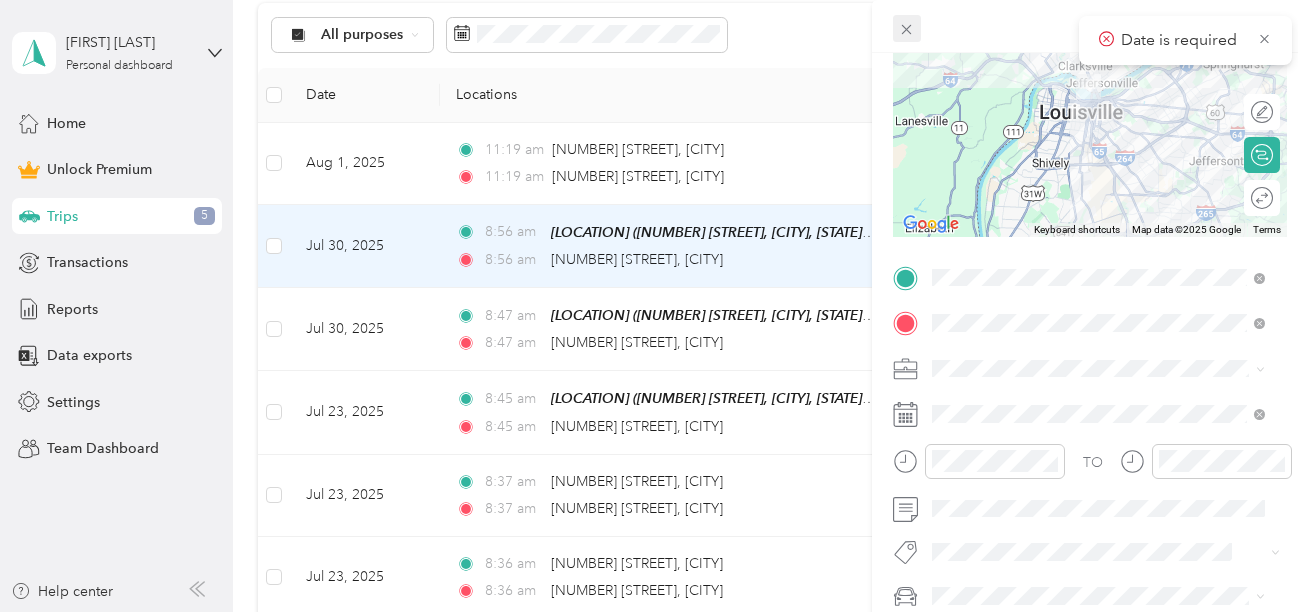 click 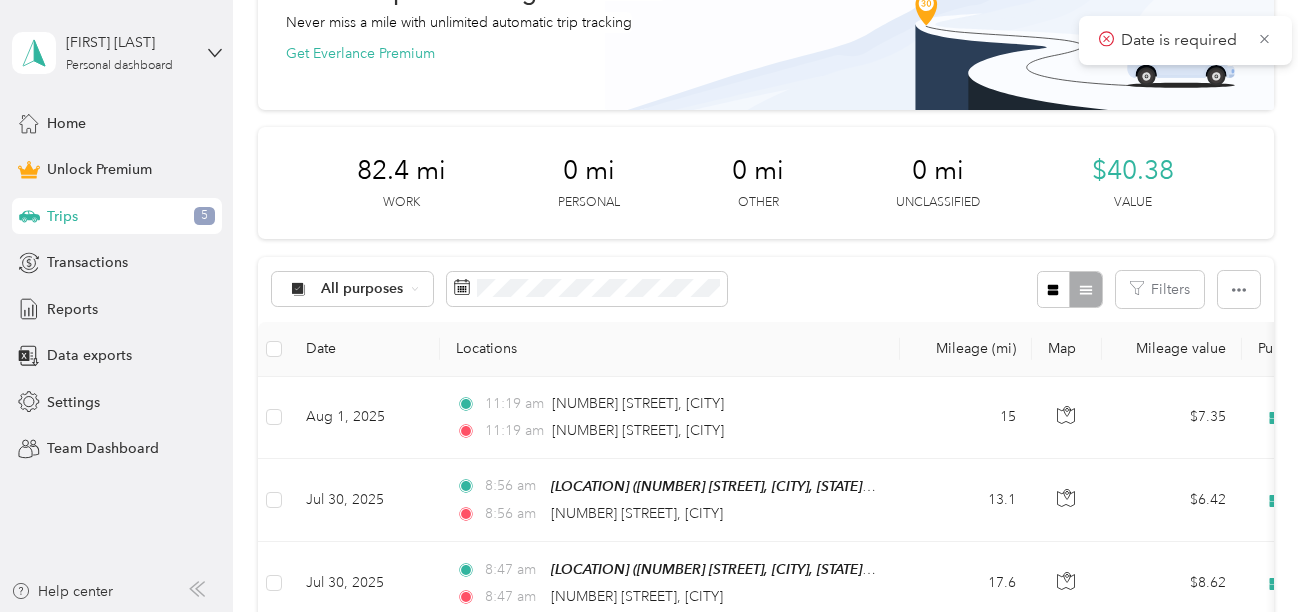 scroll, scrollTop: 147, scrollLeft: 0, axis: vertical 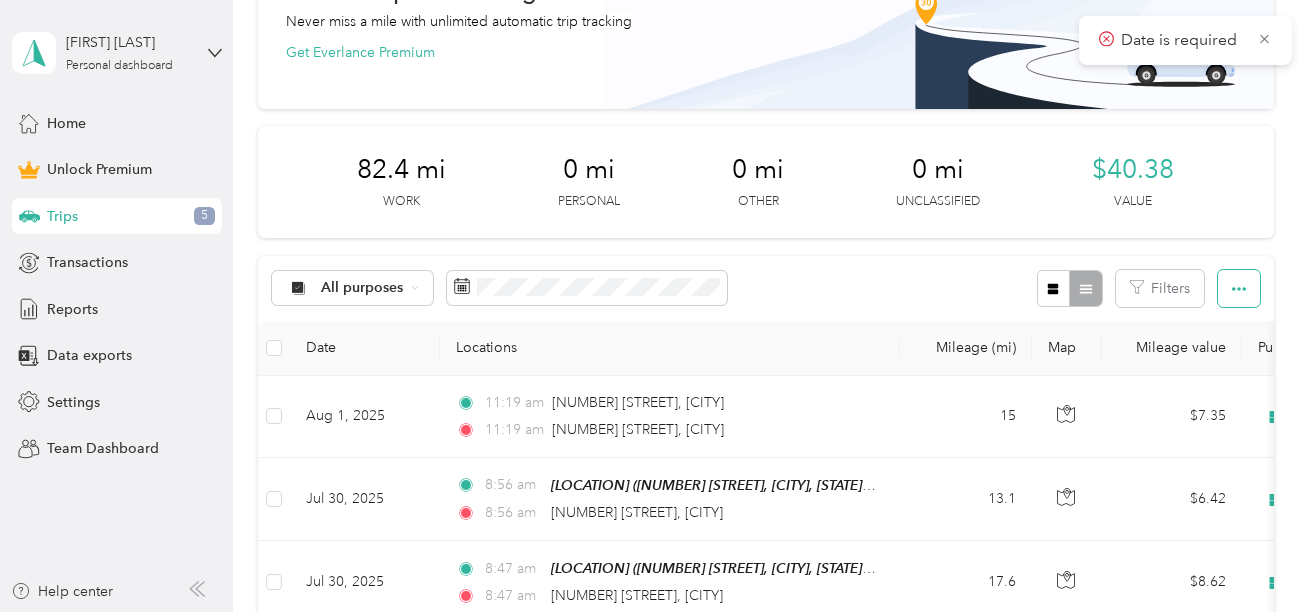 click 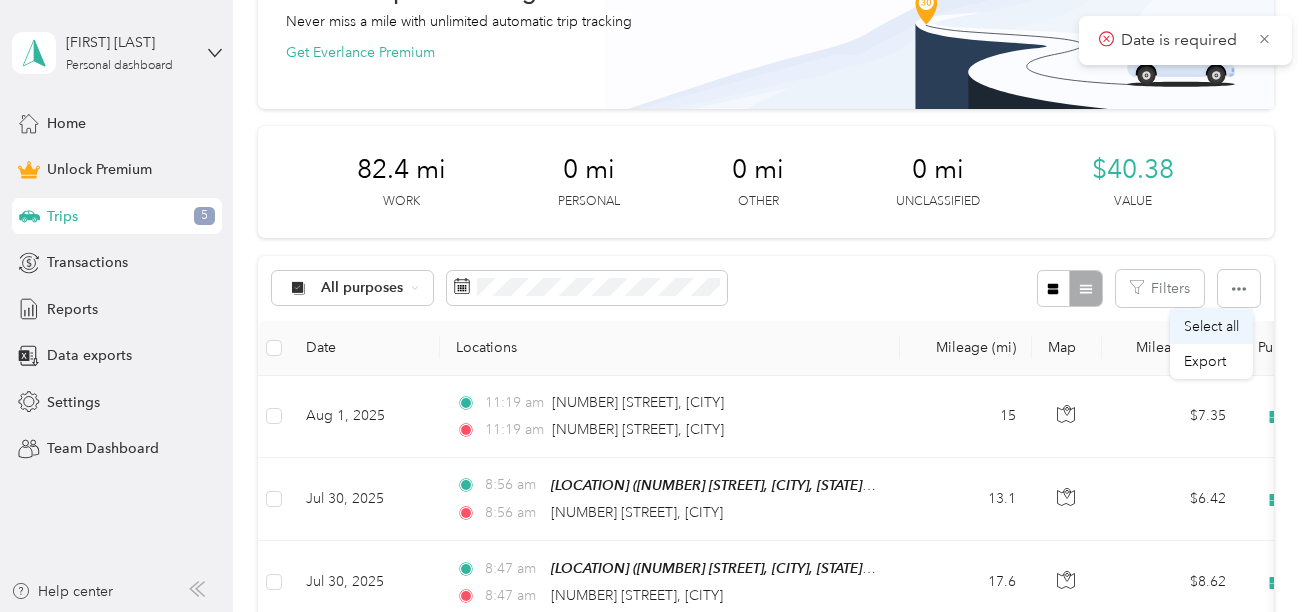 click on "Select all" at bounding box center (1211, 326) 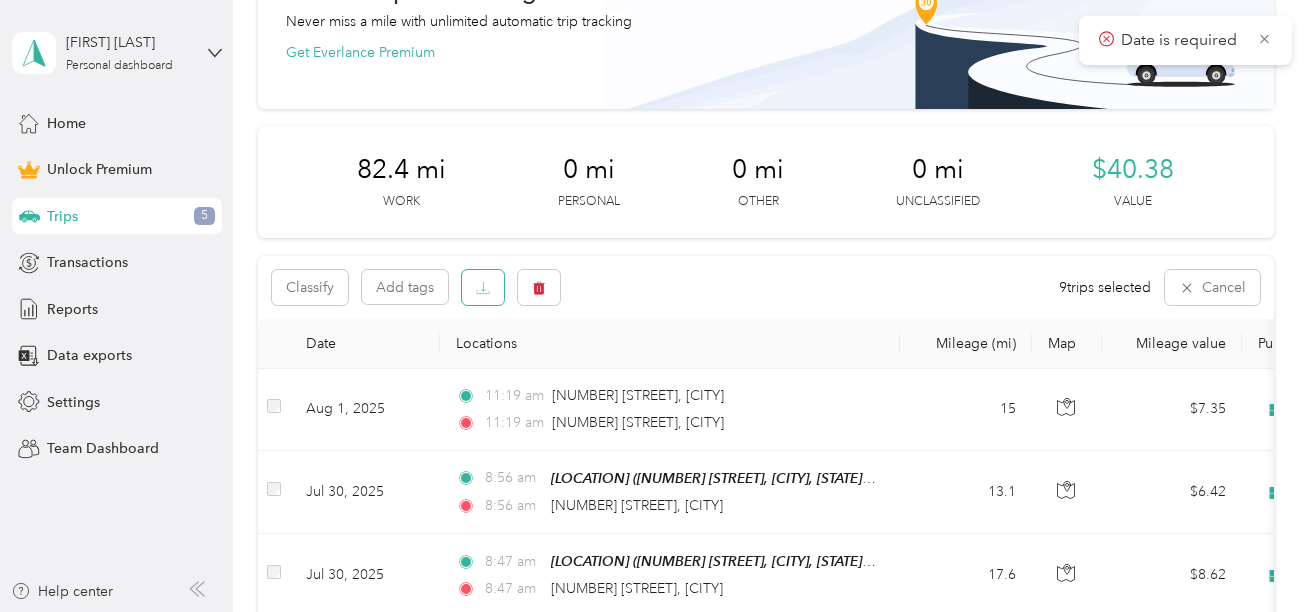 click 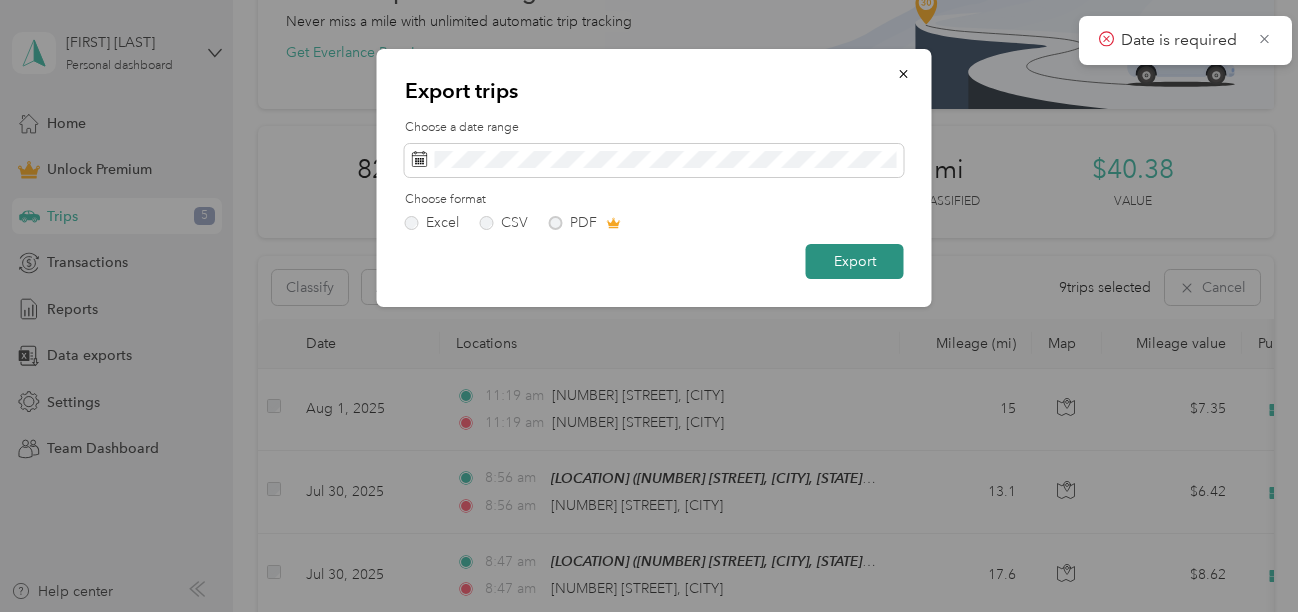 click on "Export" at bounding box center [855, 261] 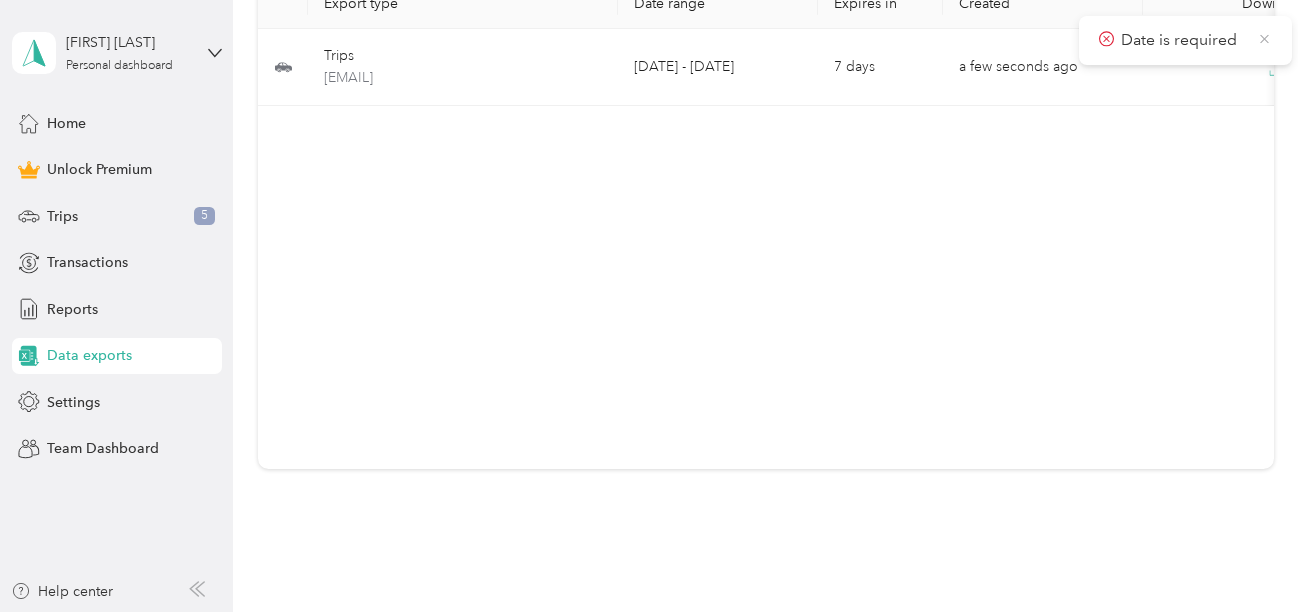 click 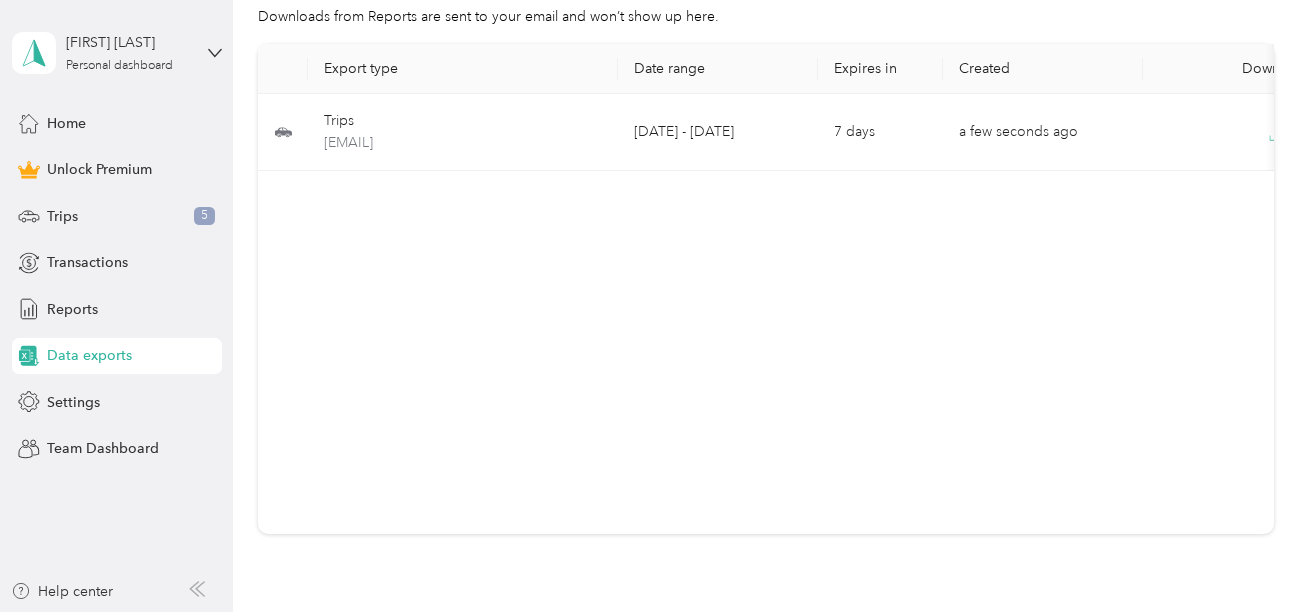scroll, scrollTop: 0, scrollLeft: 0, axis: both 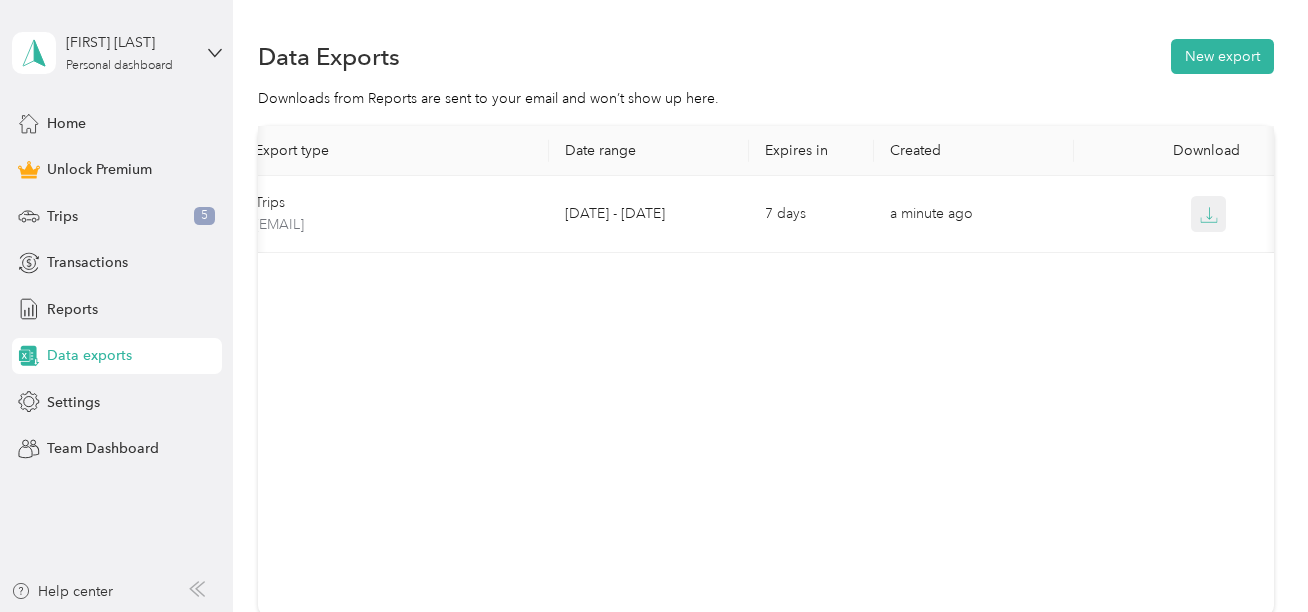 click 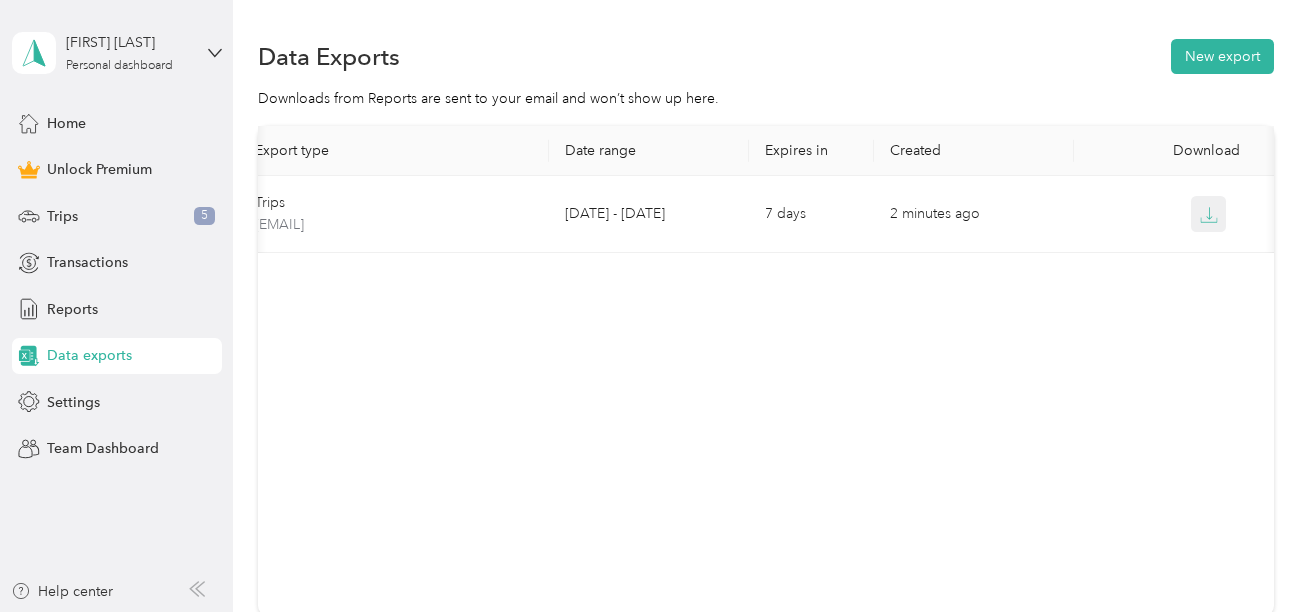 scroll, scrollTop: 0, scrollLeft: 0, axis: both 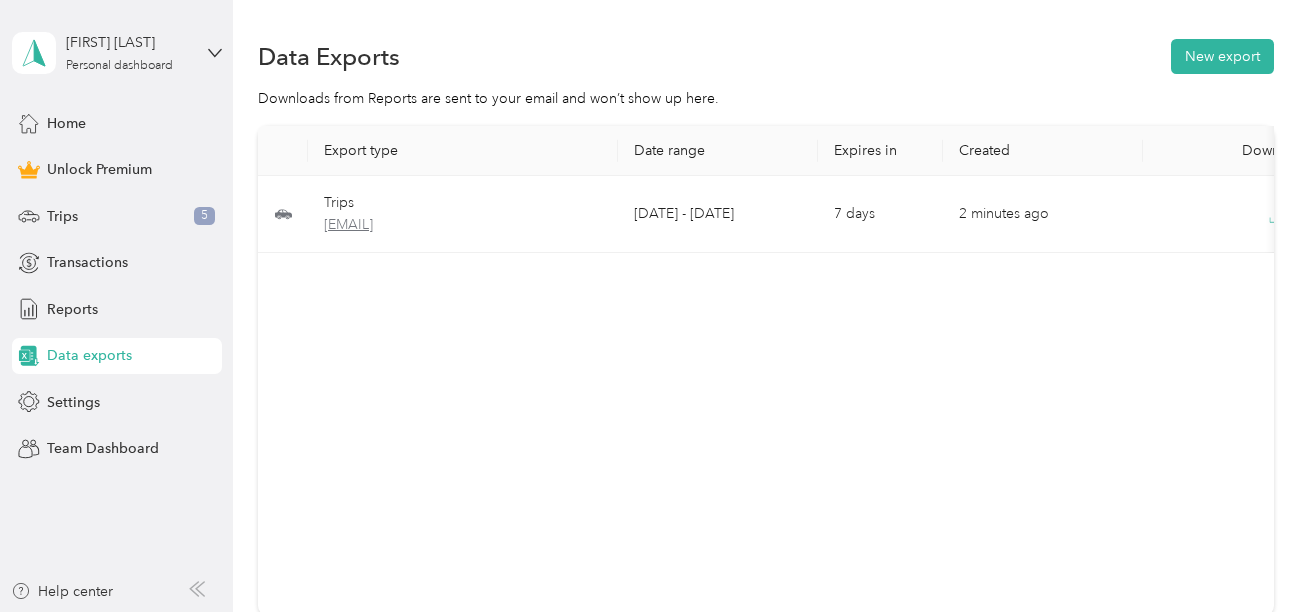 click on "[EMAIL]" at bounding box center (463, 225) 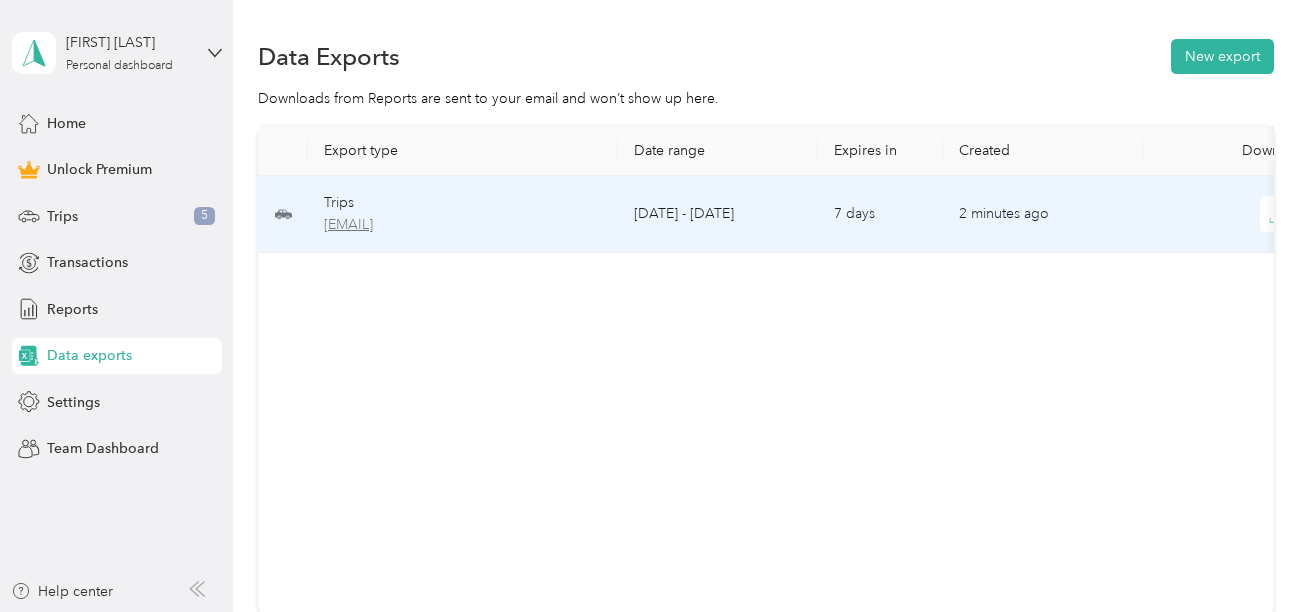 click on "[EMAIL]" at bounding box center [463, 225] 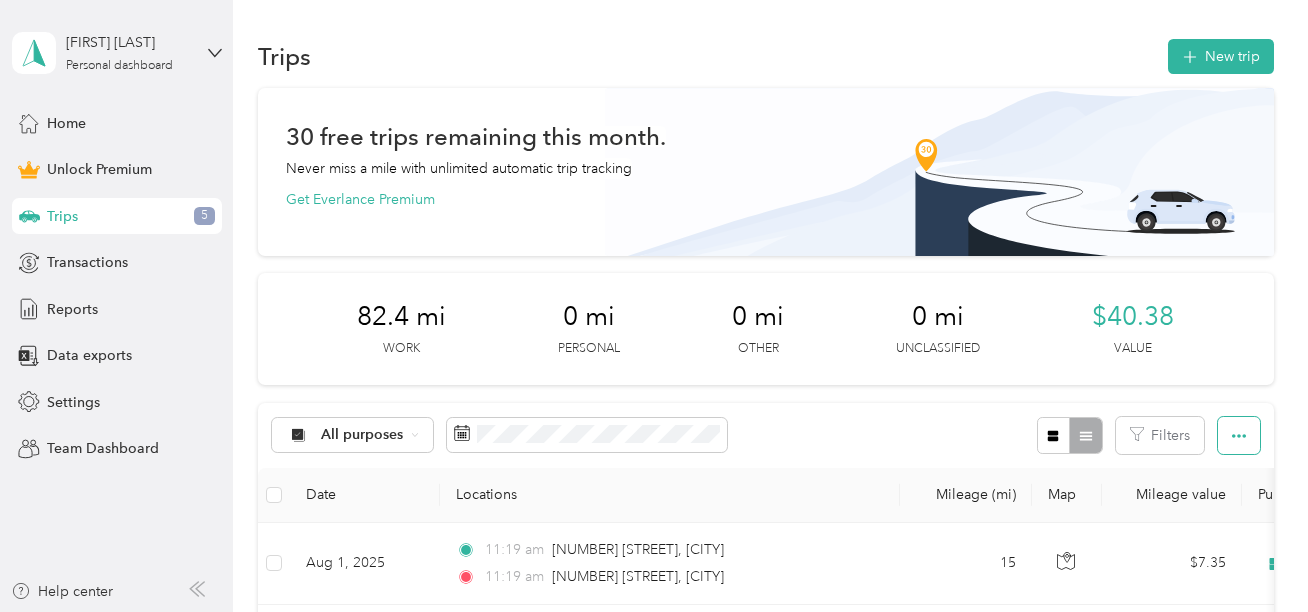 click at bounding box center (1239, 435) 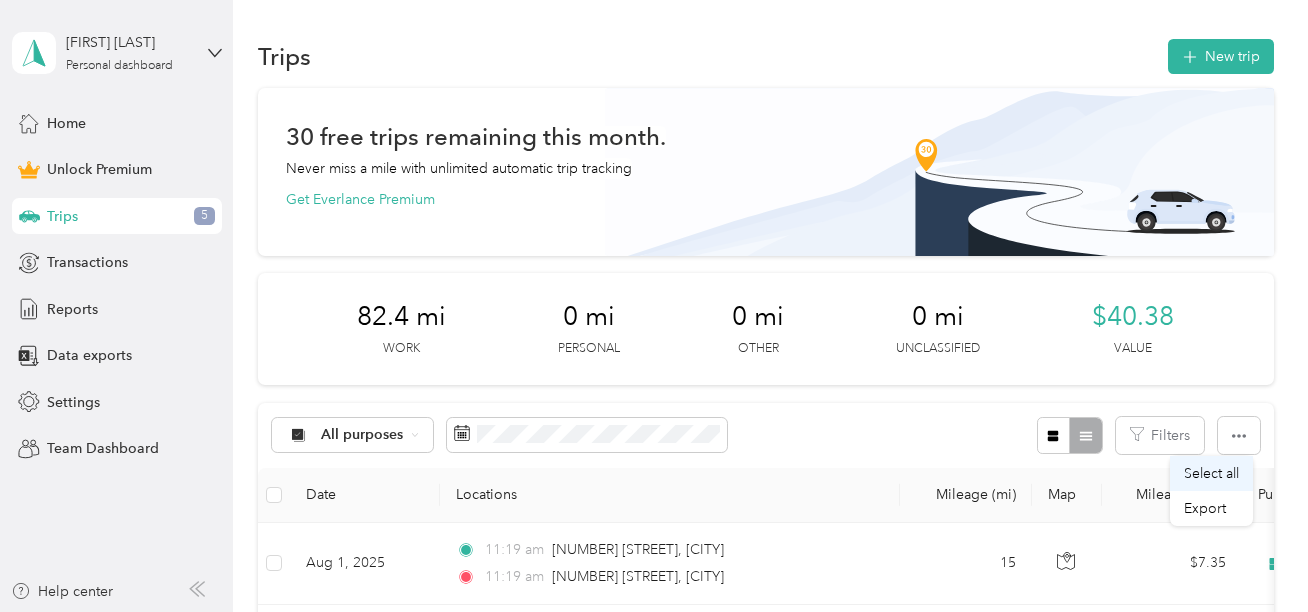 click on "Select all" at bounding box center [1211, 473] 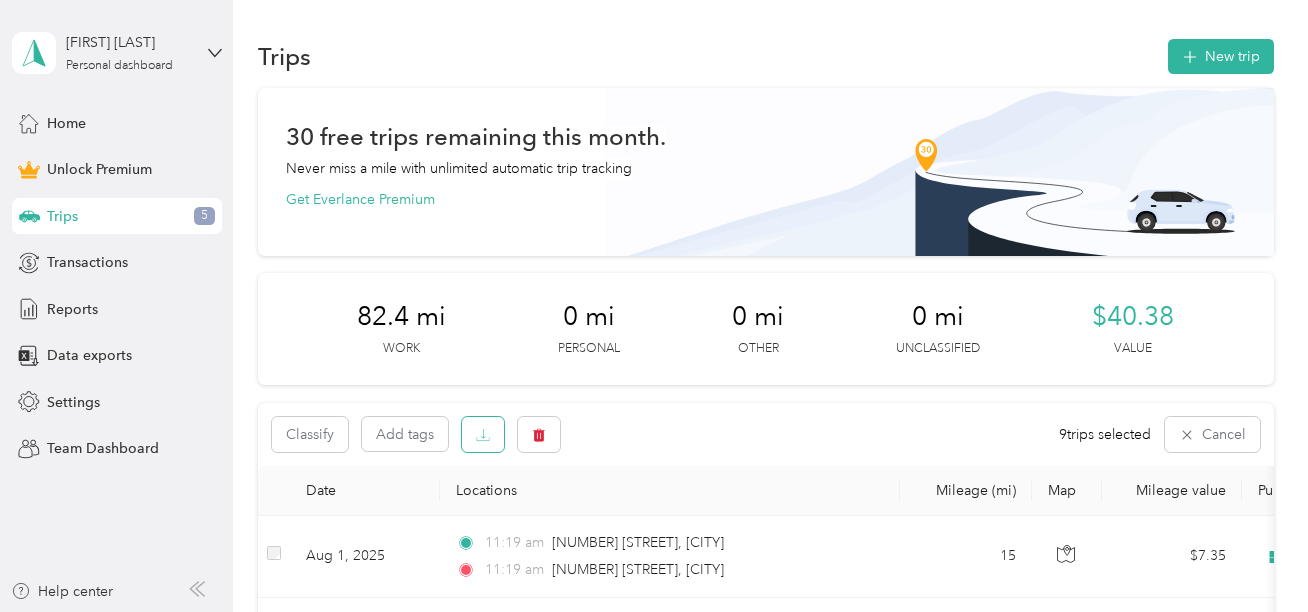 click 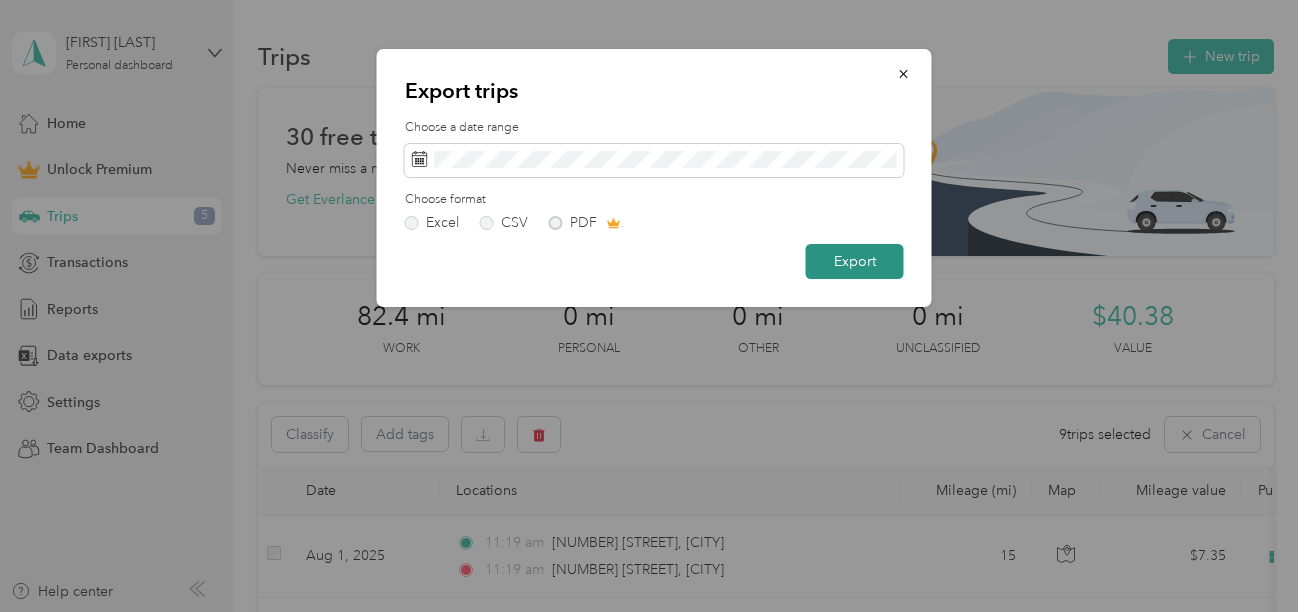 click on "Export" at bounding box center (855, 261) 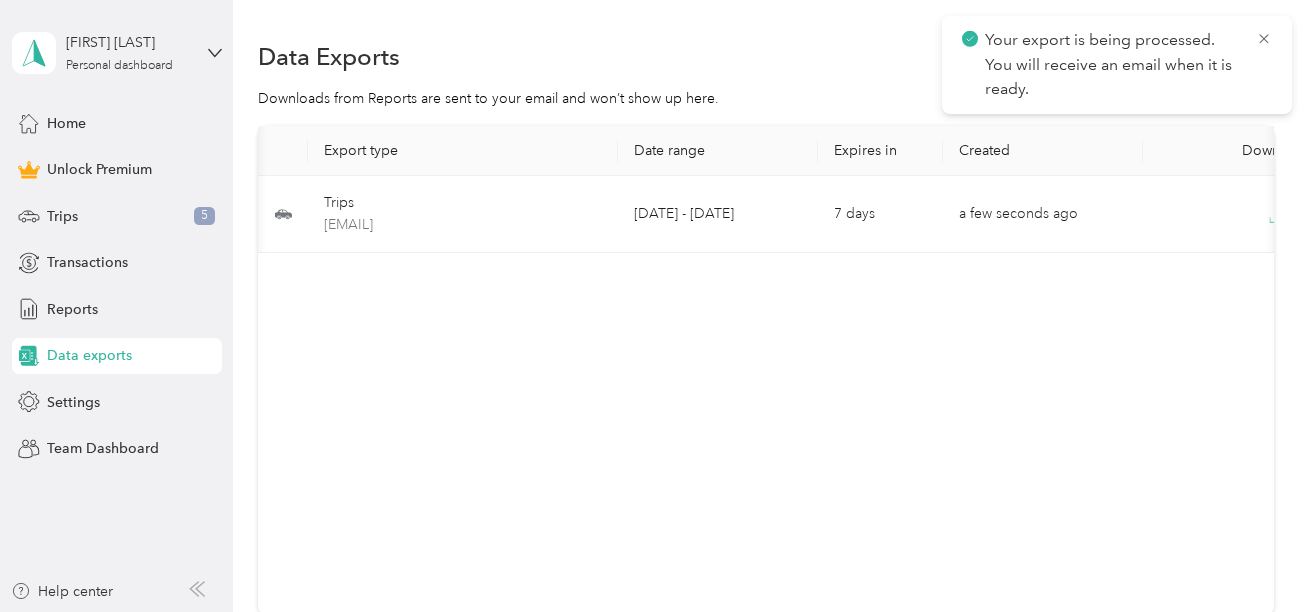 scroll, scrollTop: 0, scrollLeft: 74, axis: horizontal 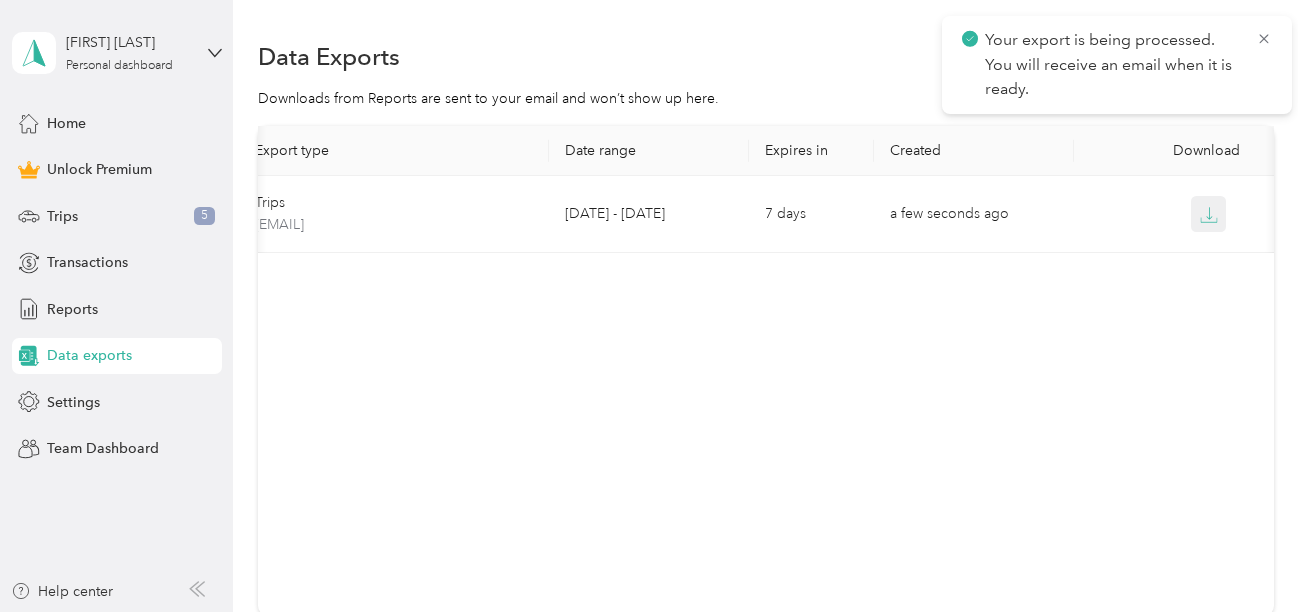 click at bounding box center [1209, 214] 